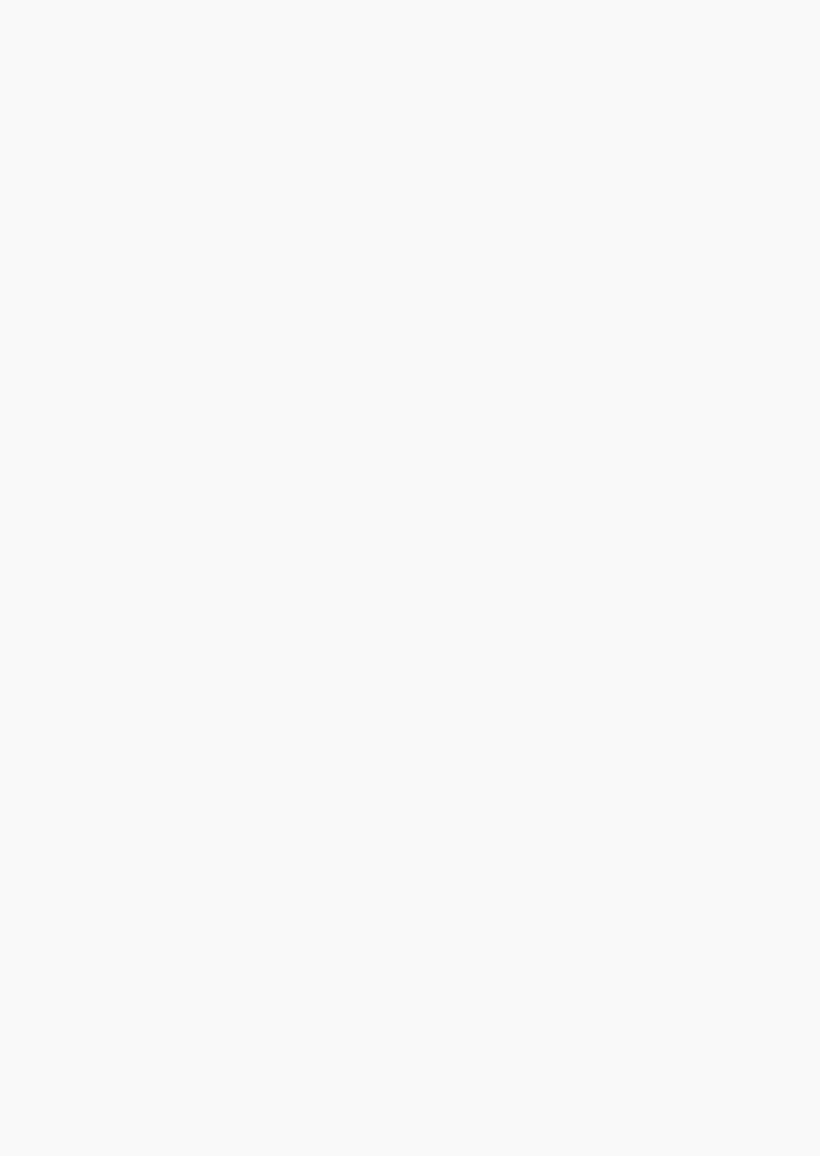 scroll, scrollTop: 0, scrollLeft: 0, axis: both 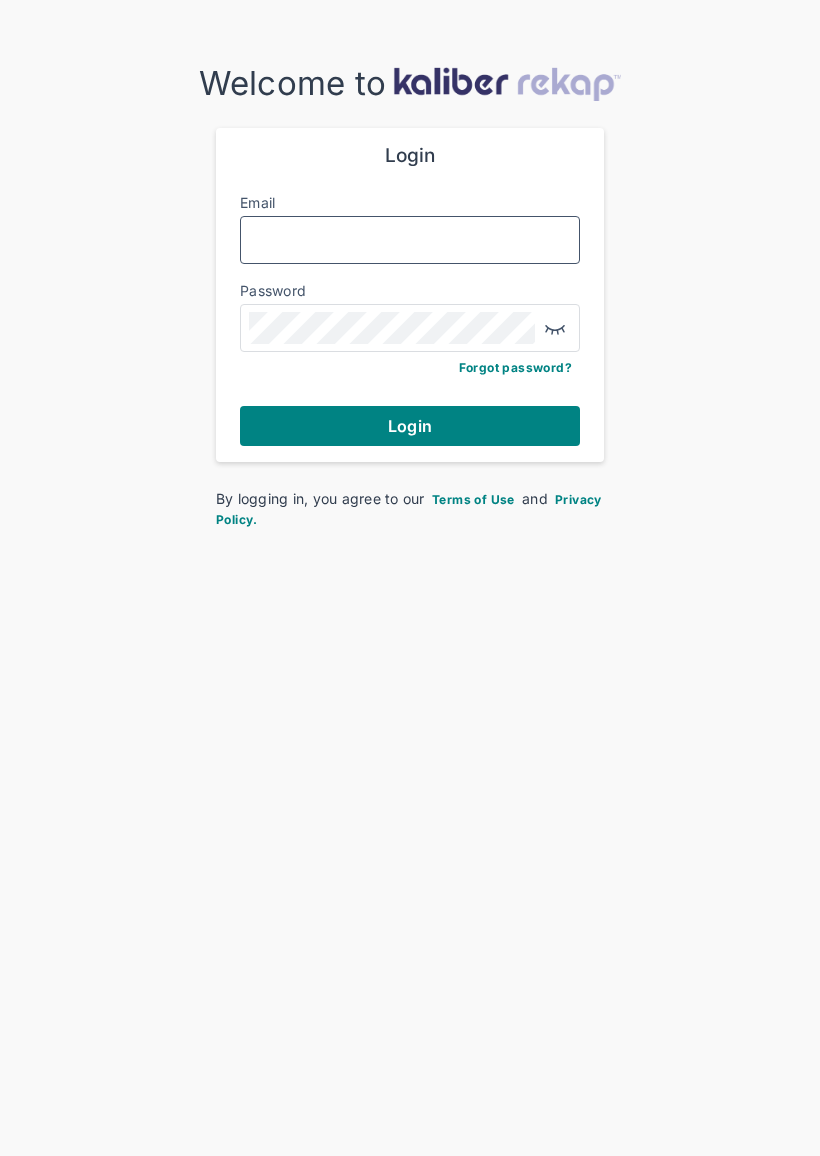 click on "Email" at bounding box center (410, 240) 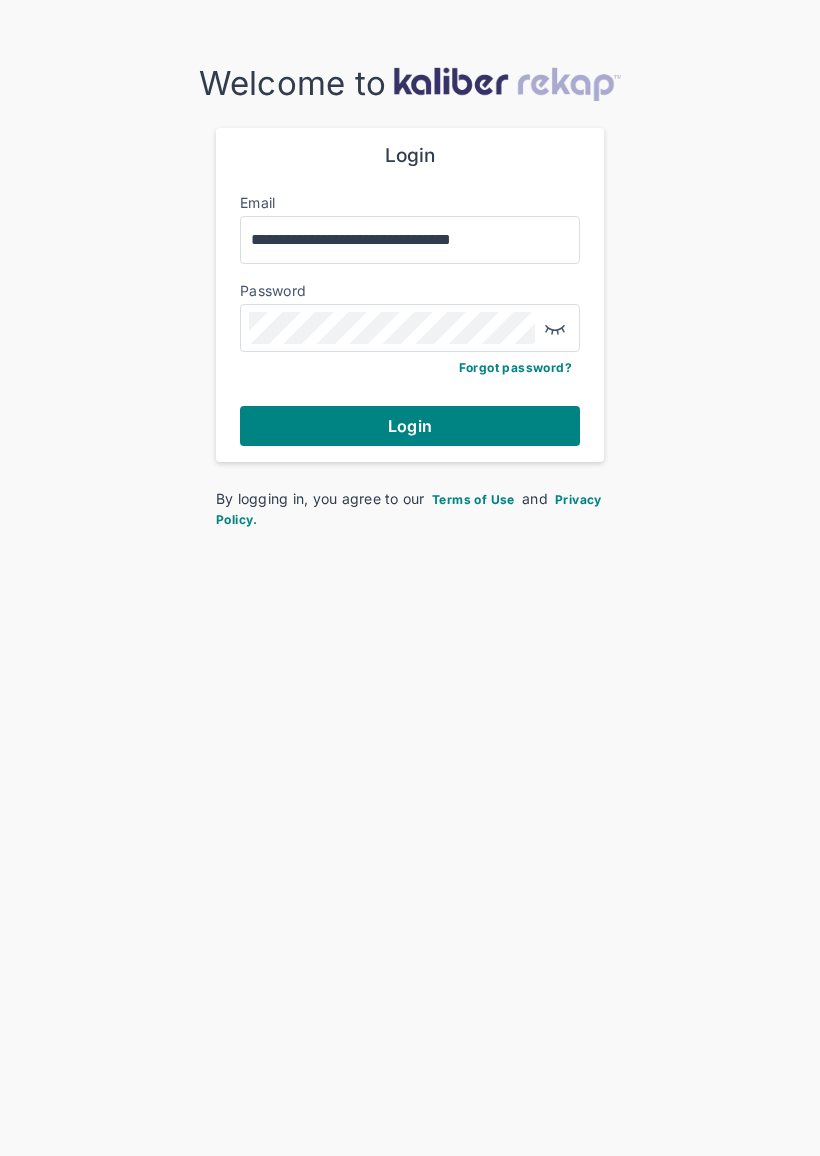 click on "Login" at bounding box center (410, 426) 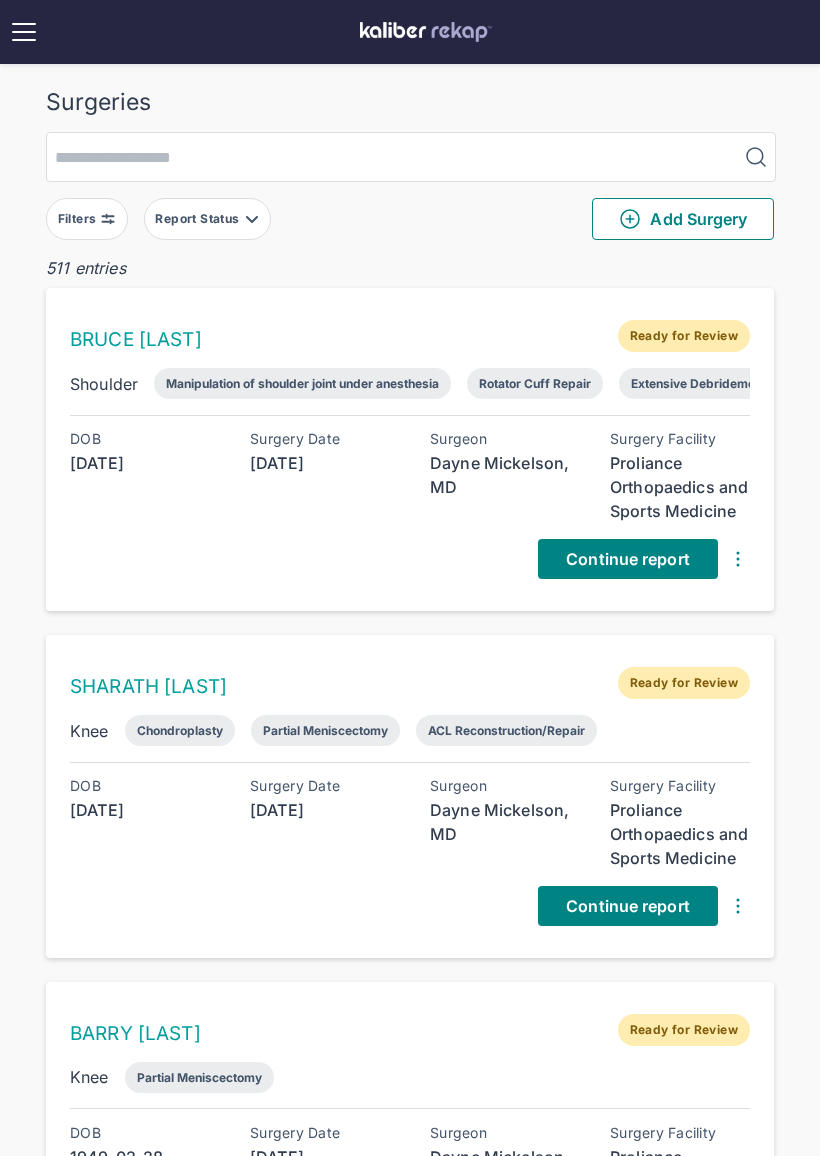click on "Report Status" at bounding box center [199, 219] 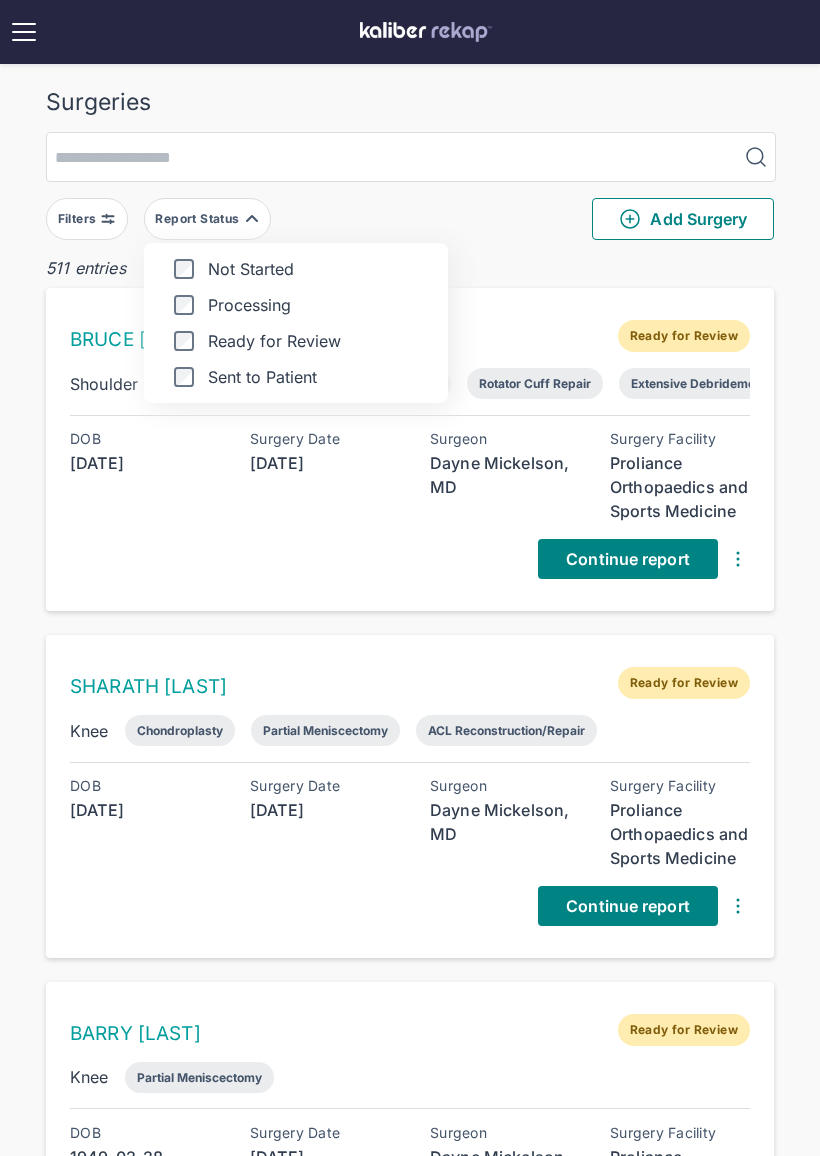 click on "Ready for Review" at bounding box center (296, 341) 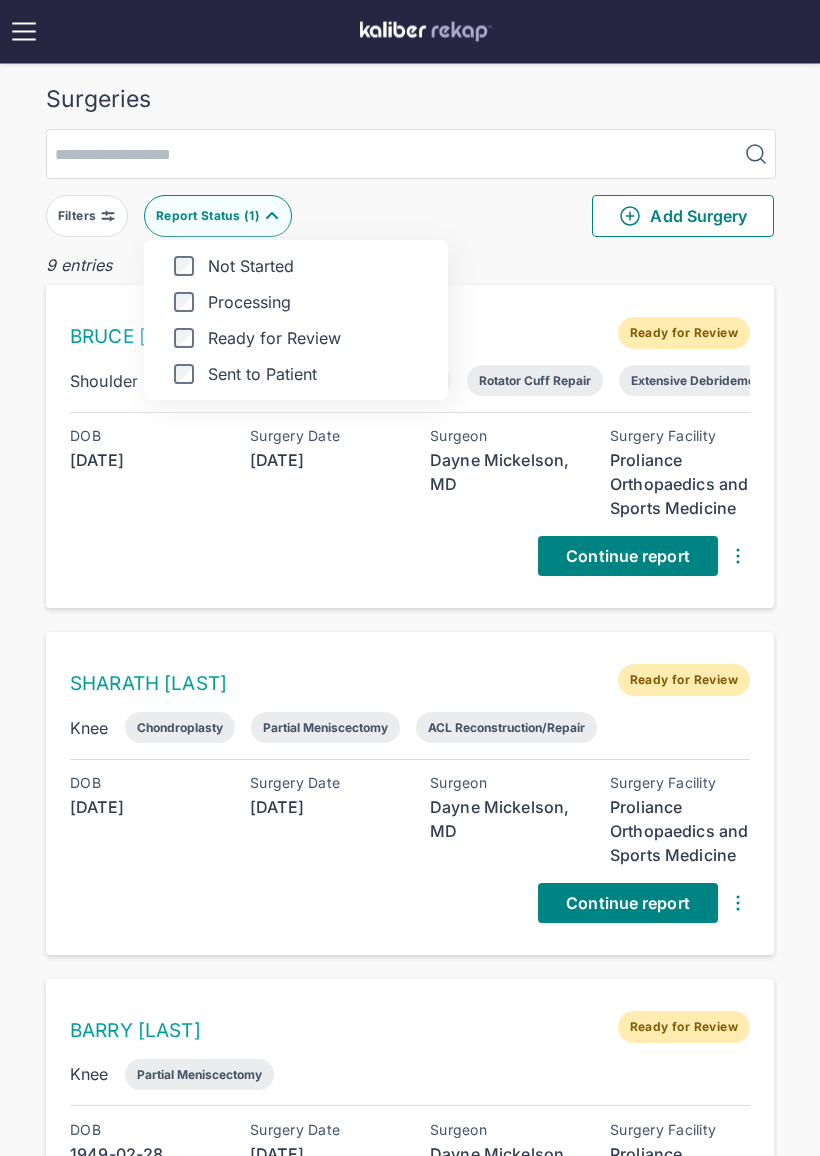 scroll, scrollTop: 0, scrollLeft: 0, axis: both 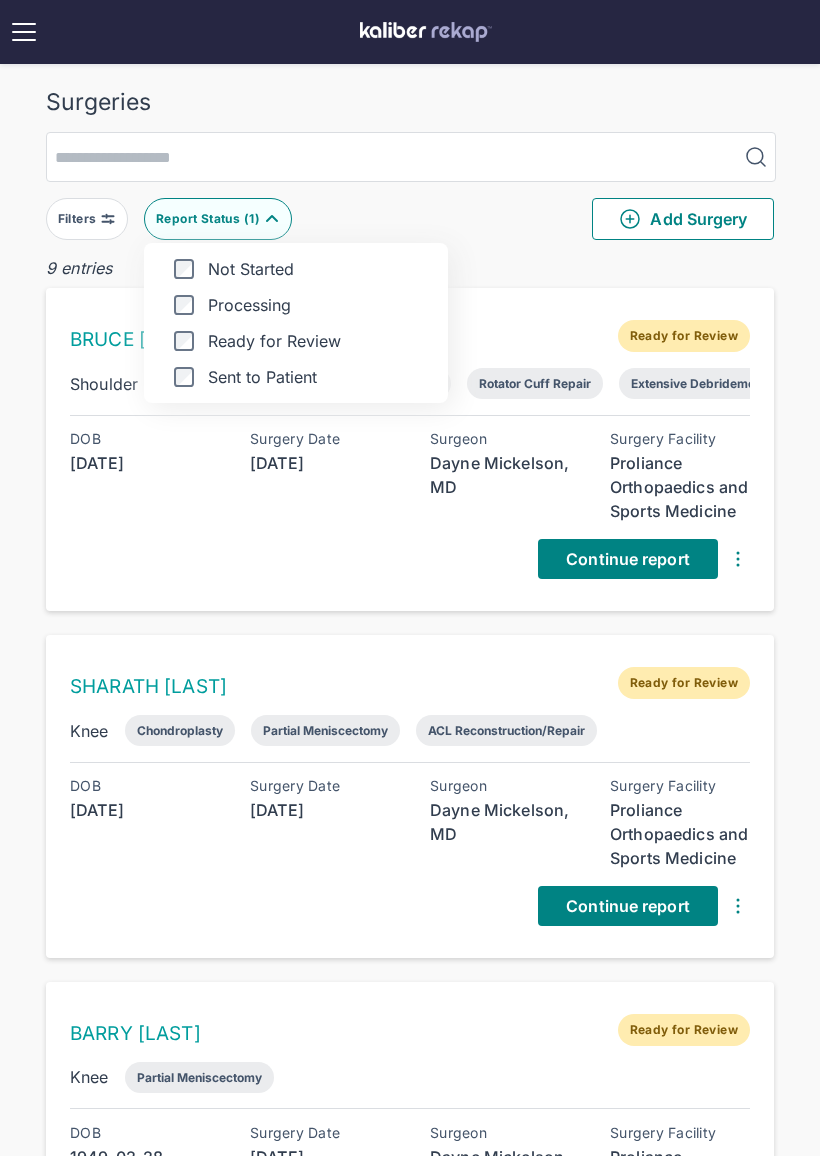 click on "9 entries [FIRST] [LAST] Ready for Review Shoulder Manipulation of shoulder joint under anesthesia Rotator Cuff Repair Extensive Debridement DOB [DATE] Surgery Date [DATE] Surgeon [FIRST] [LAST], MD Surgery Facility Proliance Orthopaedics and Sports Medicine Continue report [FIRST] [LAST] Ready for Review Knee Chondroplasty Partial Meniscectomy ACL Reconstruction/Repair DOB [DATE] Surgery Date [DATE] Surgeon [FIRST] [LAST], MD Surgery Facility Proliance Orthopaedics and Sports Medicine Continue report [FIRST] [LAST] Ready for Review Knee Partial Meniscectomy DOB [DATE] Surgery Date [DATE] Surgeon [FIRST] [LAST], MD Surgery Facility Proliance Orthopaedics and Sports Medicine Continue report [FIRST] [LAST] Ready for Review Knee Chondroplasty Removal of Loose Body DOB [DATE] Surgery Date [DATE] Surgeon [FIRST] [LAST], MD Surgery Facility Proliance Orthopaedics and Sports Medicine Continue report [FIRST] [LAST] Ready for Review Knee Partial Meniscectomy DOB [DATE] Knee" at bounding box center (410, 1860) 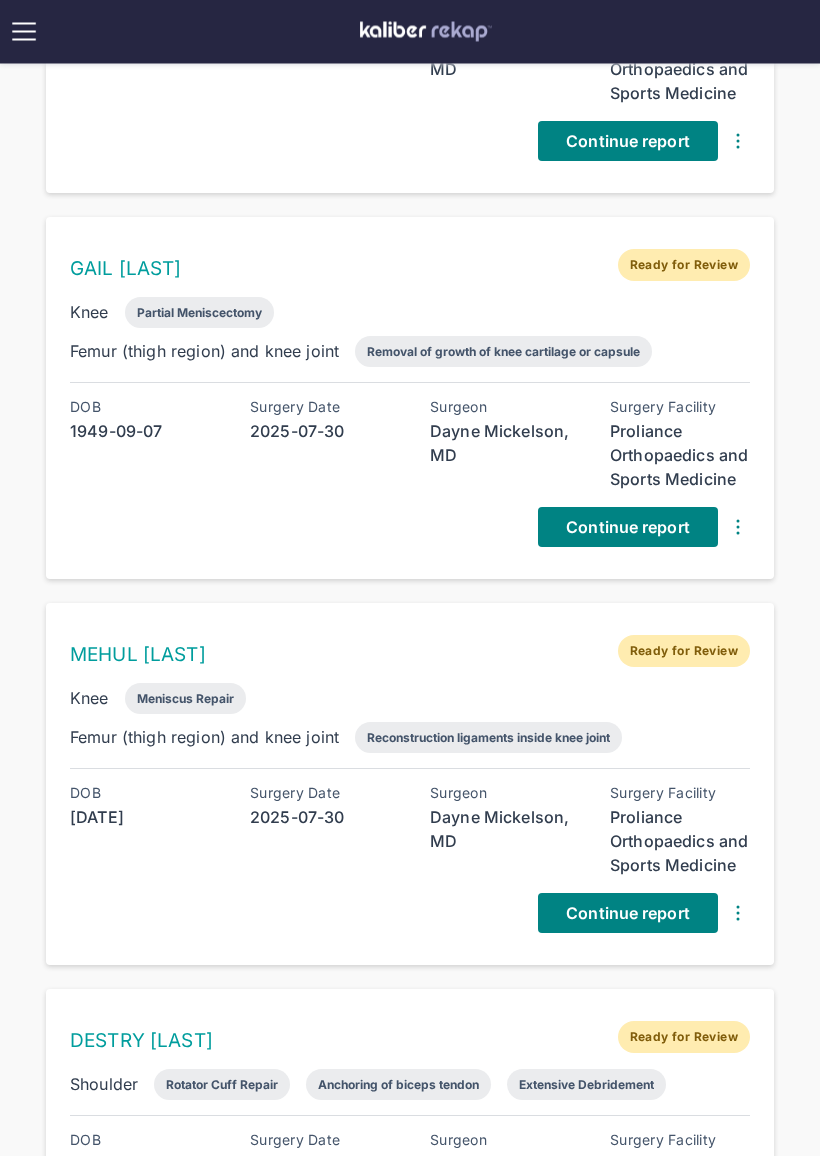 scroll, scrollTop: 2493, scrollLeft: 0, axis: vertical 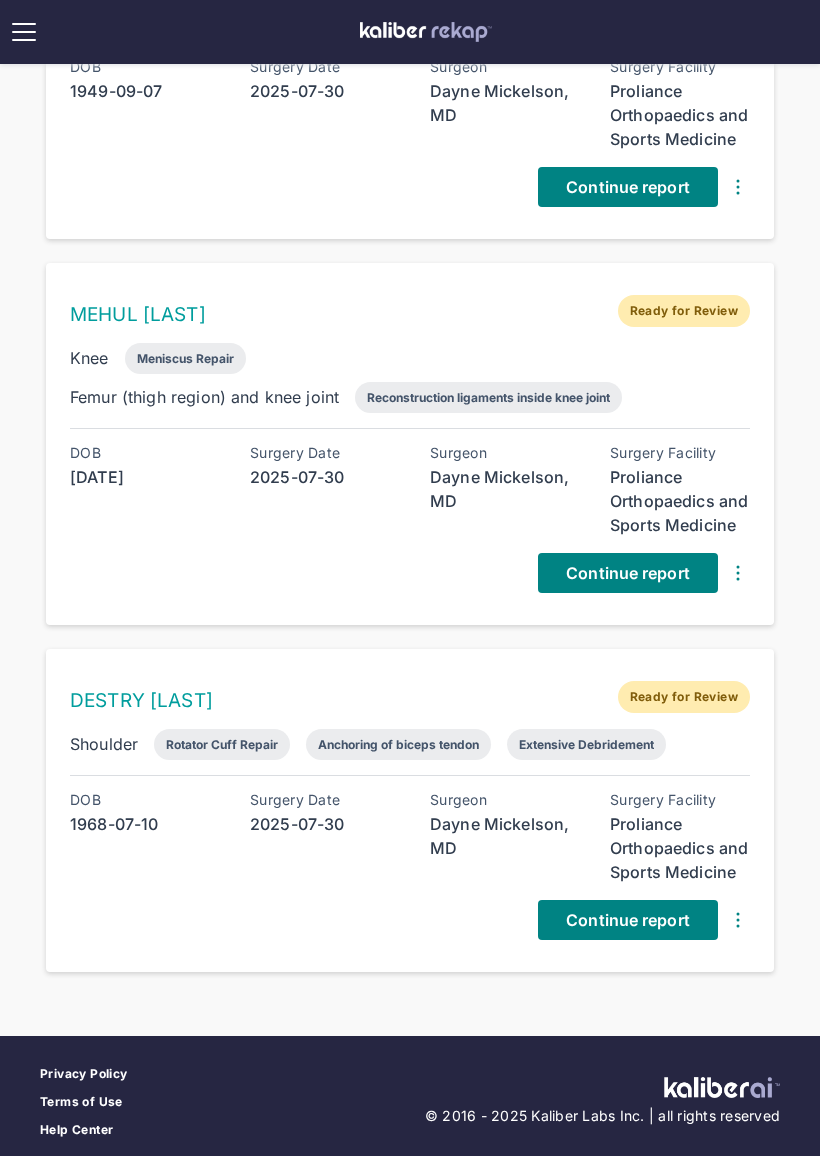 click on "Continue report" at bounding box center (628, 920) 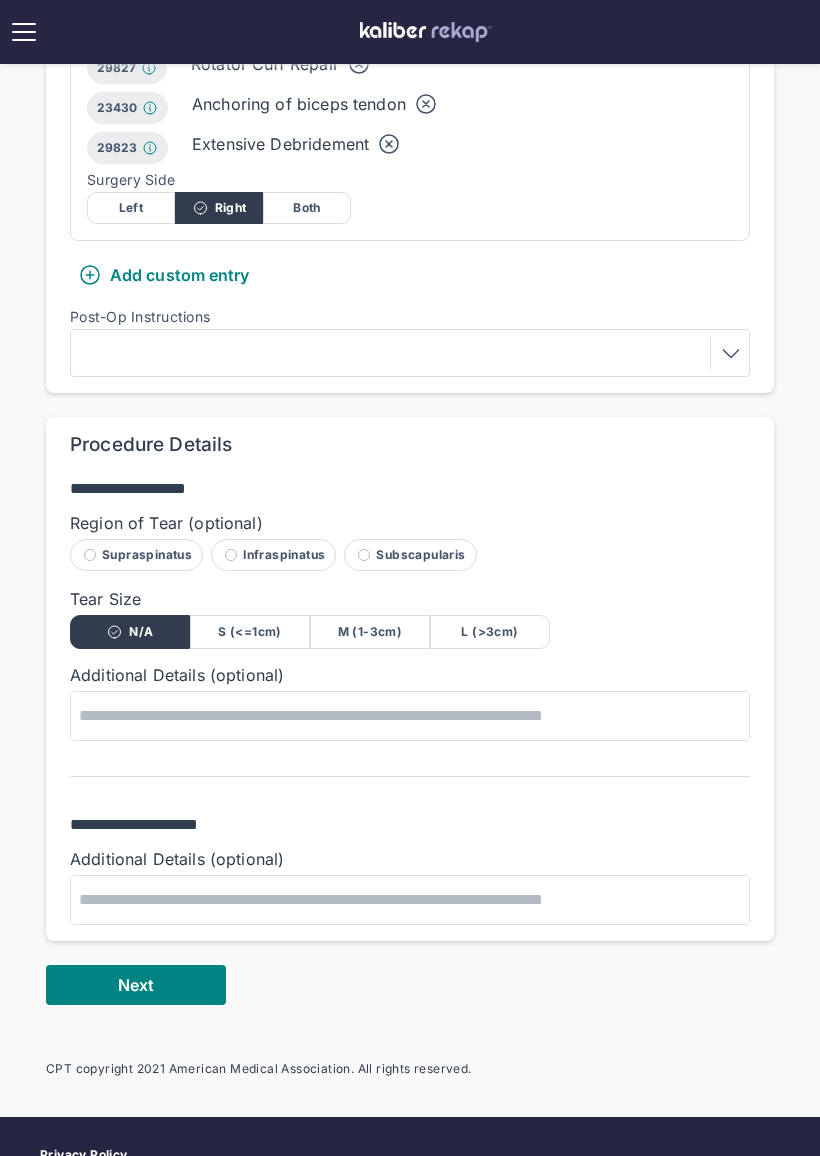 scroll, scrollTop: 711, scrollLeft: 0, axis: vertical 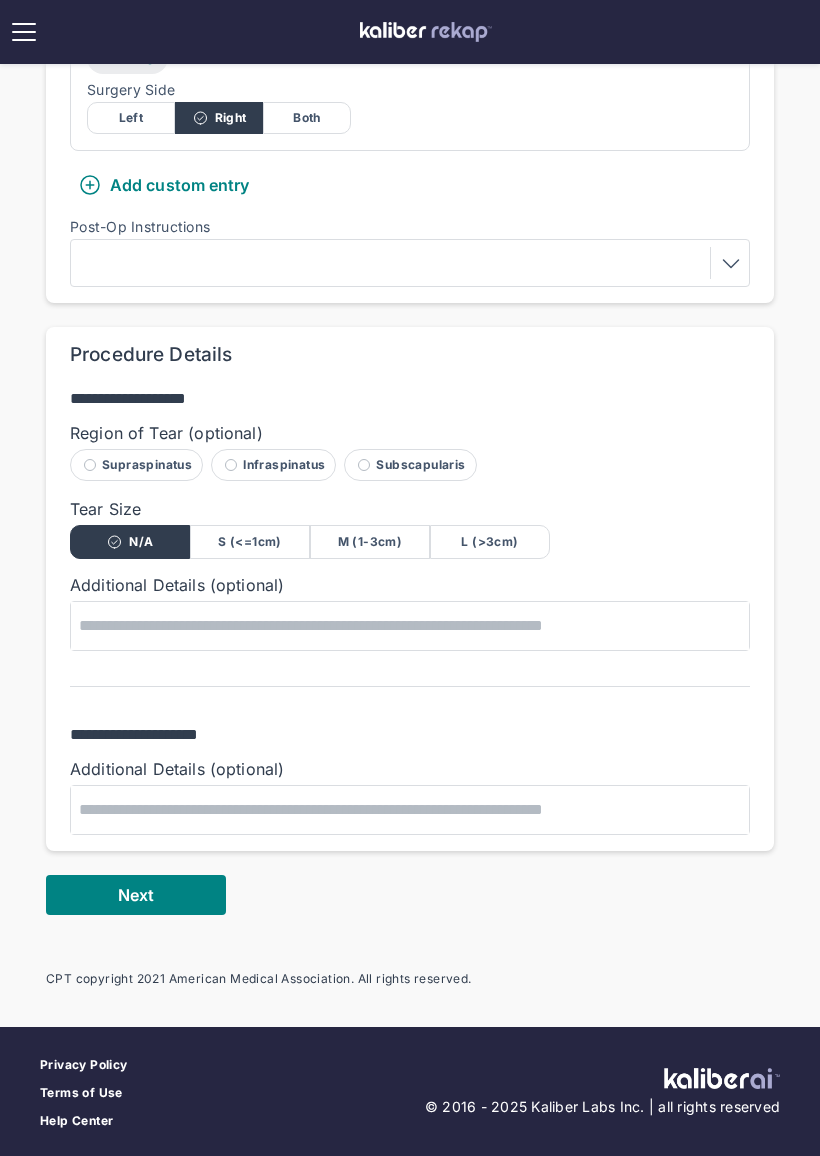 click on "M (1-3cm)" at bounding box center [370, 542] 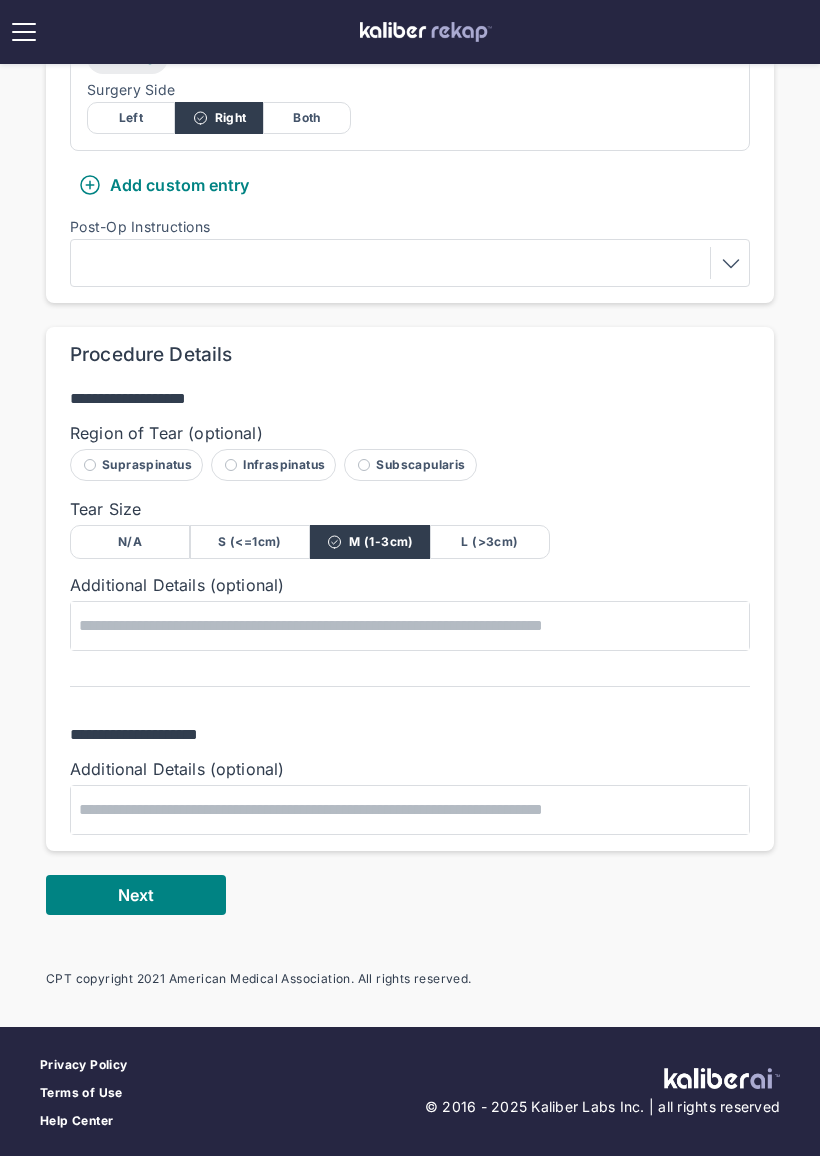 click on "Next" at bounding box center [136, 895] 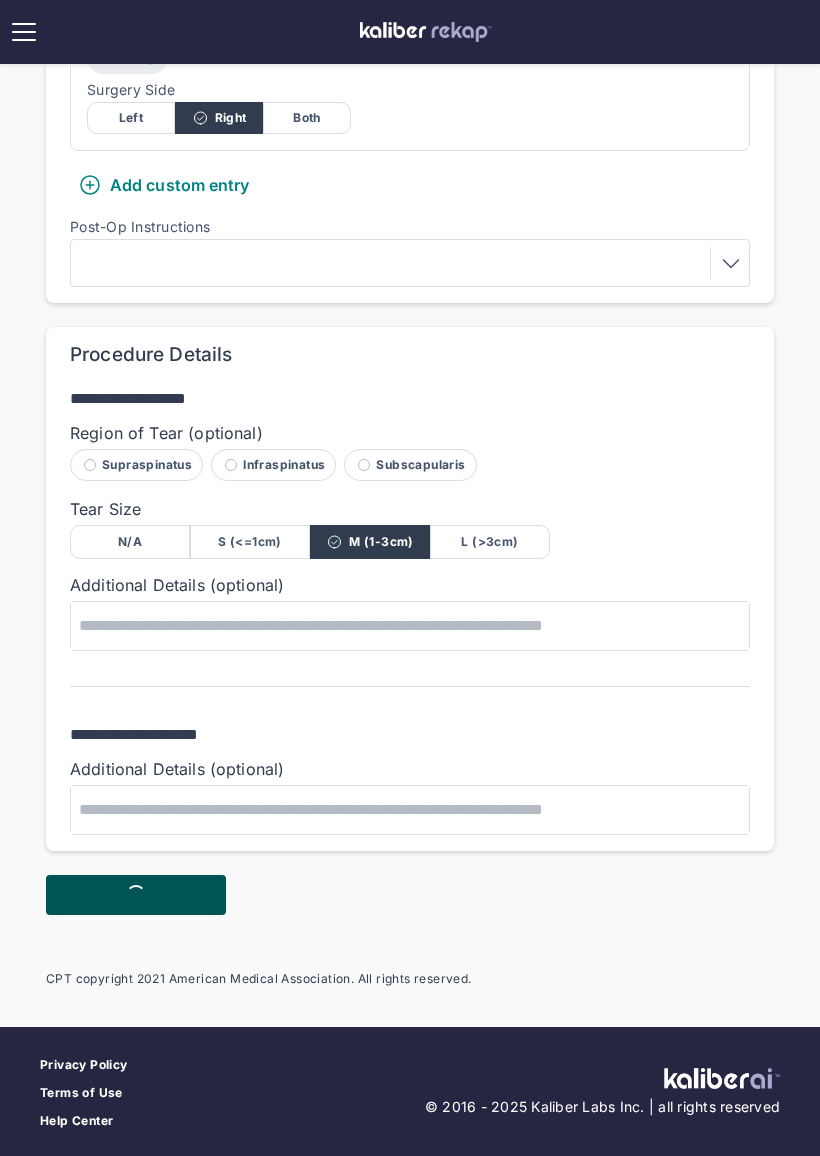 click on "Subscapularis" at bounding box center (410, 465) 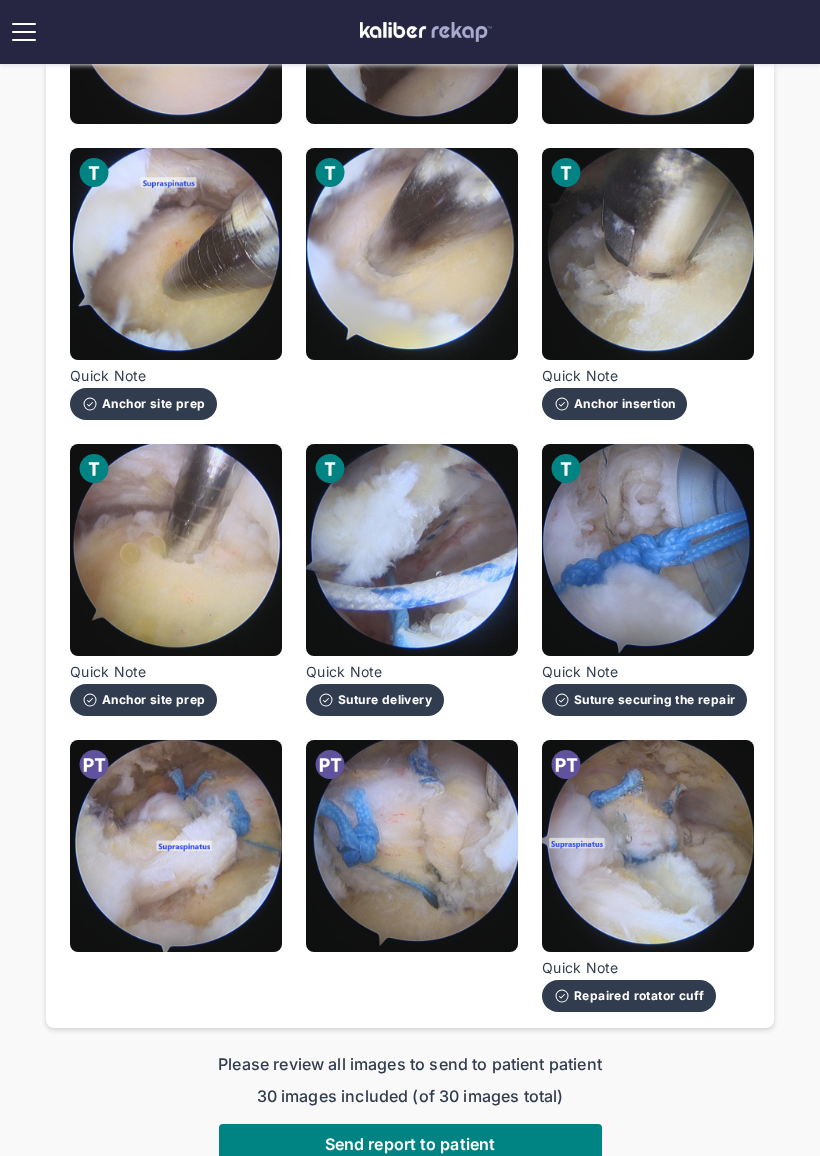 scroll, scrollTop: 2101, scrollLeft: 0, axis: vertical 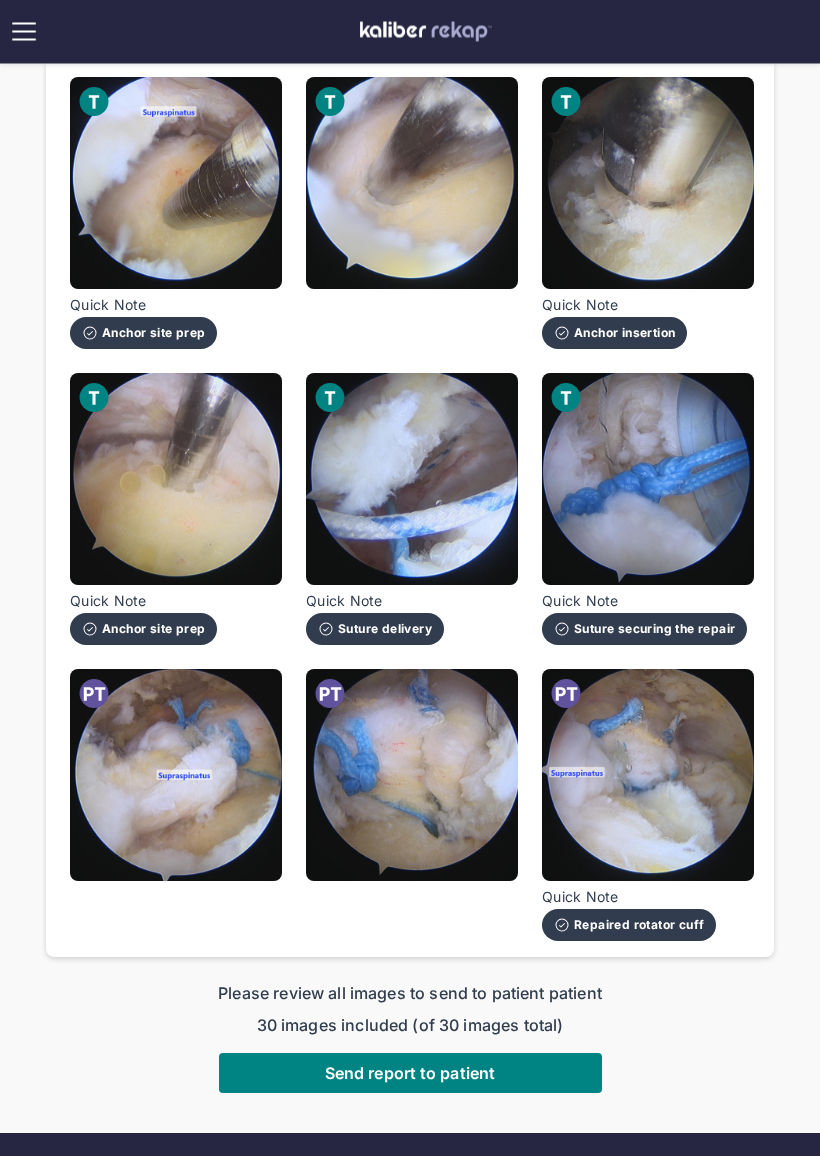 click at bounding box center [426, 32] 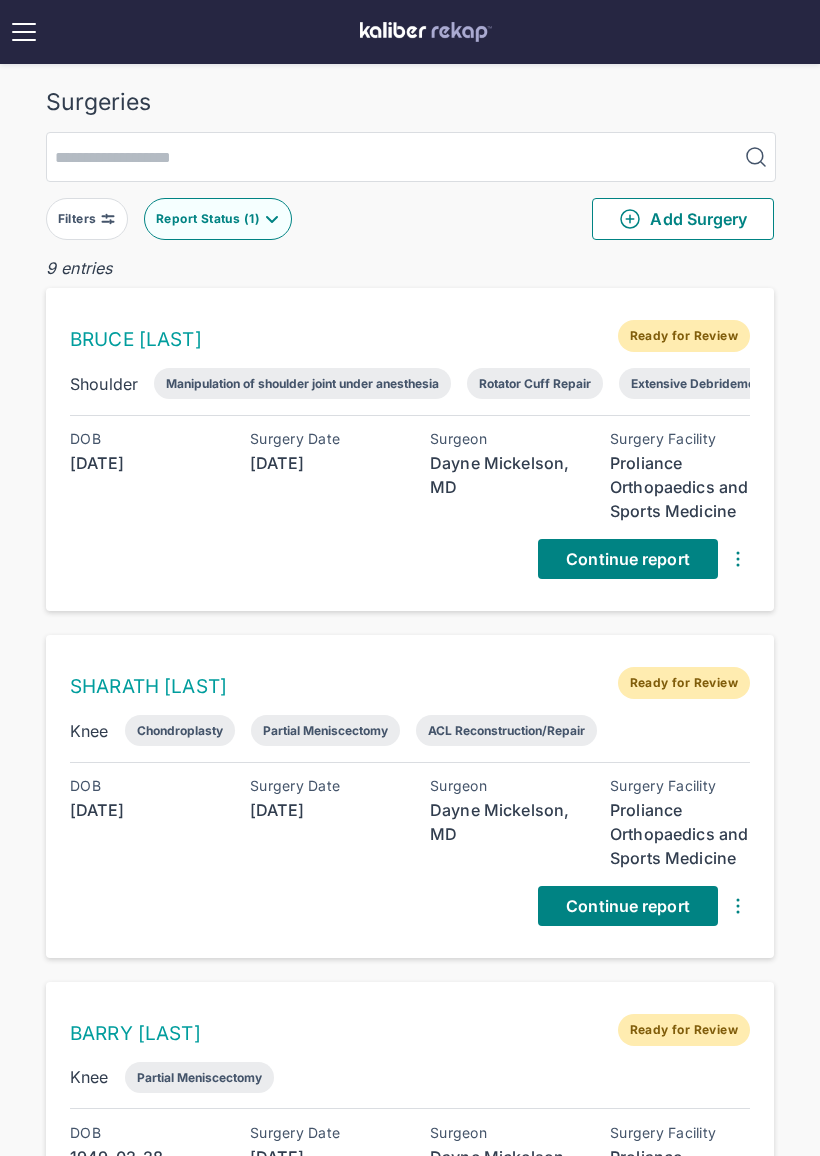 click on "Report Status ( 1 )" at bounding box center (210, 219) 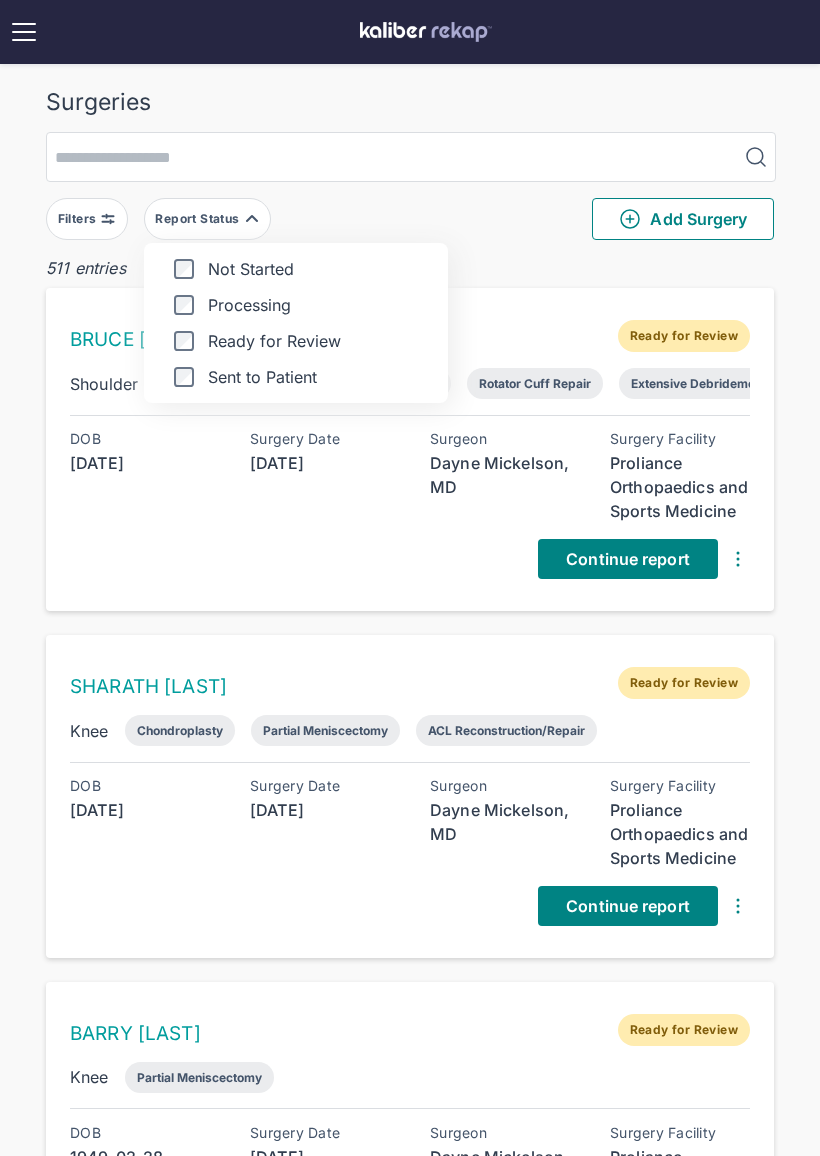 click on "Report Status" at bounding box center (199, 219) 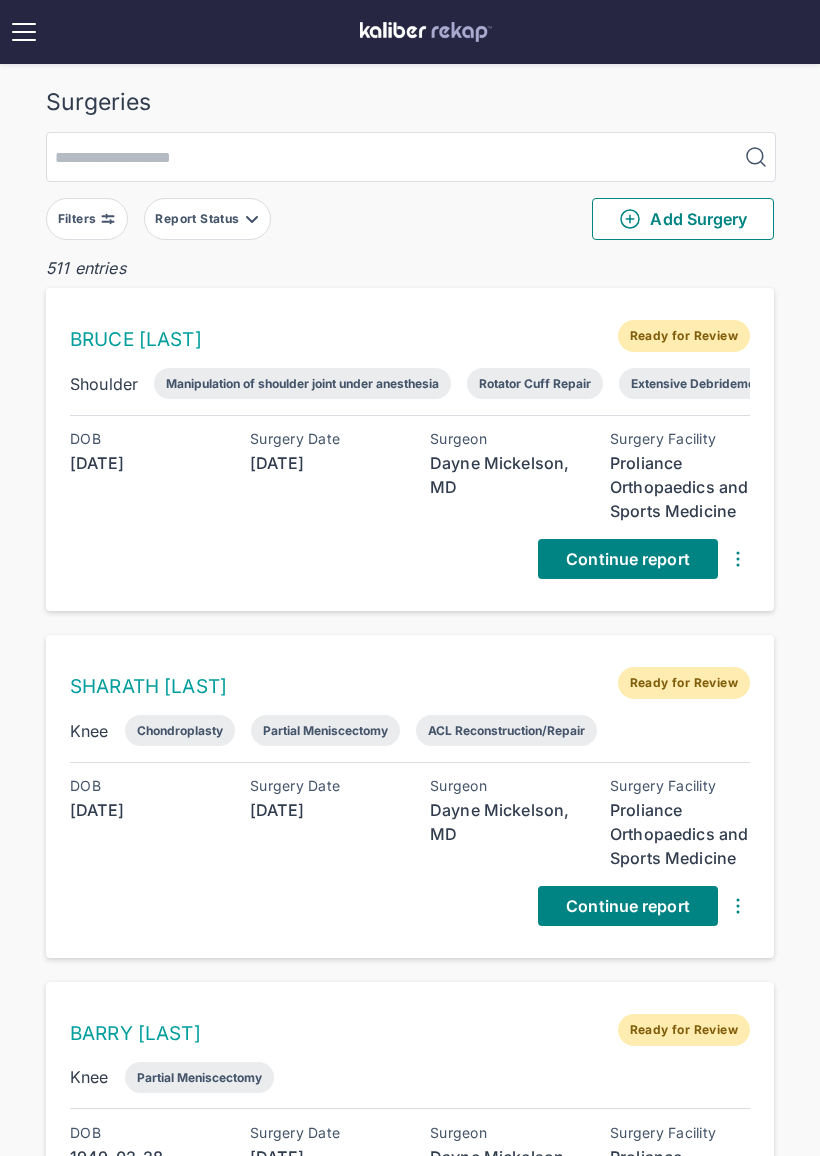 click on "Report Status" at bounding box center [199, 219] 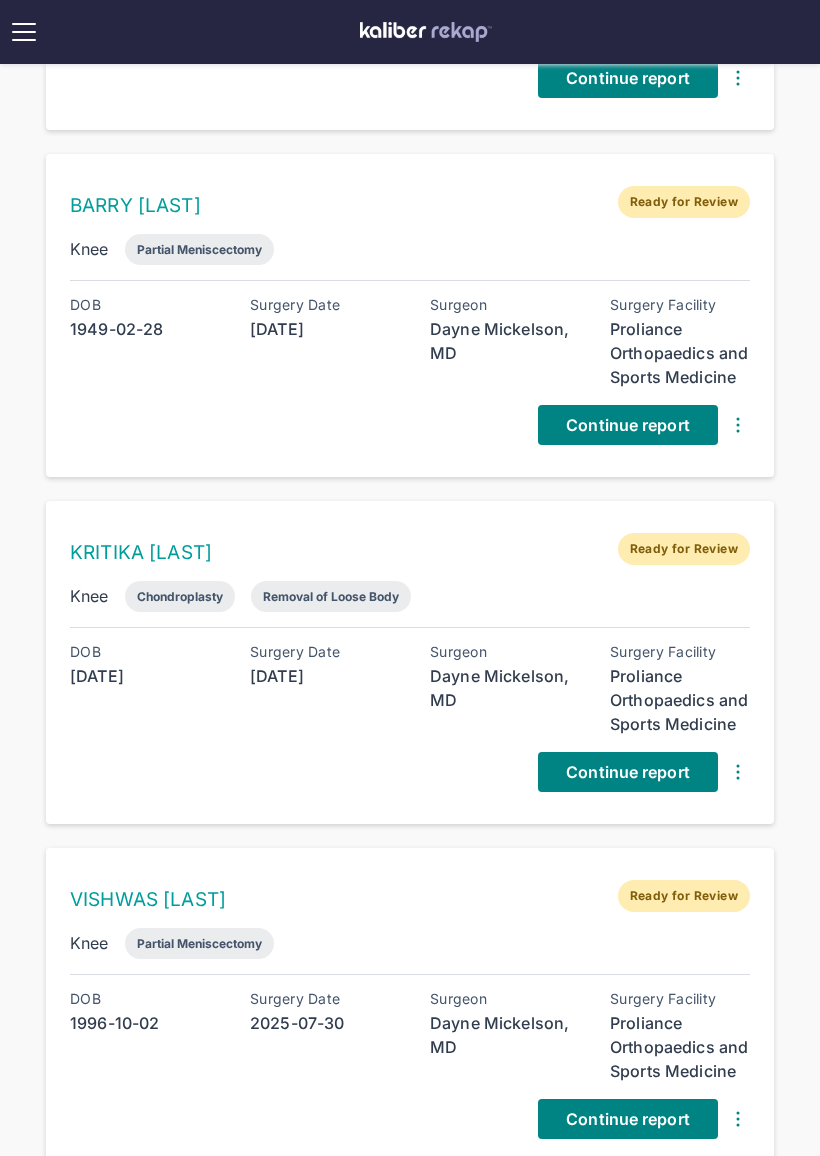 scroll, scrollTop: 0, scrollLeft: 0, axis: both 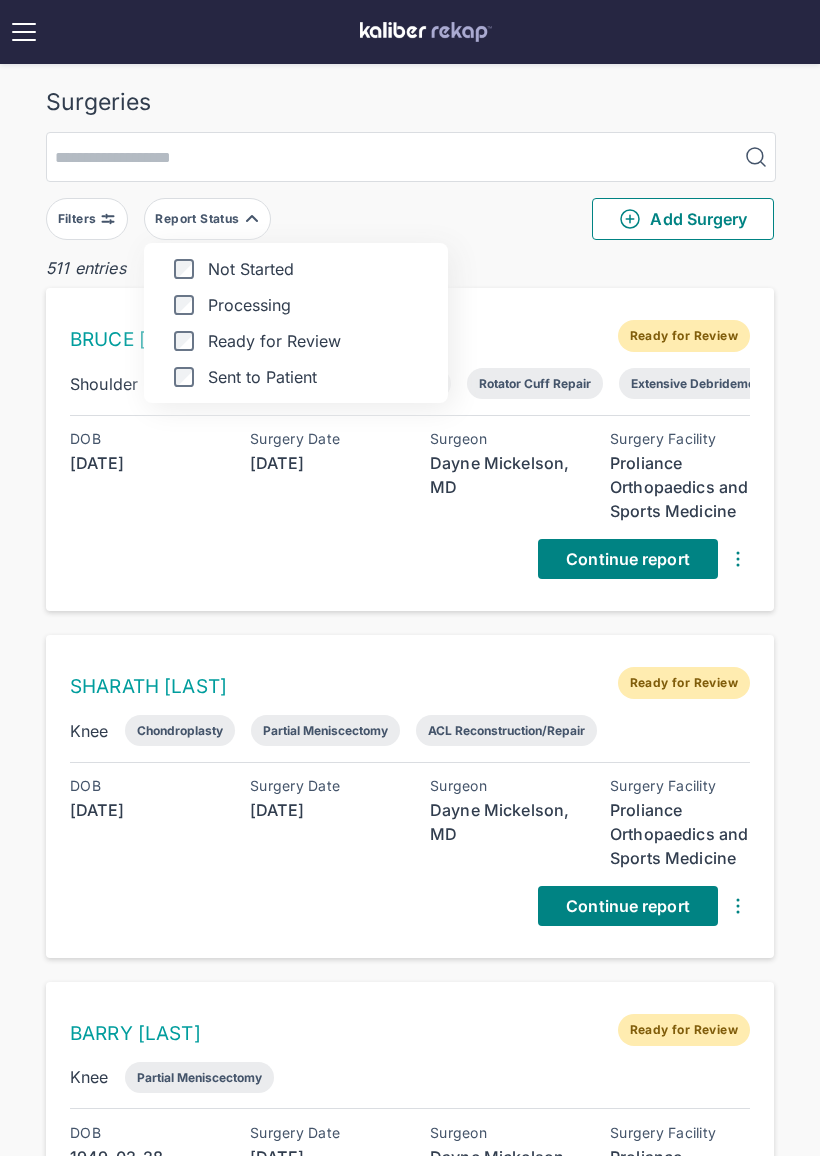 click on "Ready for Review" at bounding box center [296, 341] 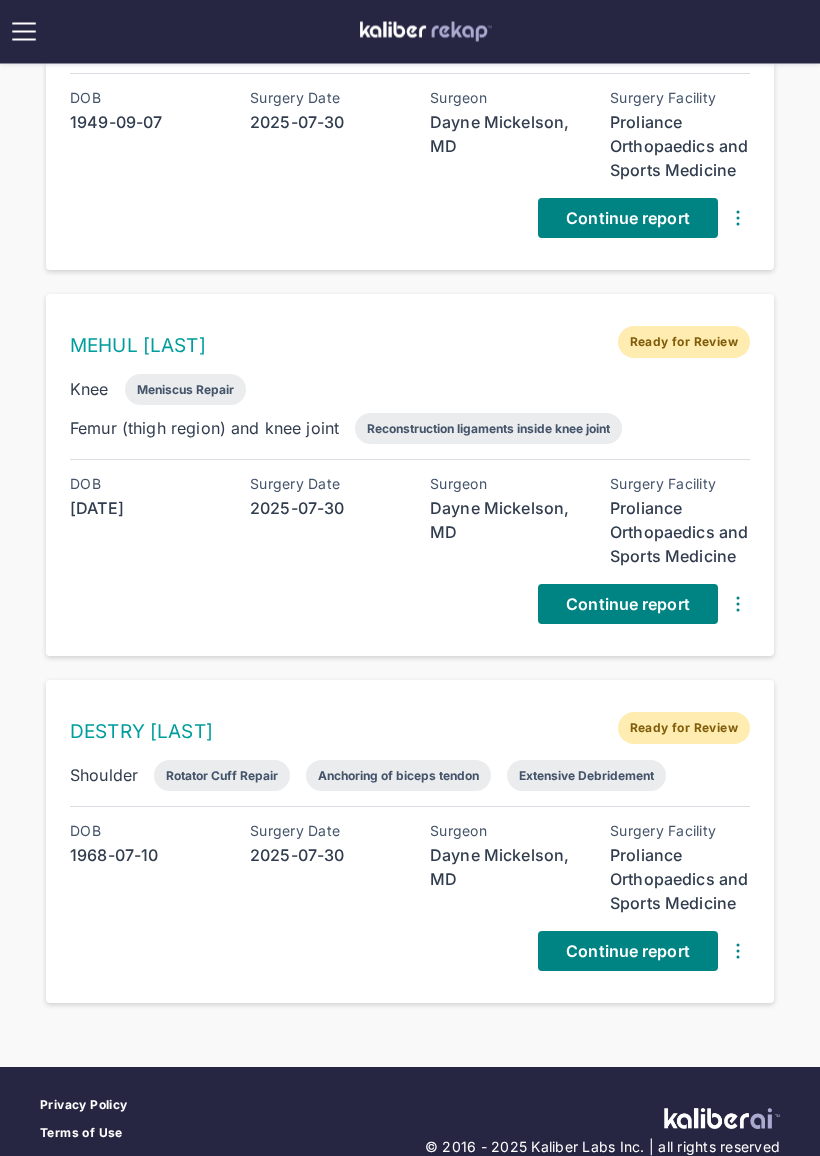 scroll, scrollTop: 2493, scrollLeft: 0, axis: vertical 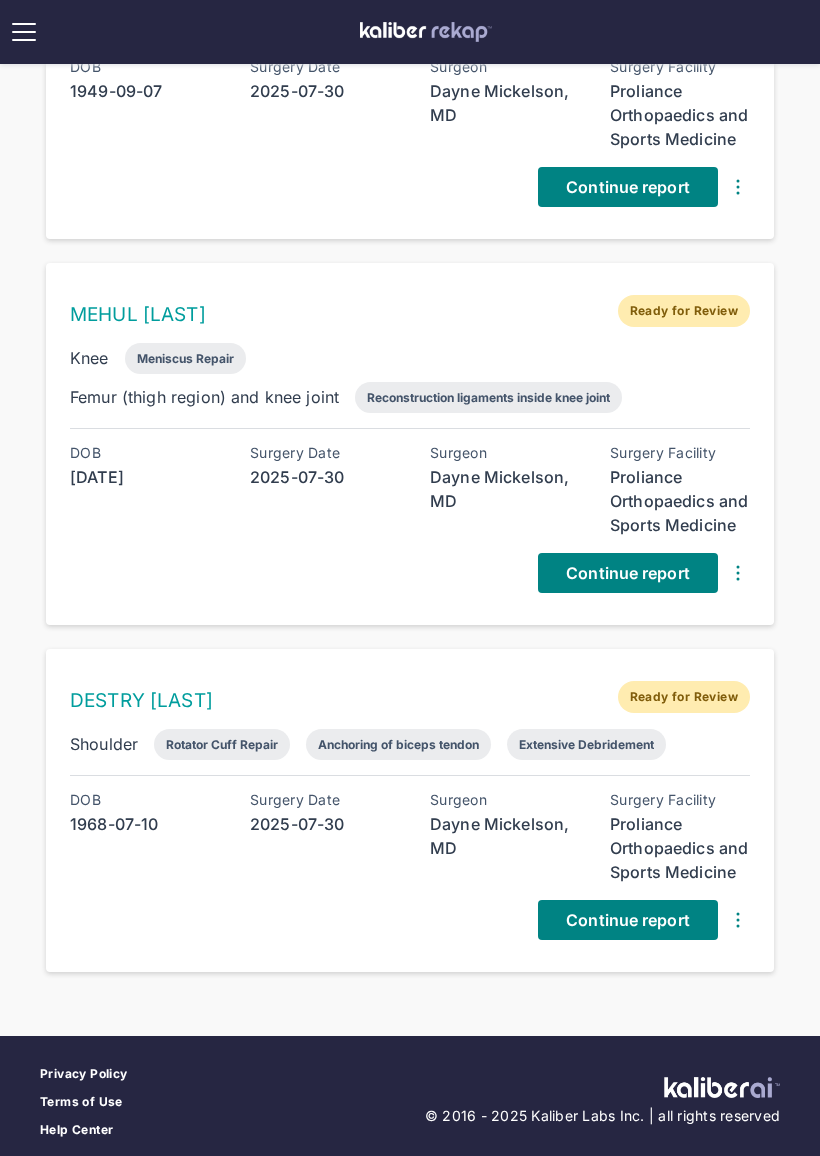 click on "Continue report" at bounding box center (628, 920) 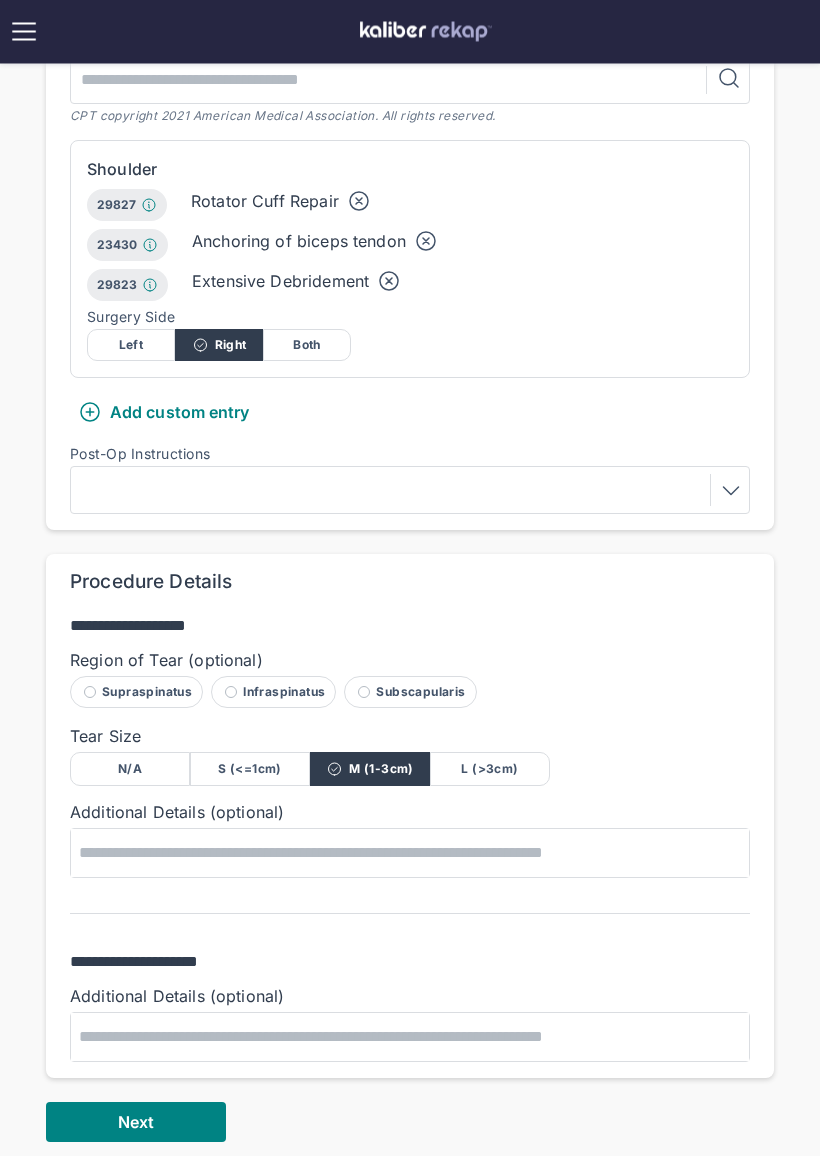 scroll, scrollTop: 711, scrollLeft: 0, axis: vertical 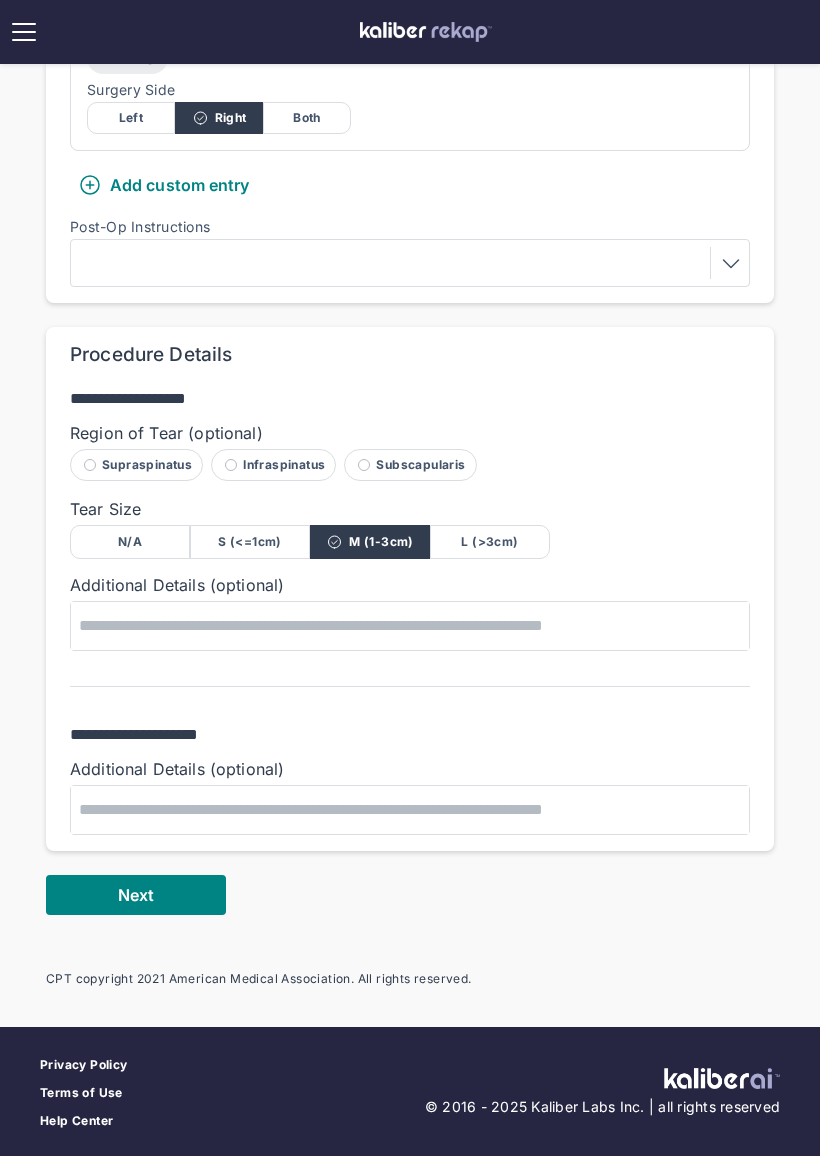 click on "Supraspinatus" at bounding box center (136, 465) 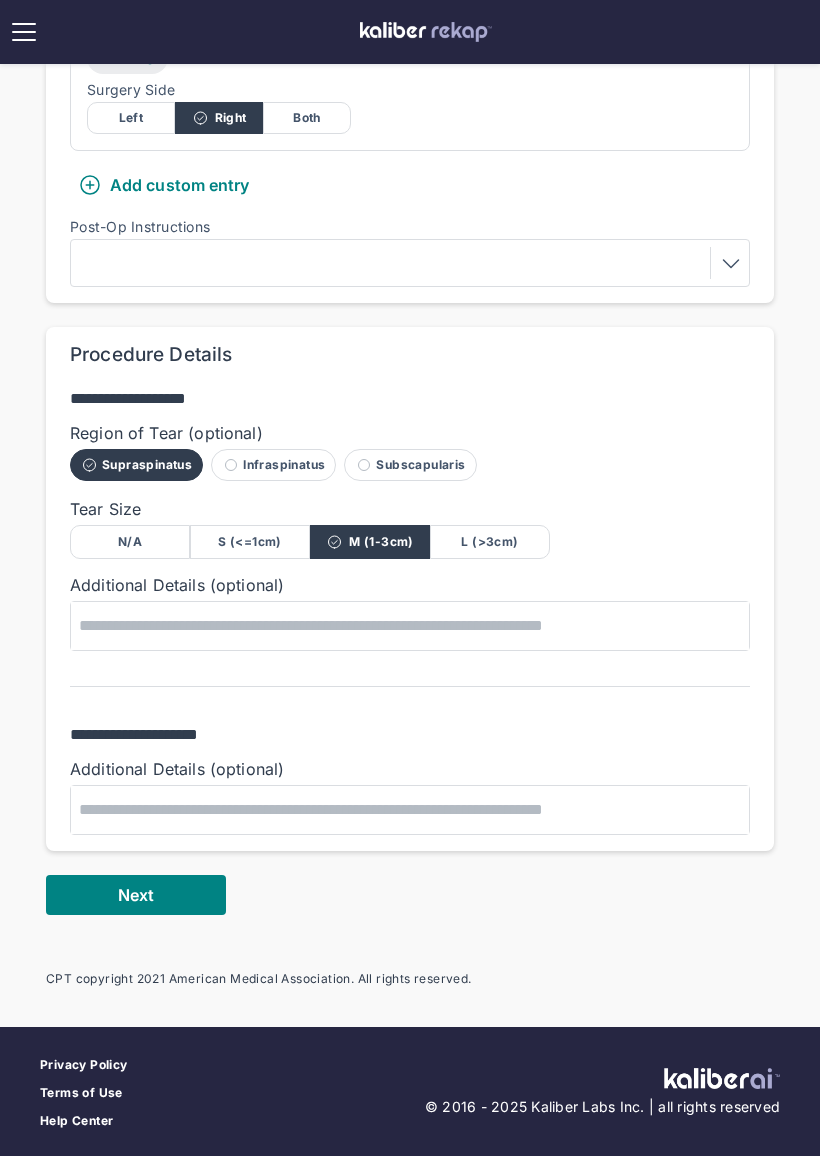 click on "Next" at bounding box center (136, 895) 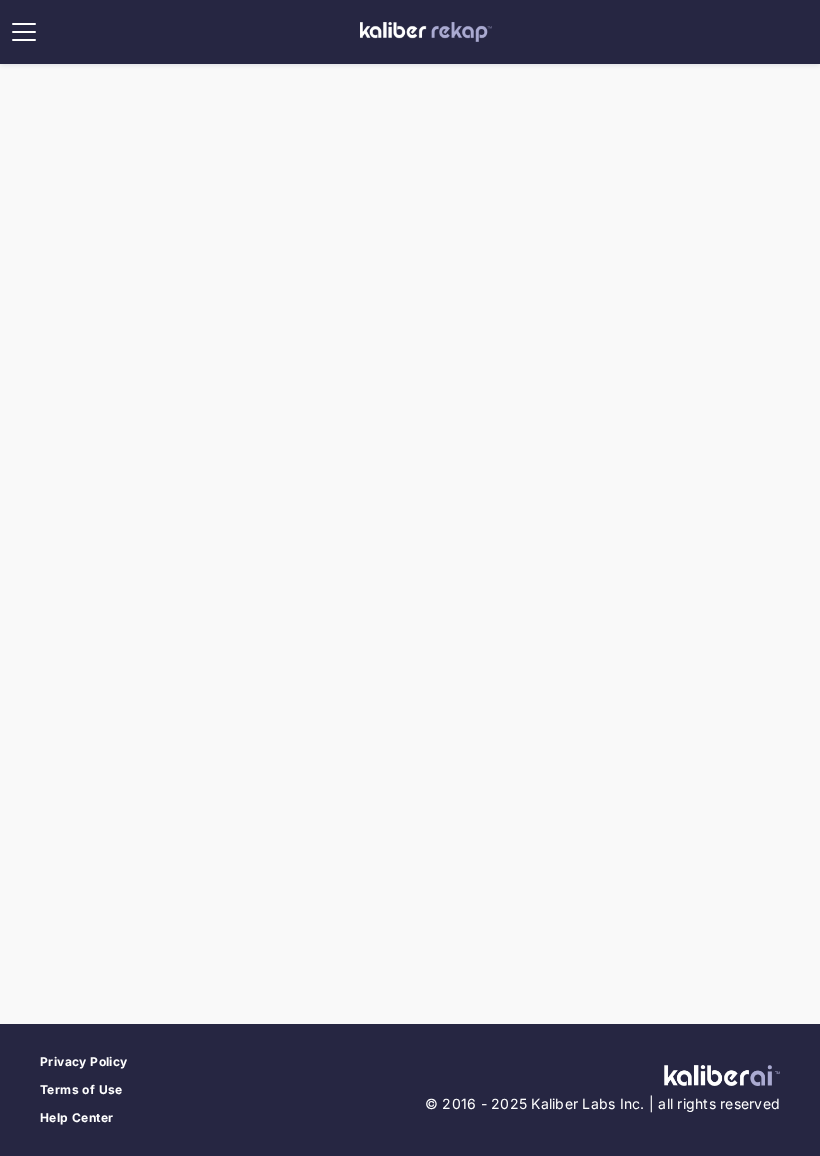 scroll, scrollTop: 0, scrollLeft: 0, axis: both 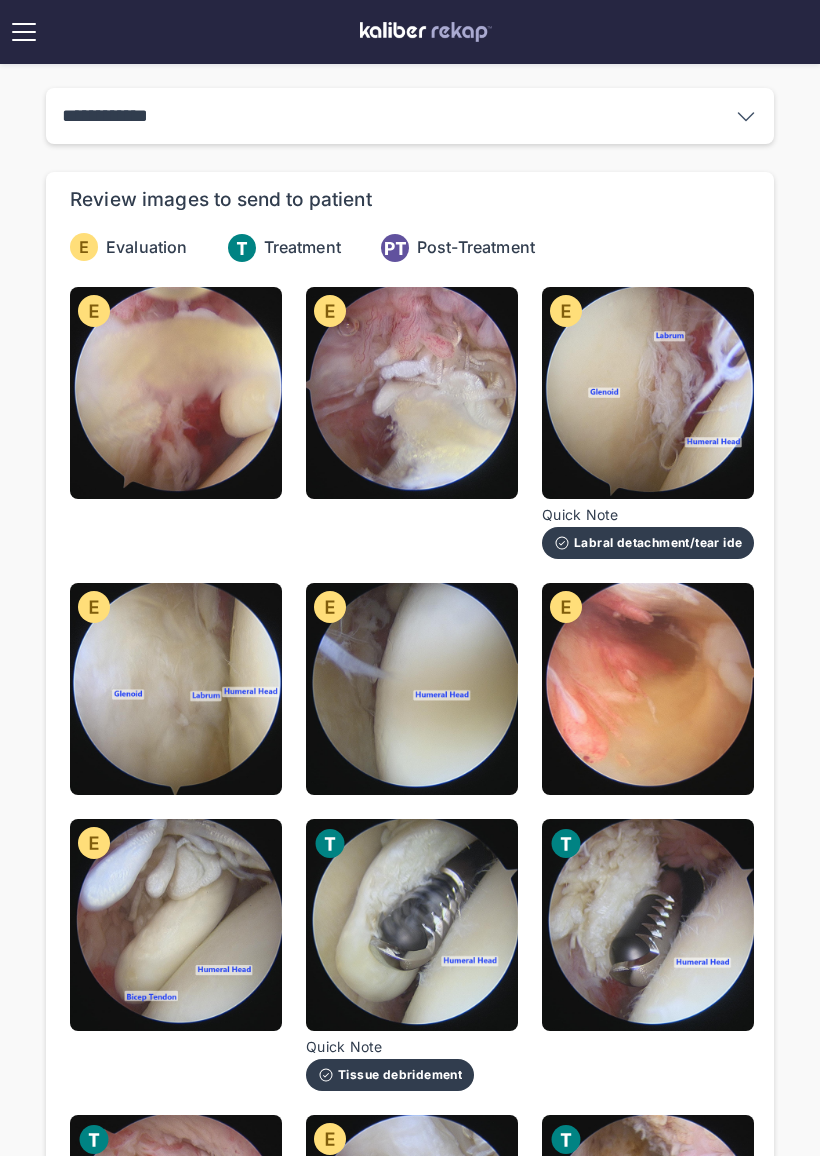 click at bounding box center [412, 393] 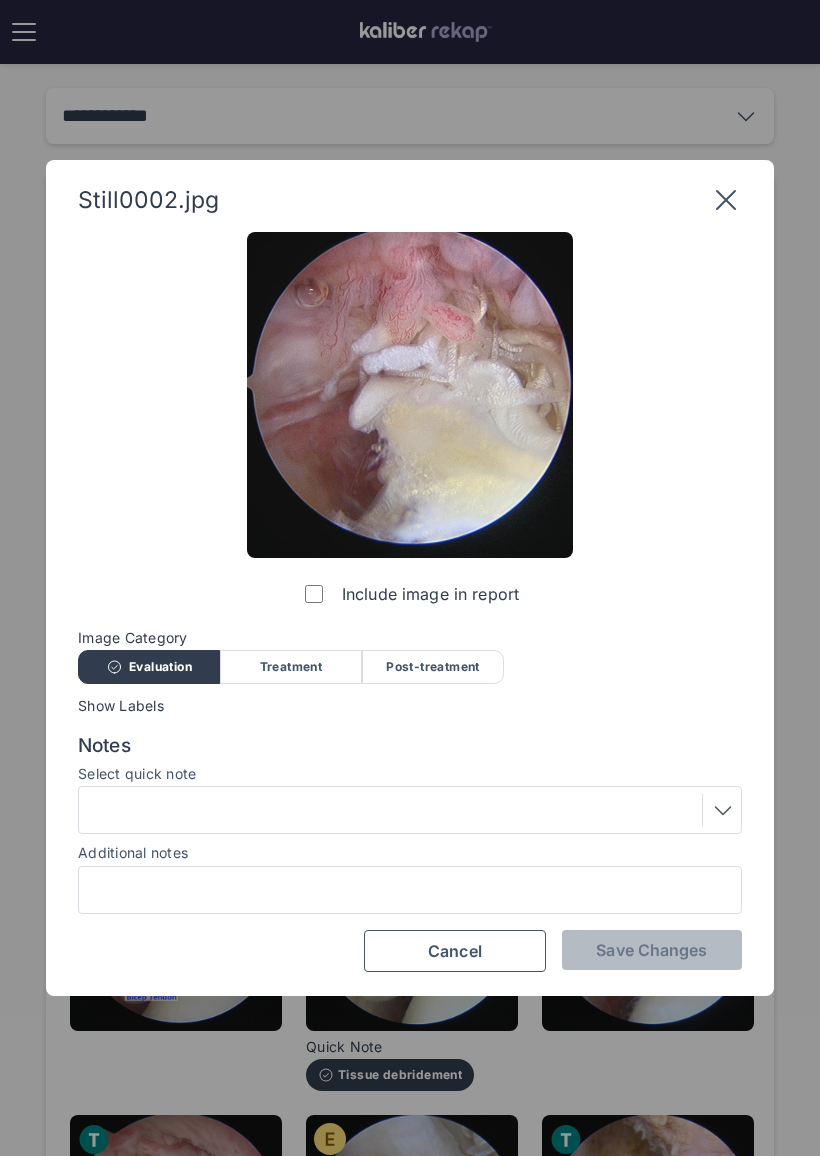 click at bounding box center (410, 810) 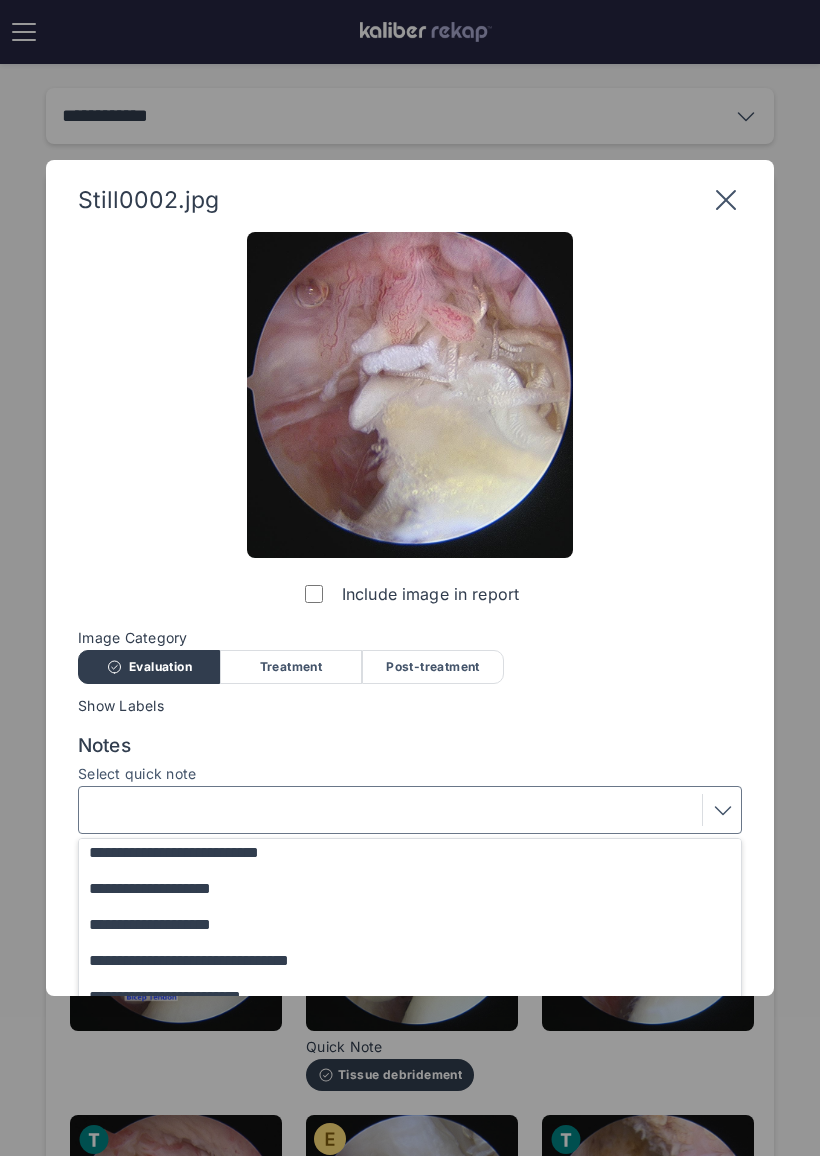 scroll, scrollTop: 252, scrollLeft: 0, axis: vertical 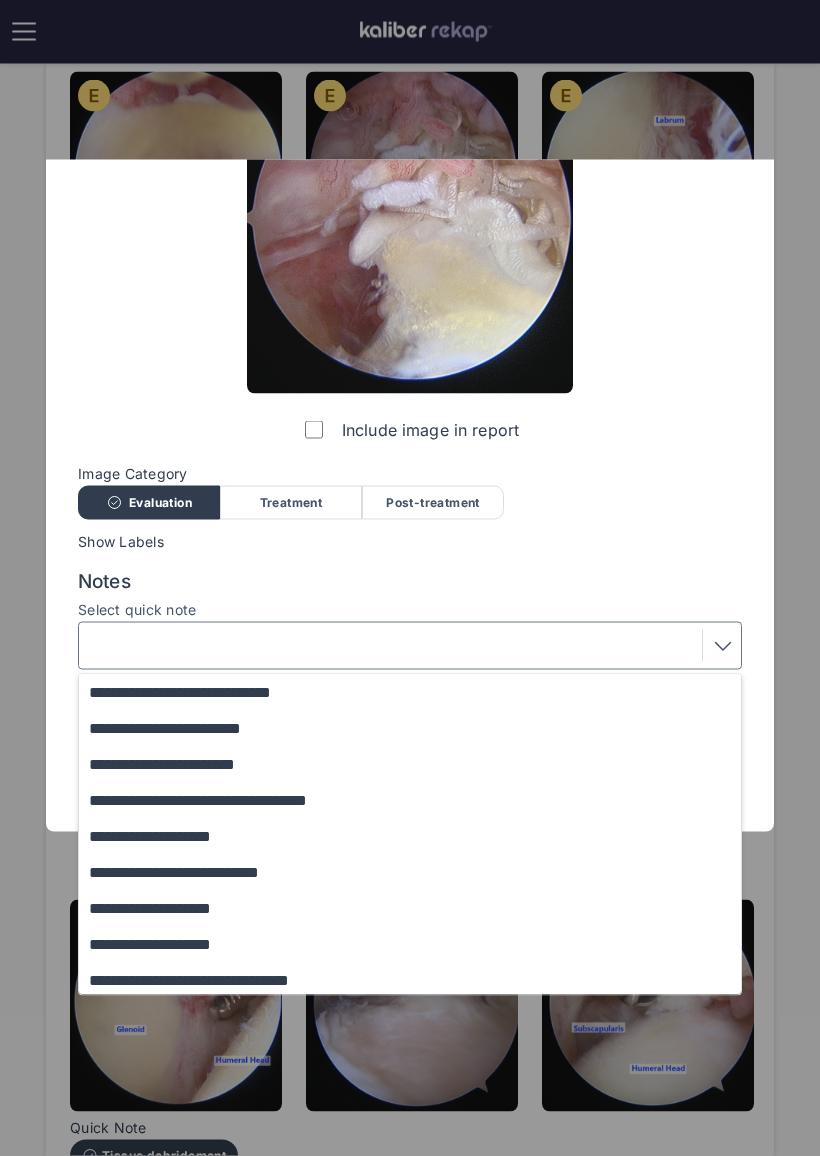 click on "**********" at bounding box center (419, 766) 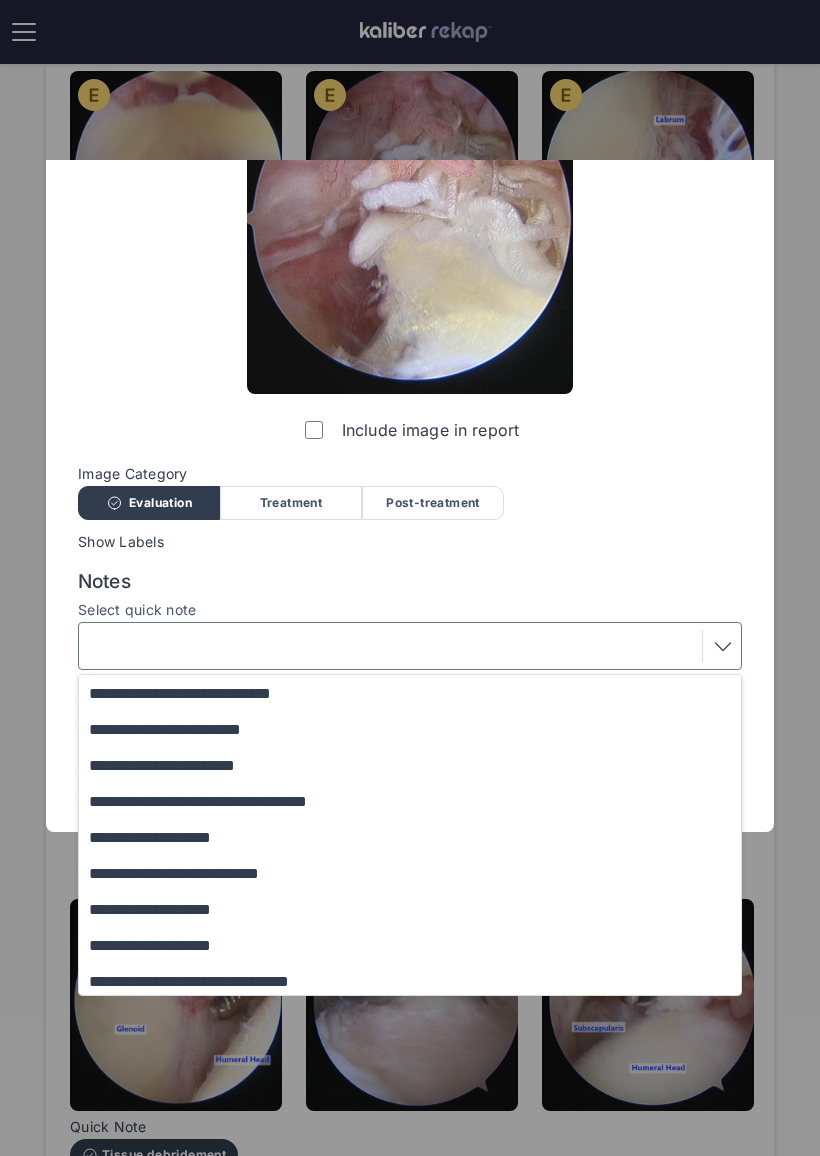 scroll, scrollTop: 0, scrollLeft: 0, axis: both 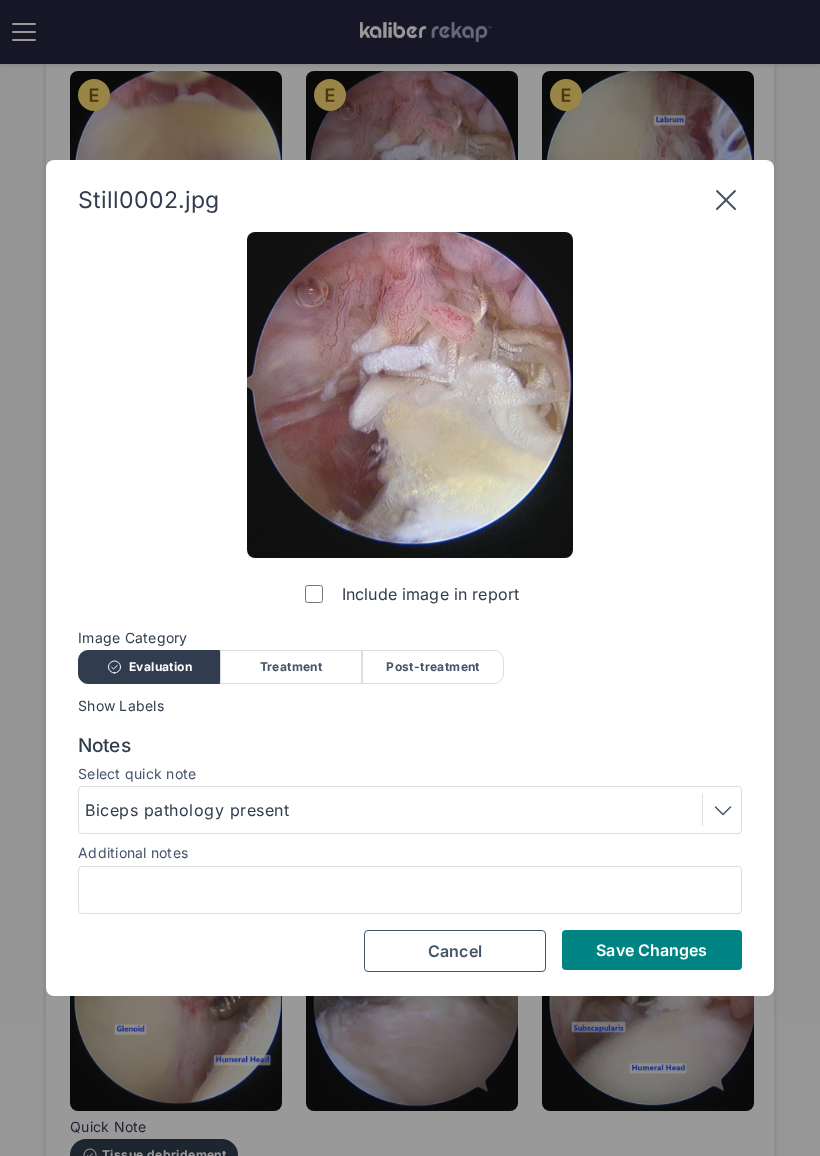 click on "Save Changes" at bounding box center [651, 950] 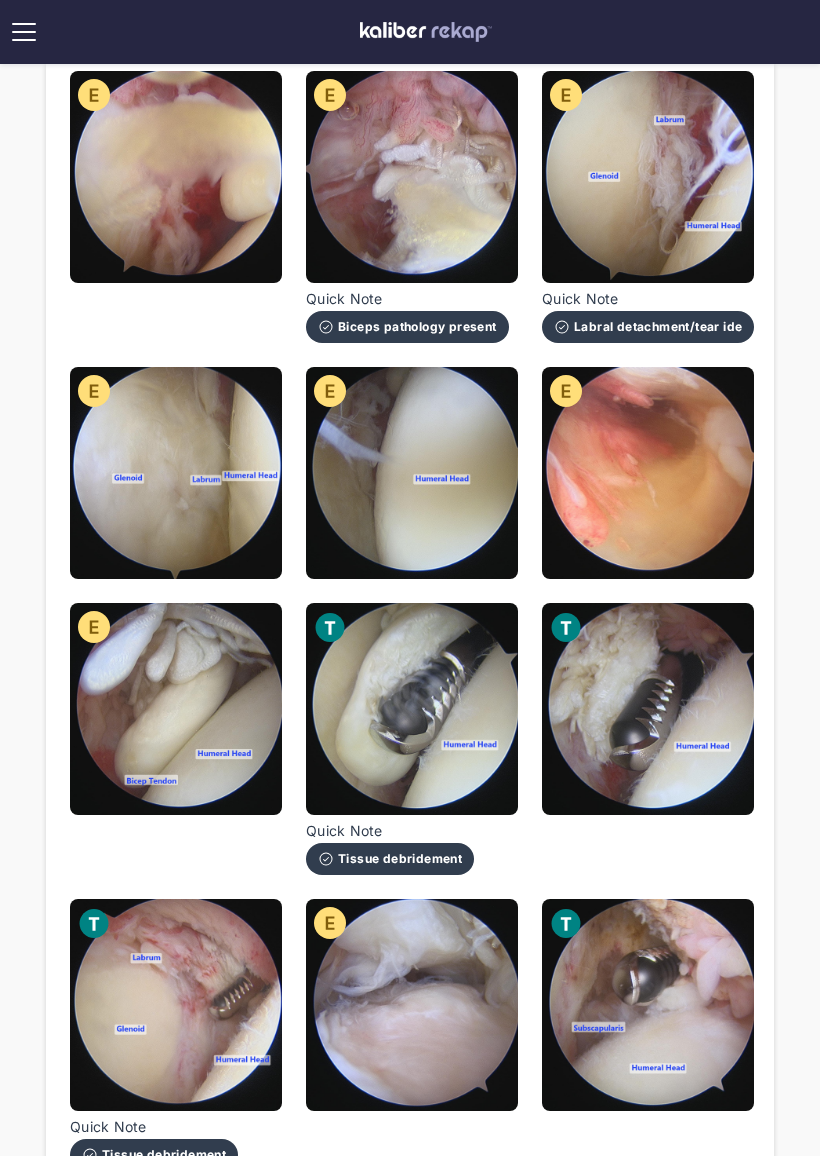 click at bounding box center (176, 709) 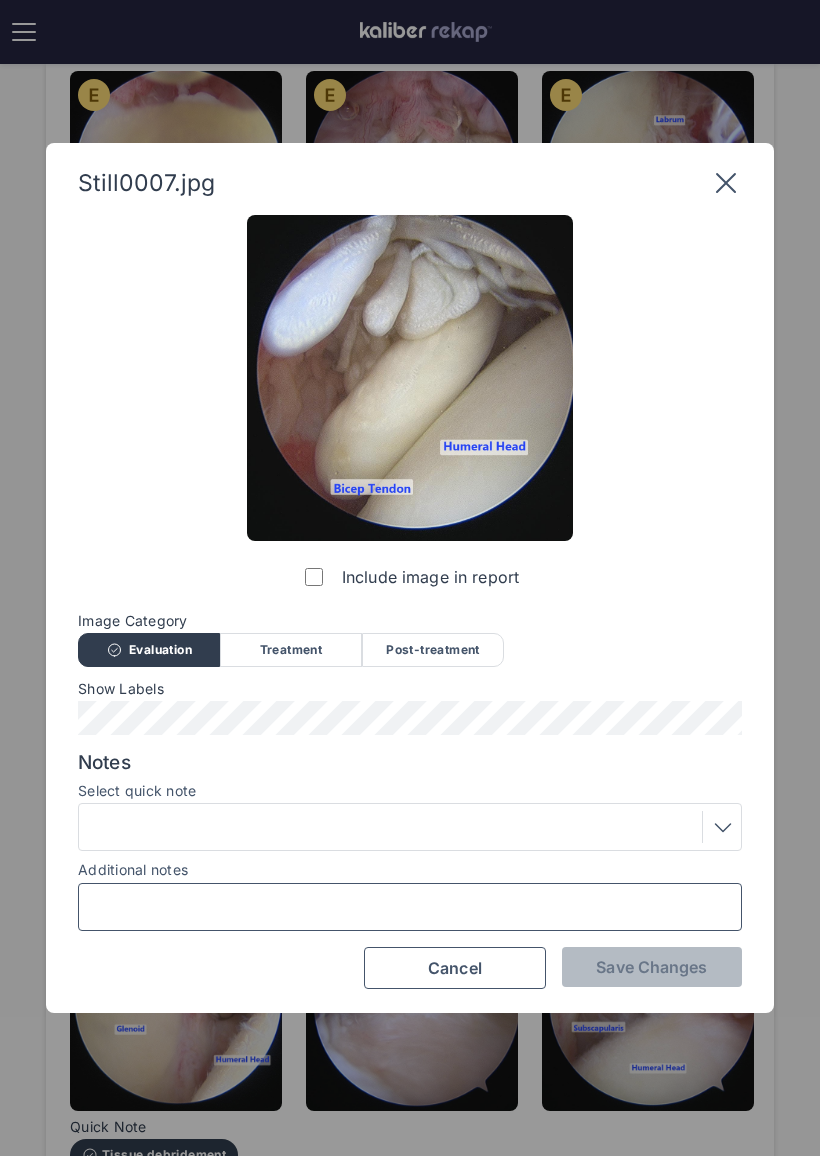 click on "Additional notes" at bounding box center [410, 907] 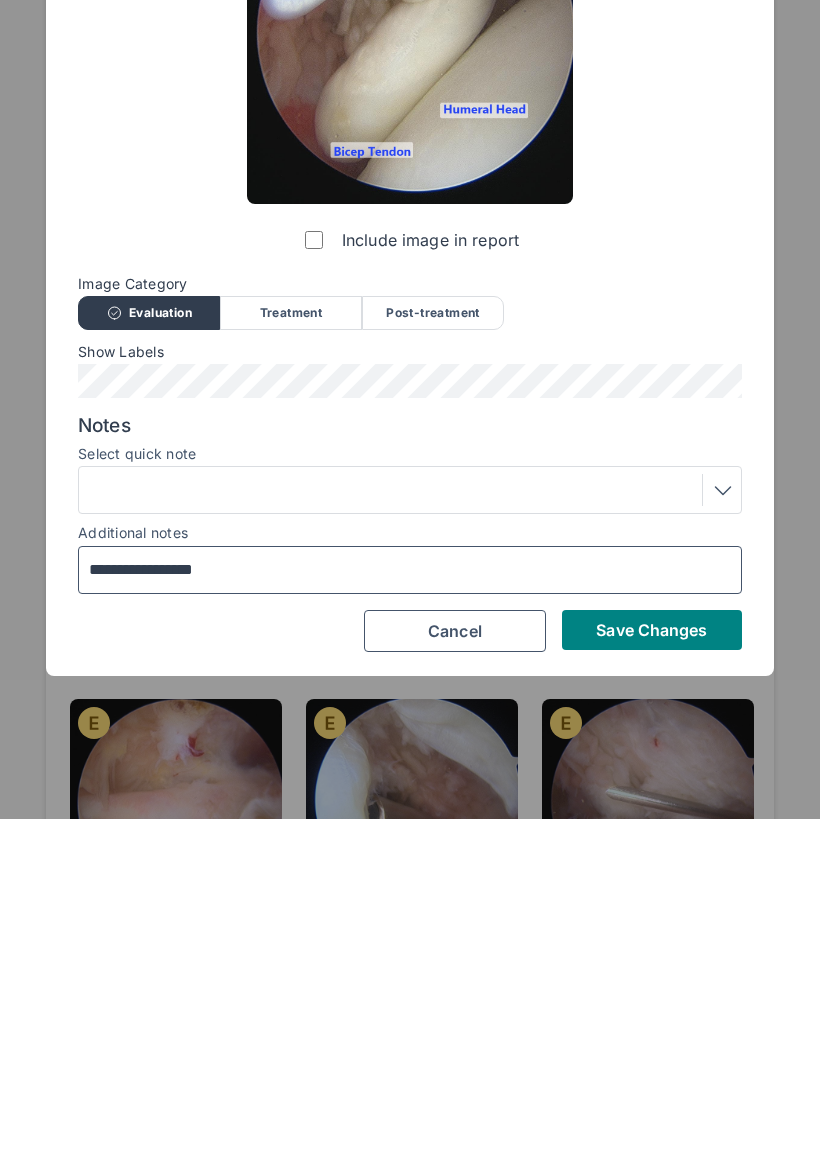 type on "**********" 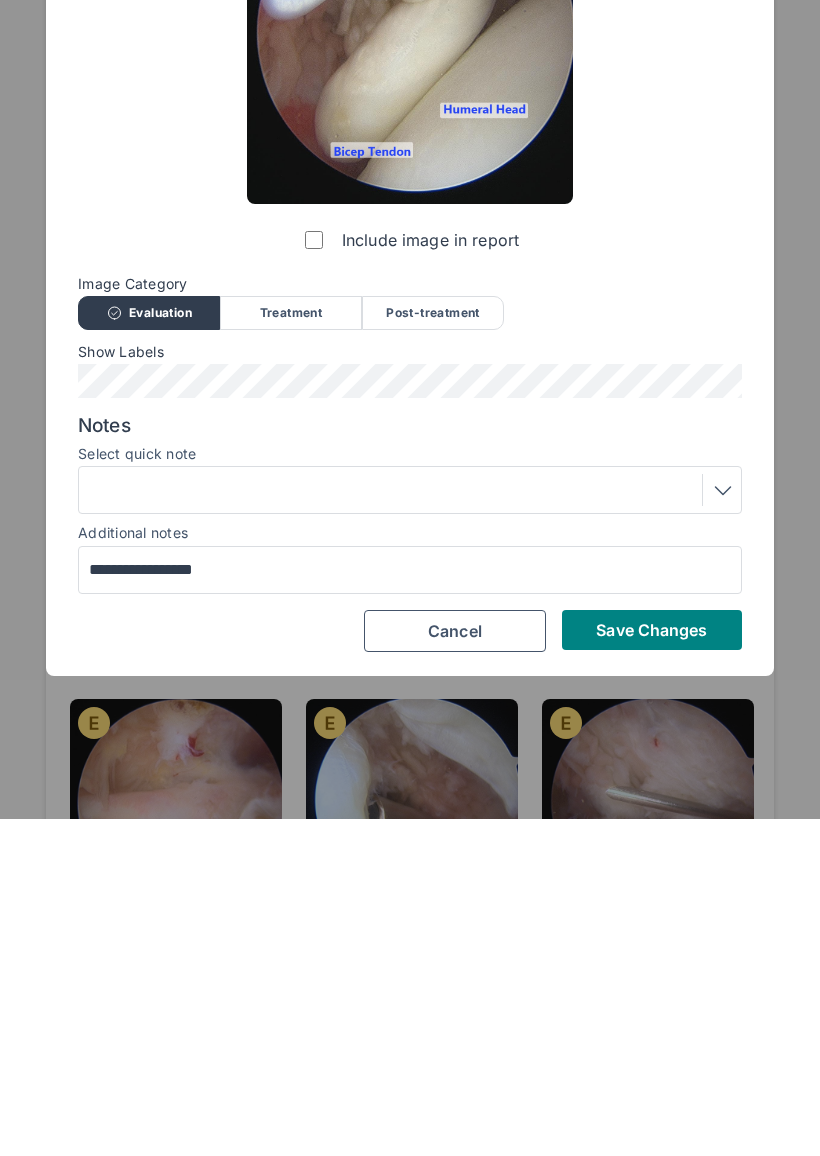 click on "**********" at bounding box center (410, 602) 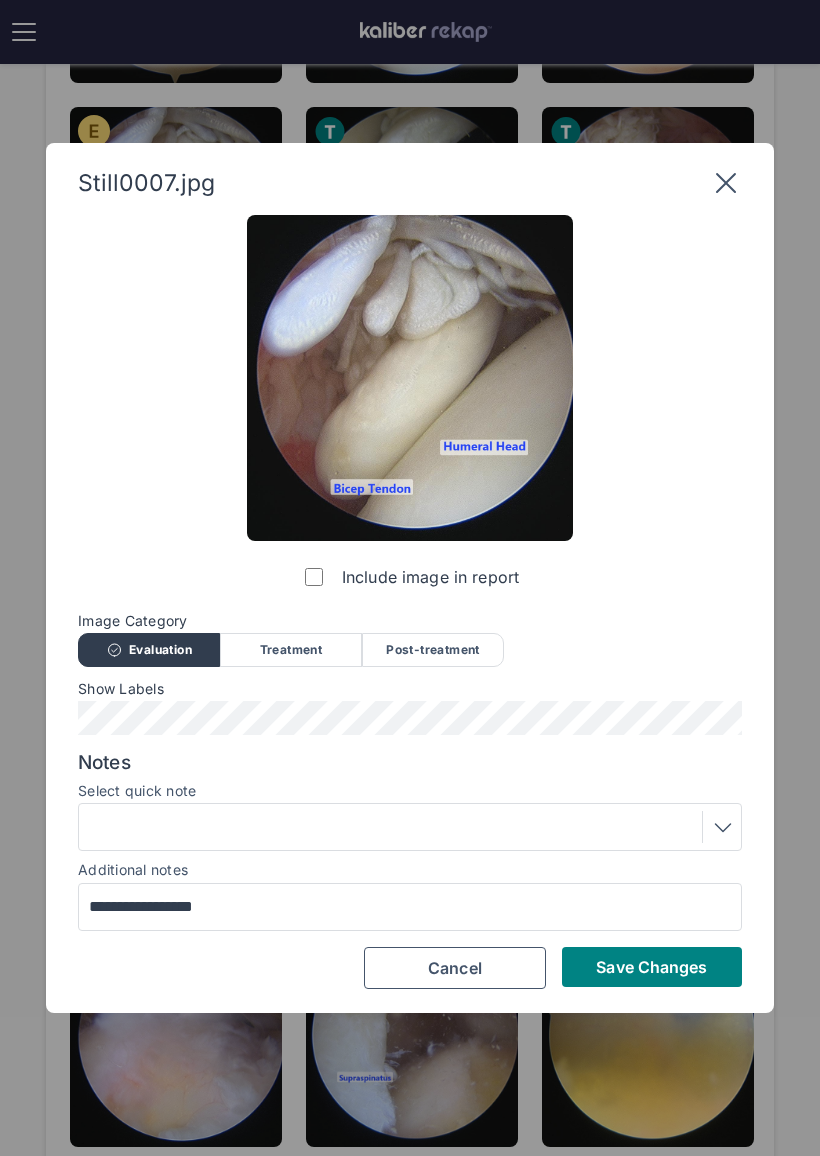 click on "Save Changes" at bounding box center (651, 967) 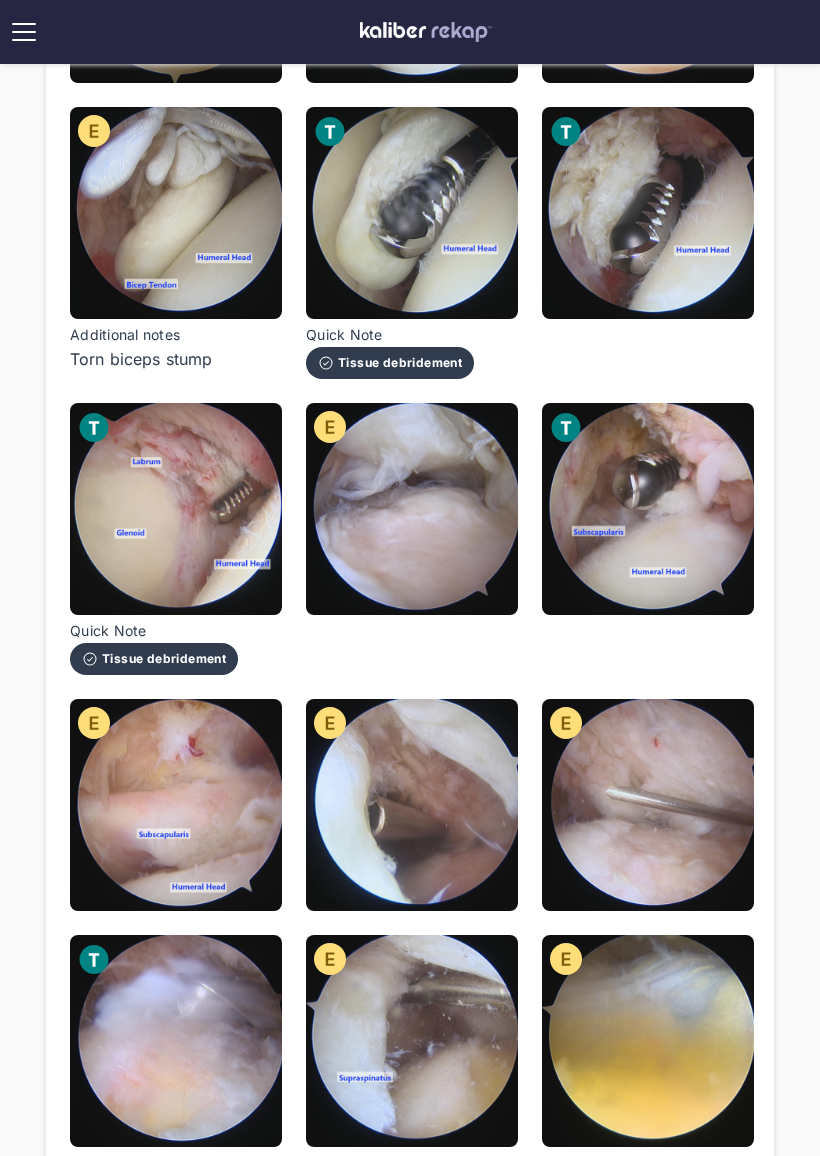 click at bounding box center [648, 213] 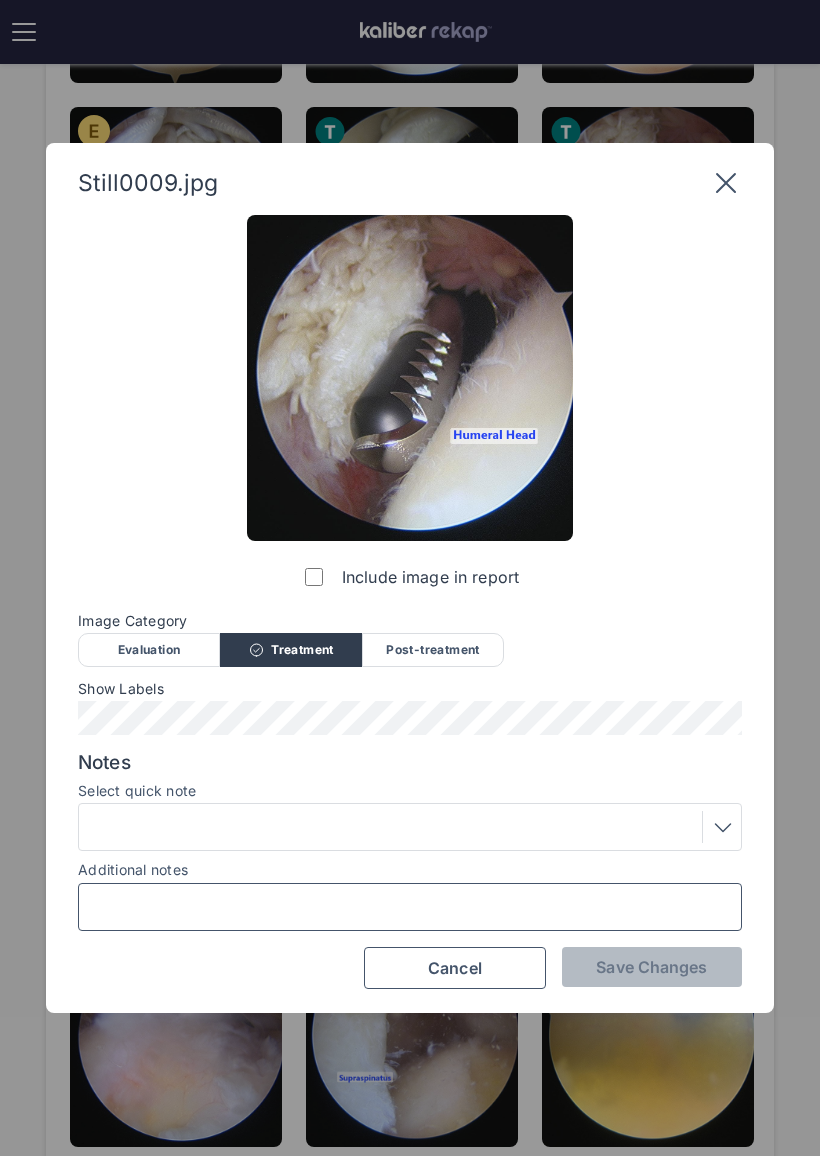 click on "Additional notes" at bounding box center [410, 907] 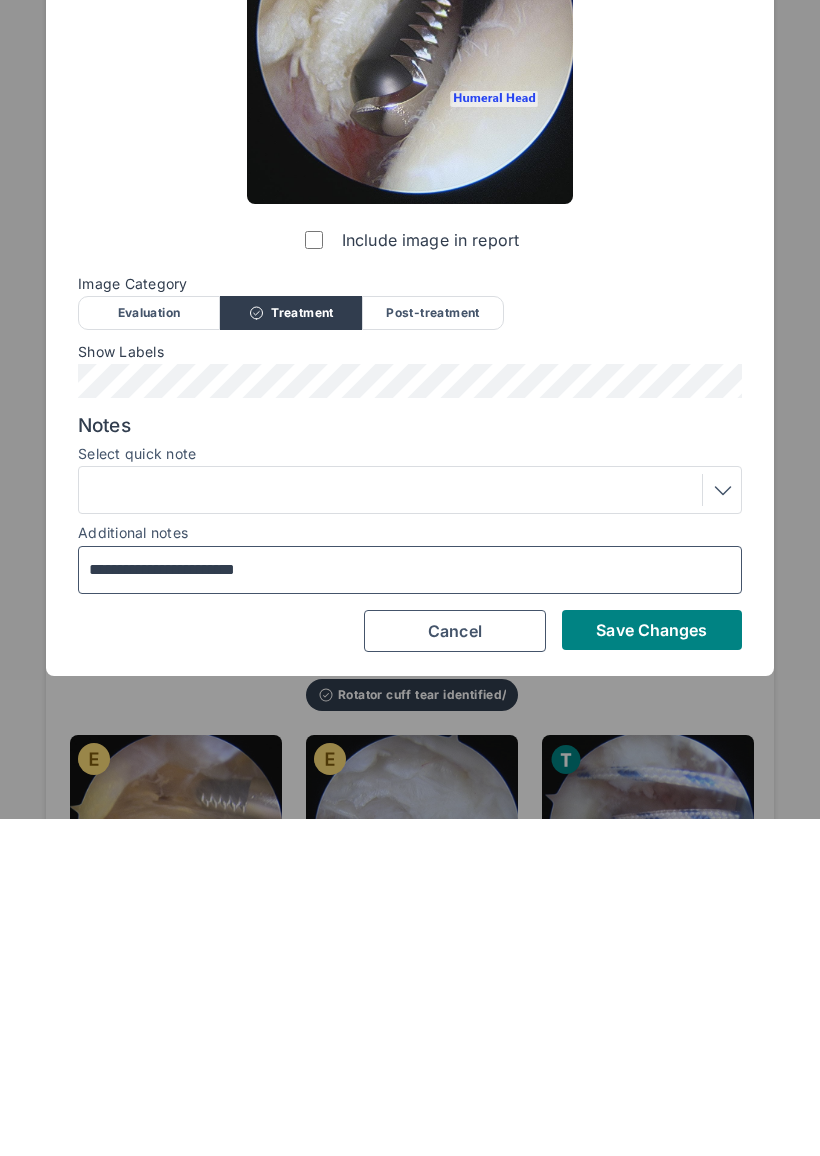 type on "**********" 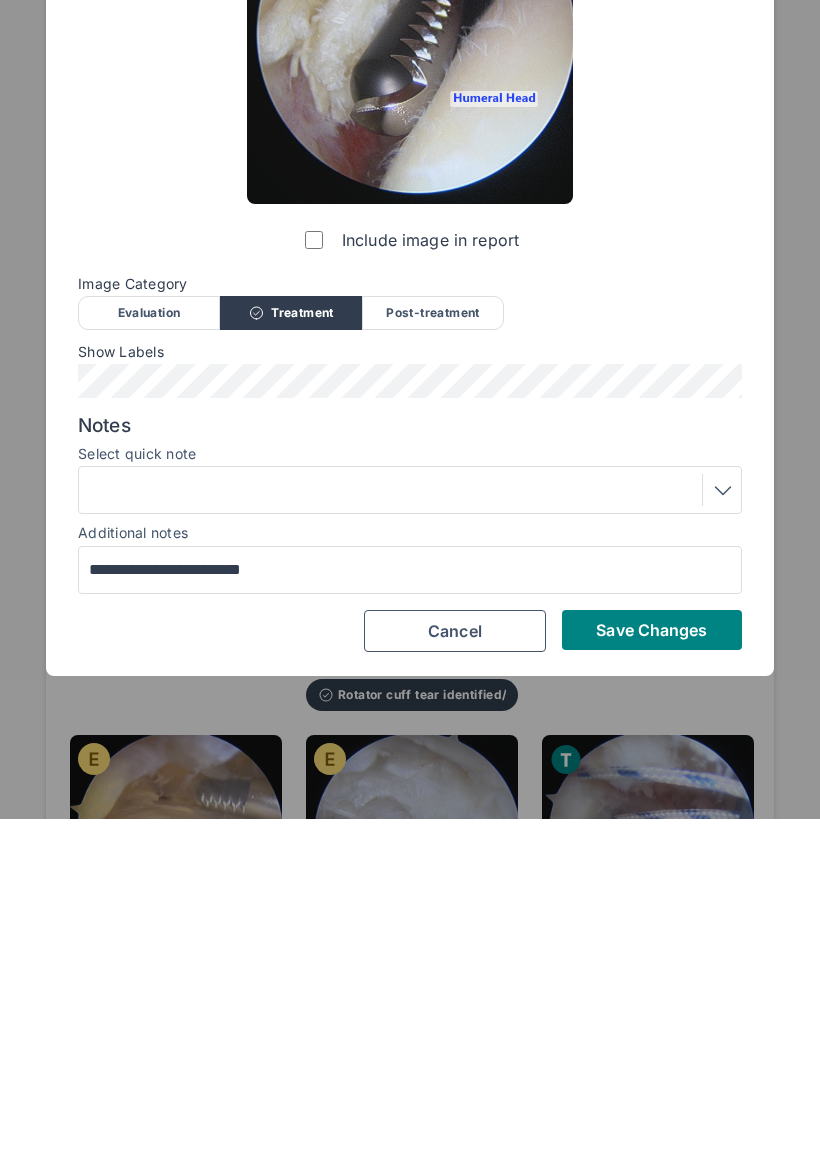 click on "Save Changes" at bounding box center (651, 967) 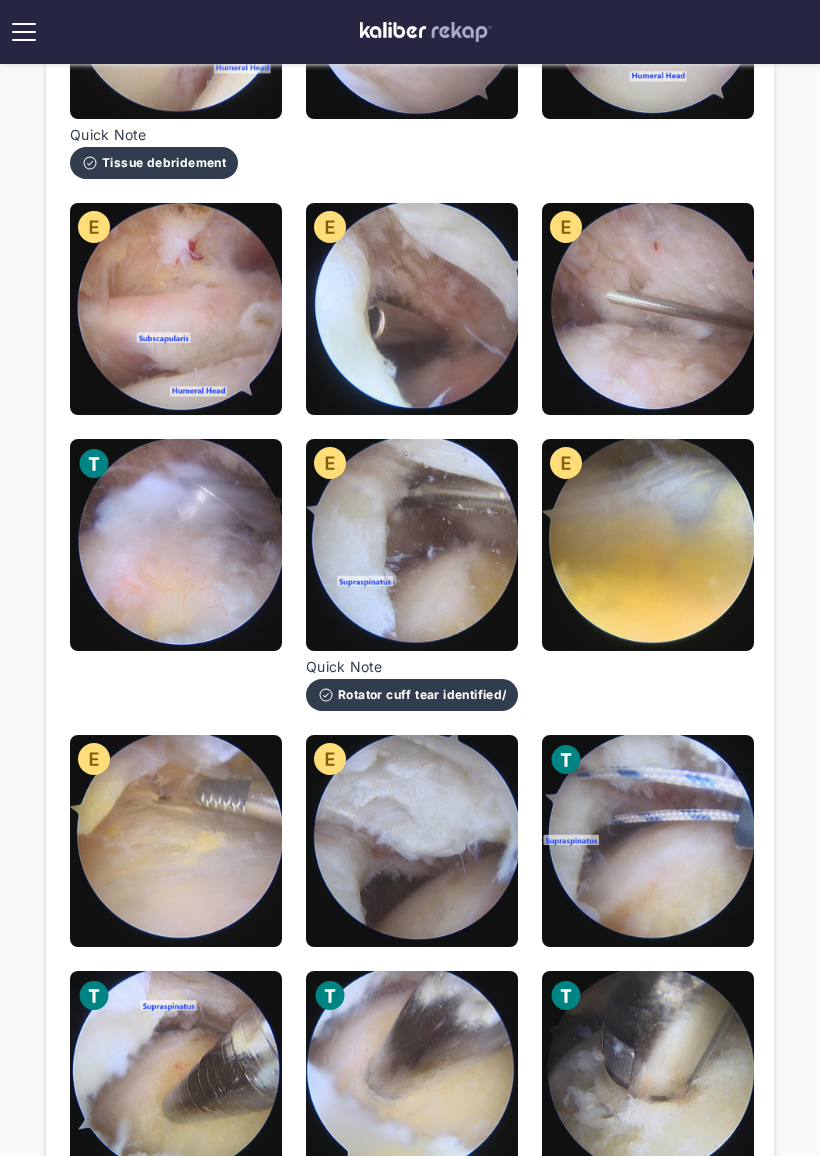 click at bounding box center [648, 309] 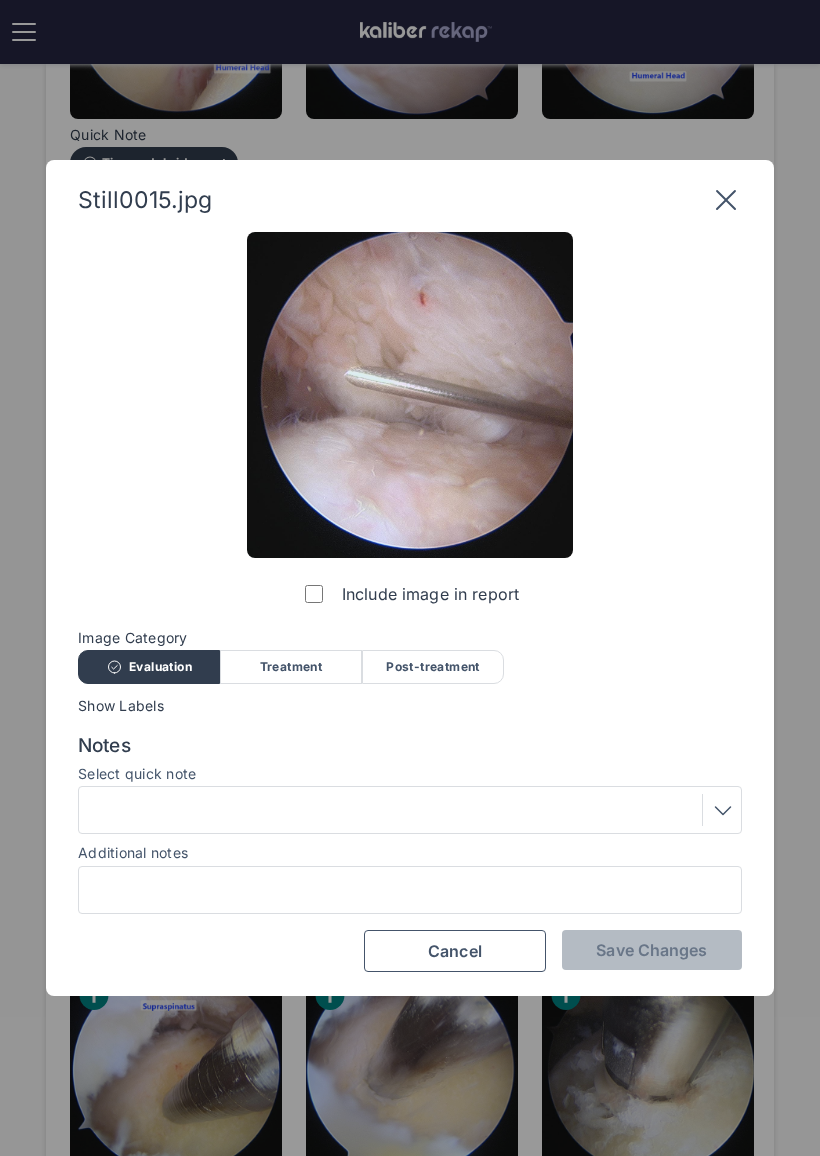 click at bounding box center (410, 810) 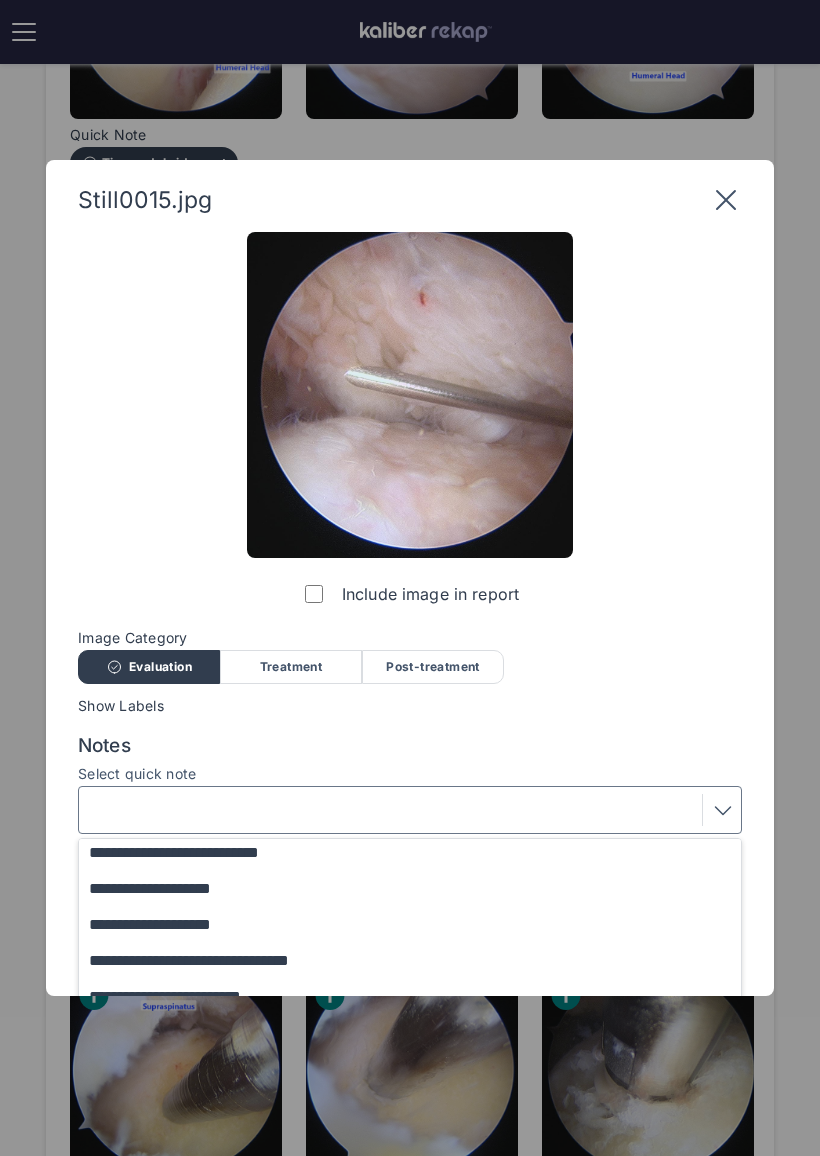 scroll, scrollTop: 254, scrollLeft: 0, axis: vertical 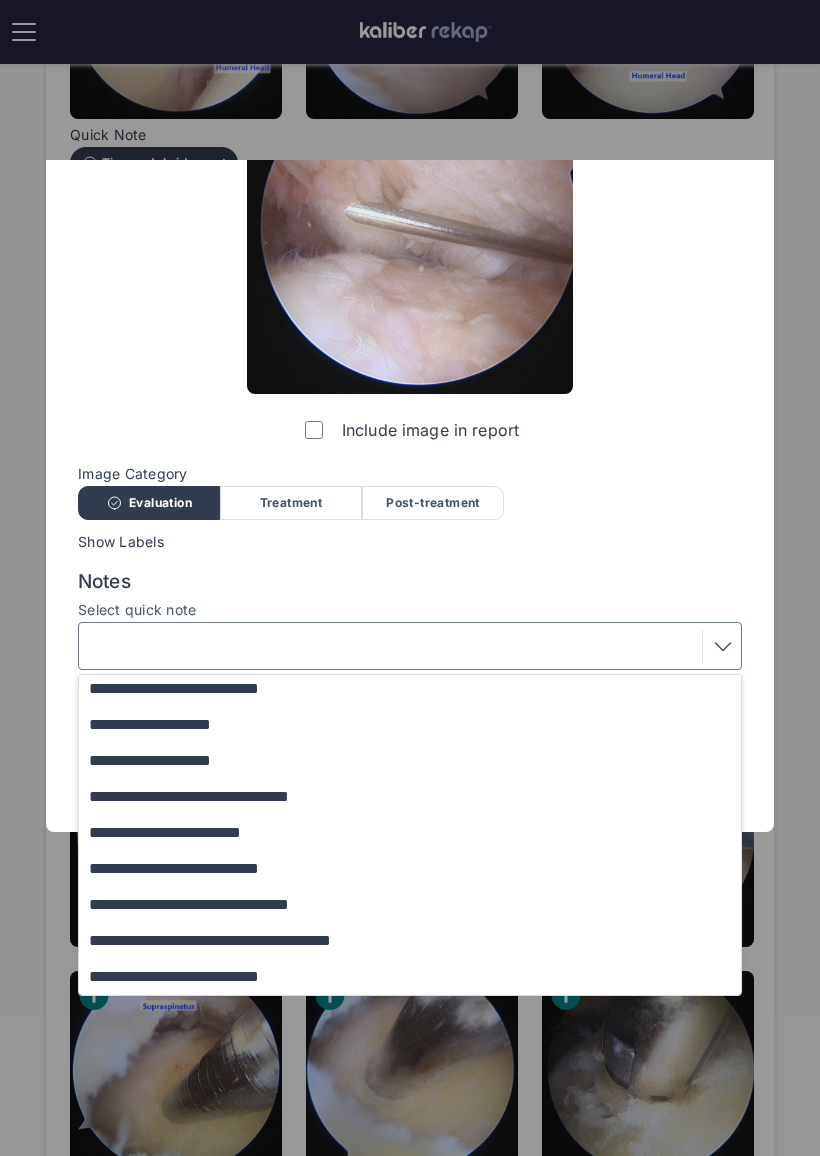 click on "**********" at bounding box center [419, 941] 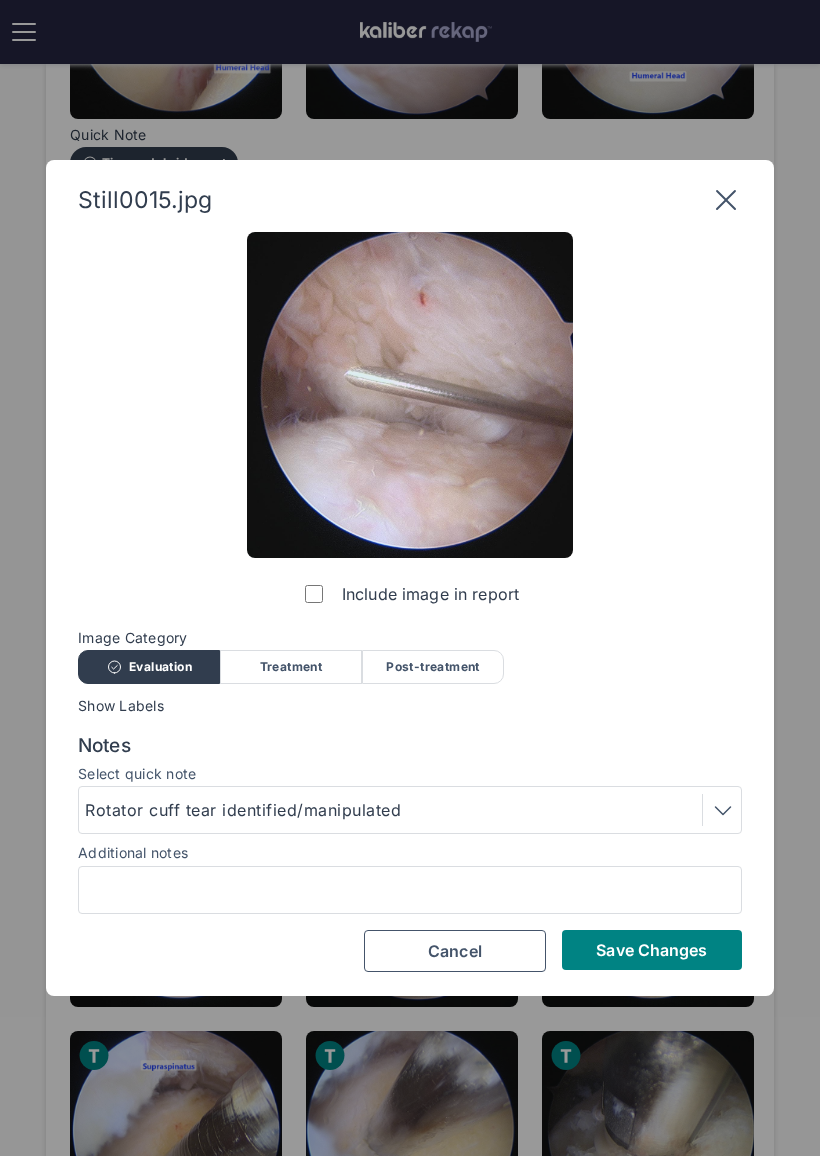 click on "Save Changes" at bounding box center (652, 950) 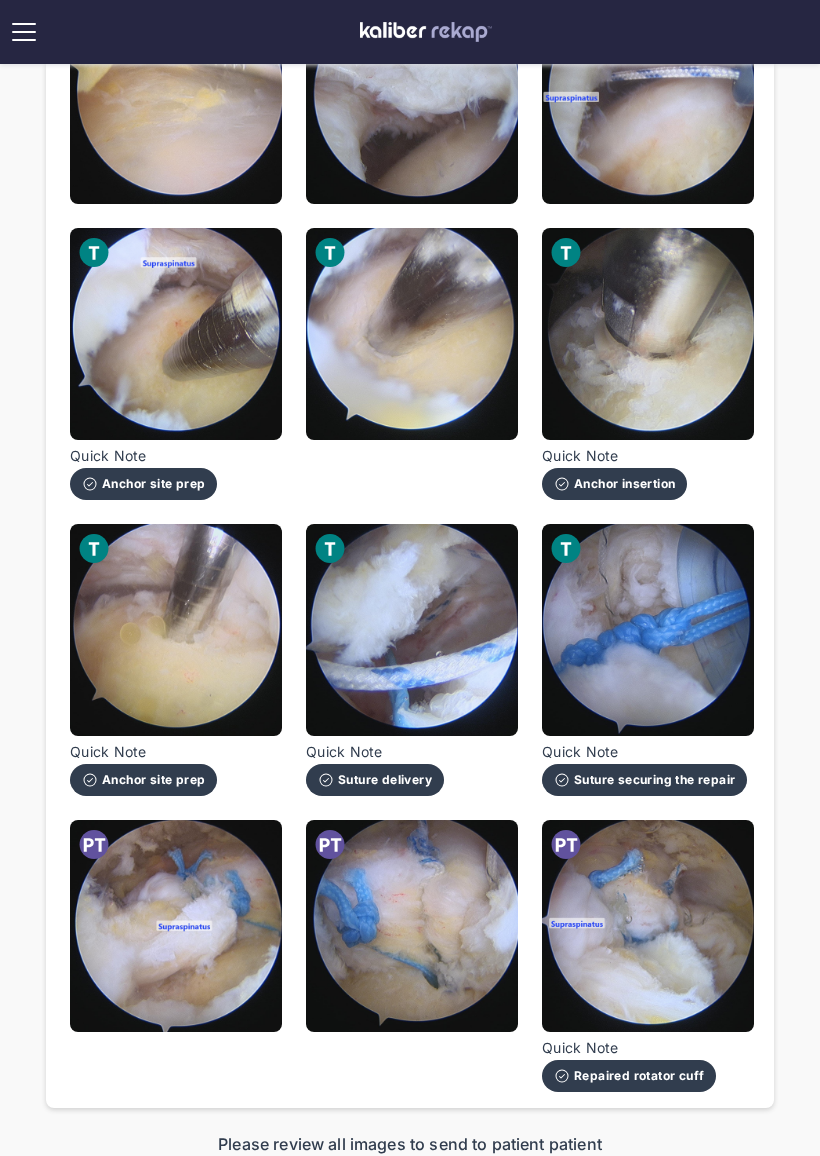 scroll, scrollTop: 2259, scrollLeft: 0, axis: vertical 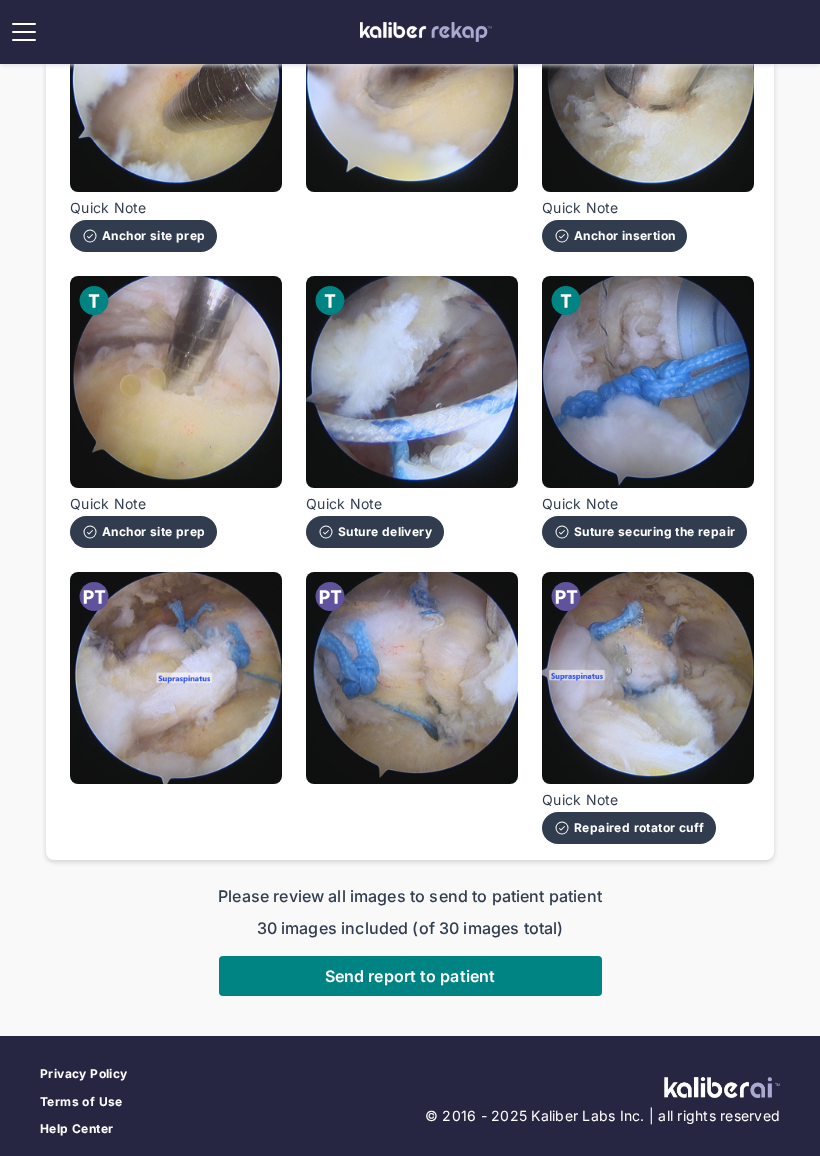 click on "Send report to patient" at bounding box center [410, 976] 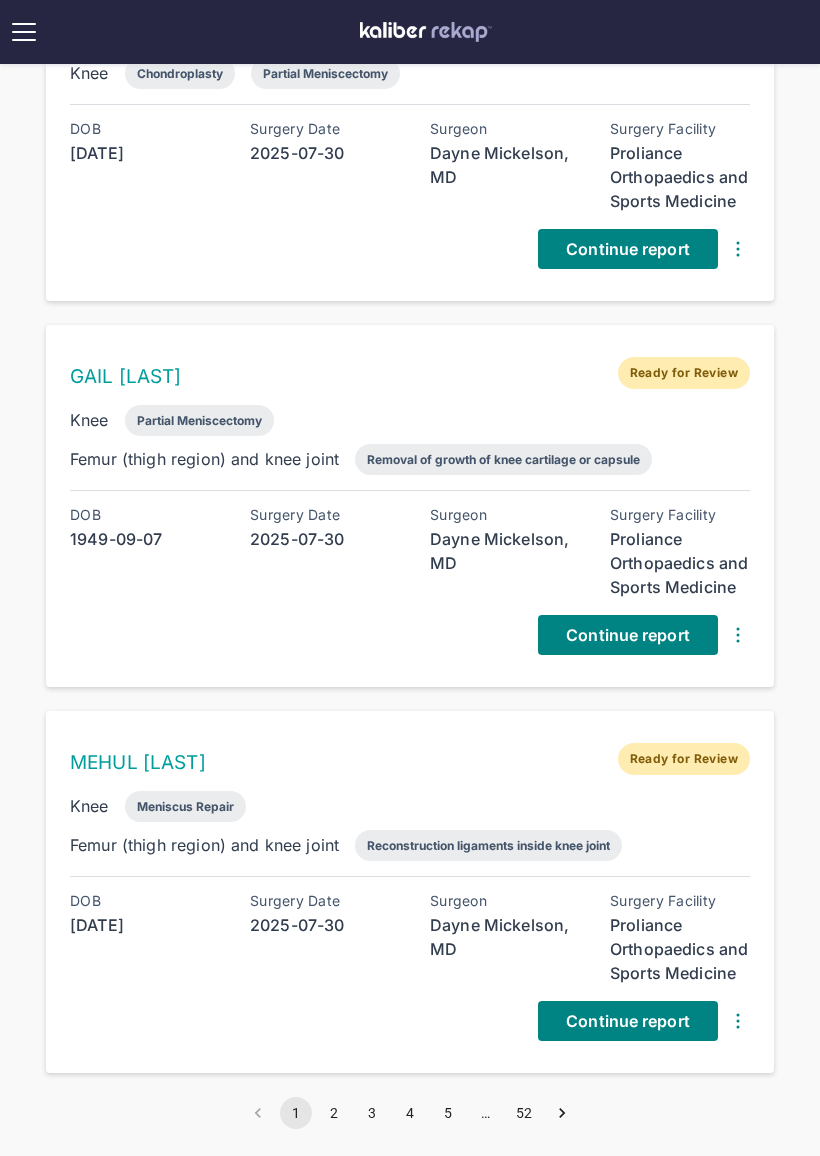 scroll, scrollTop: 2179, scrollLeft: 0, axis: vertical 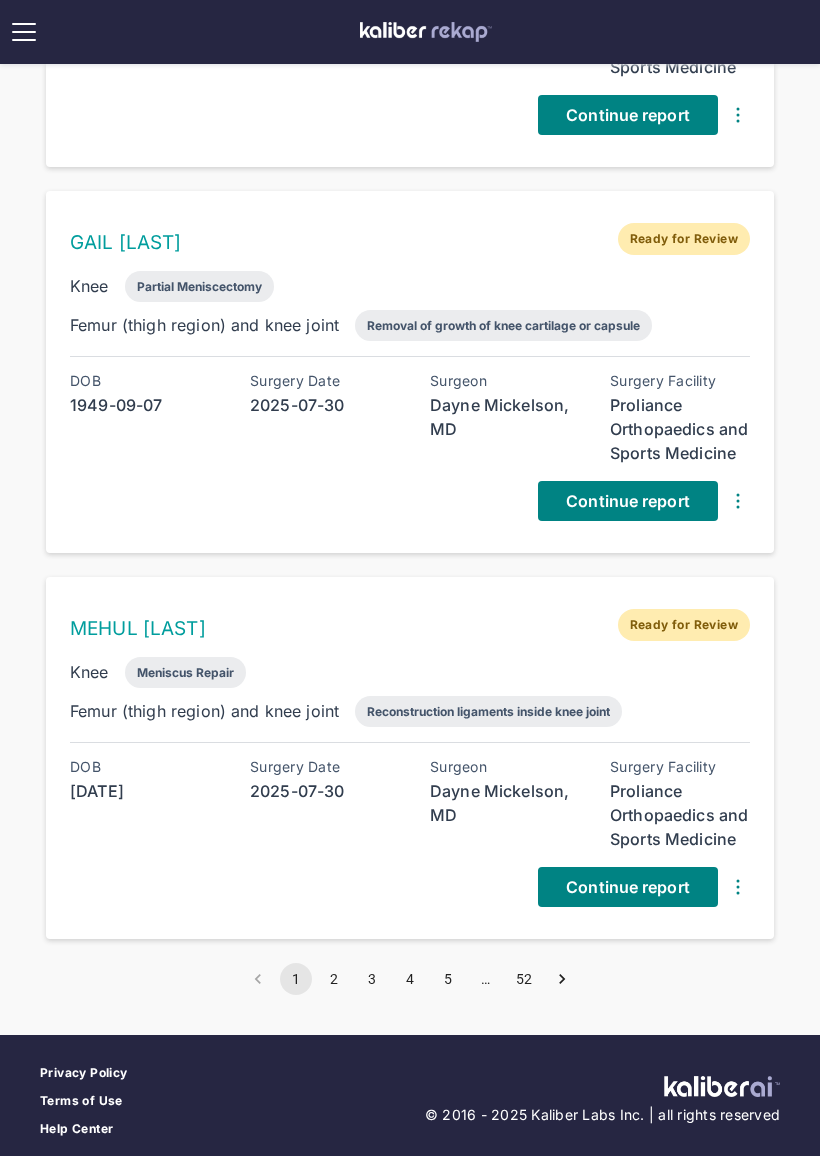 click on "Continue report" at bounding box center (628, 887) 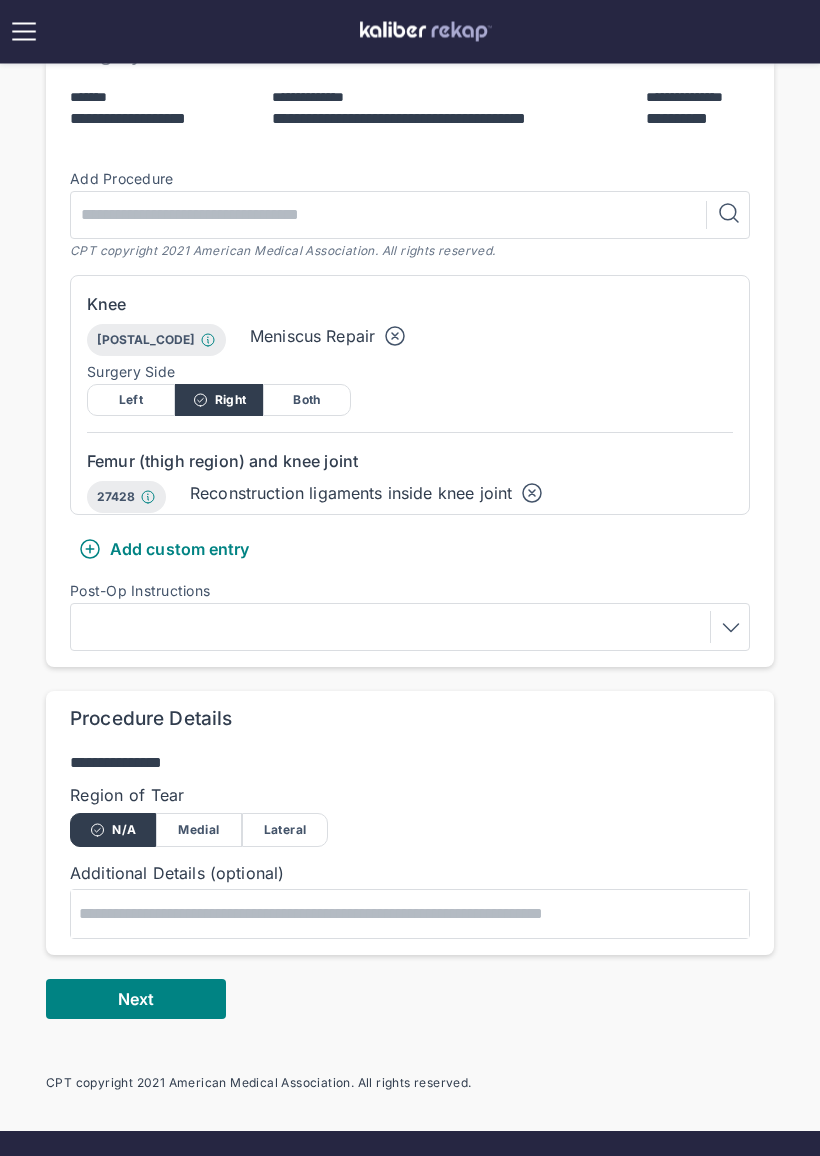 scroll, scrollTop: 454, scrollLeft: 0, axis: vertical 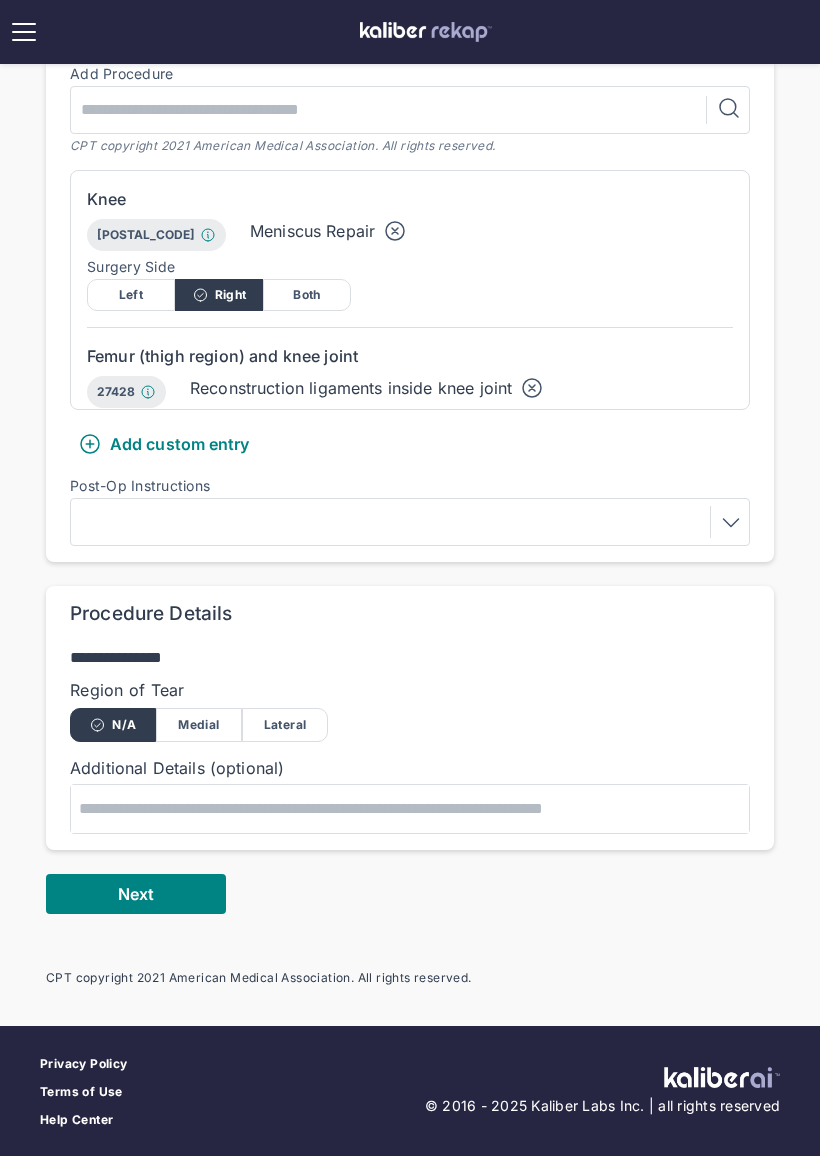 click on "Next" at bounding box center (136, 894) 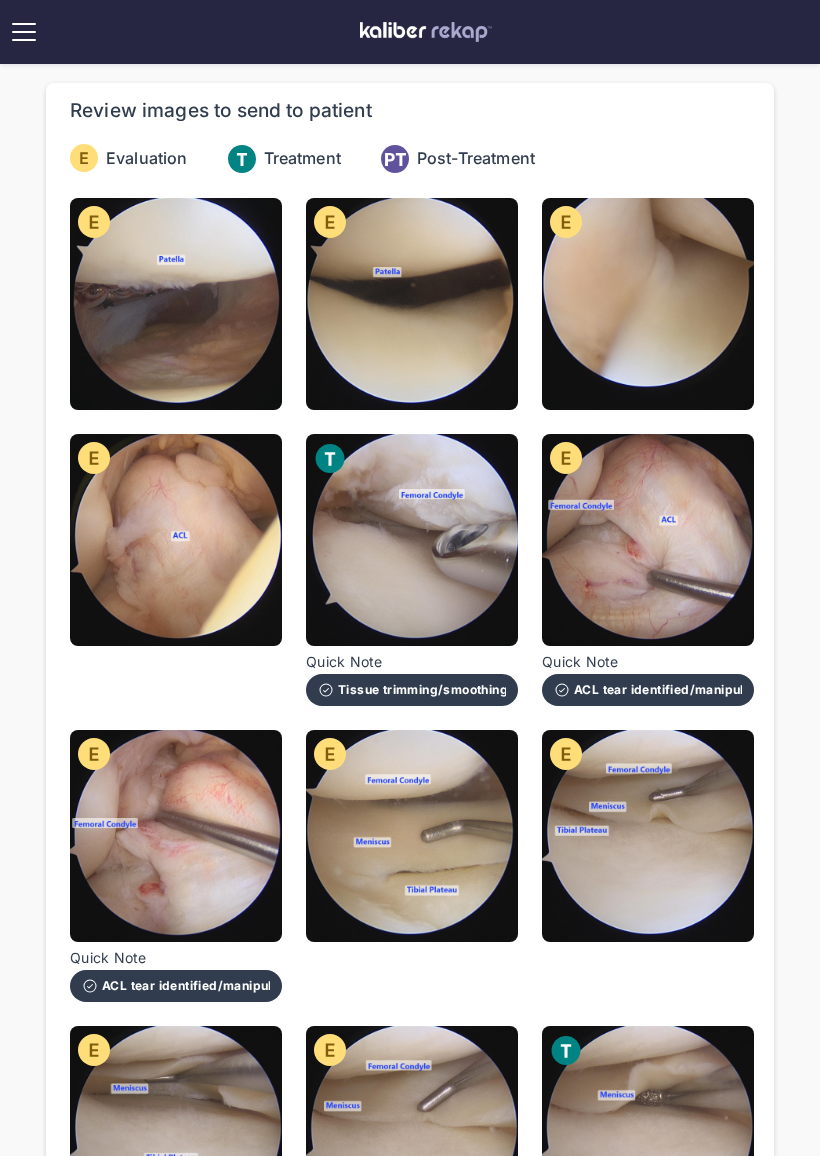 scroll, scrollTop: 0, scrollLeft: 0, axis: both 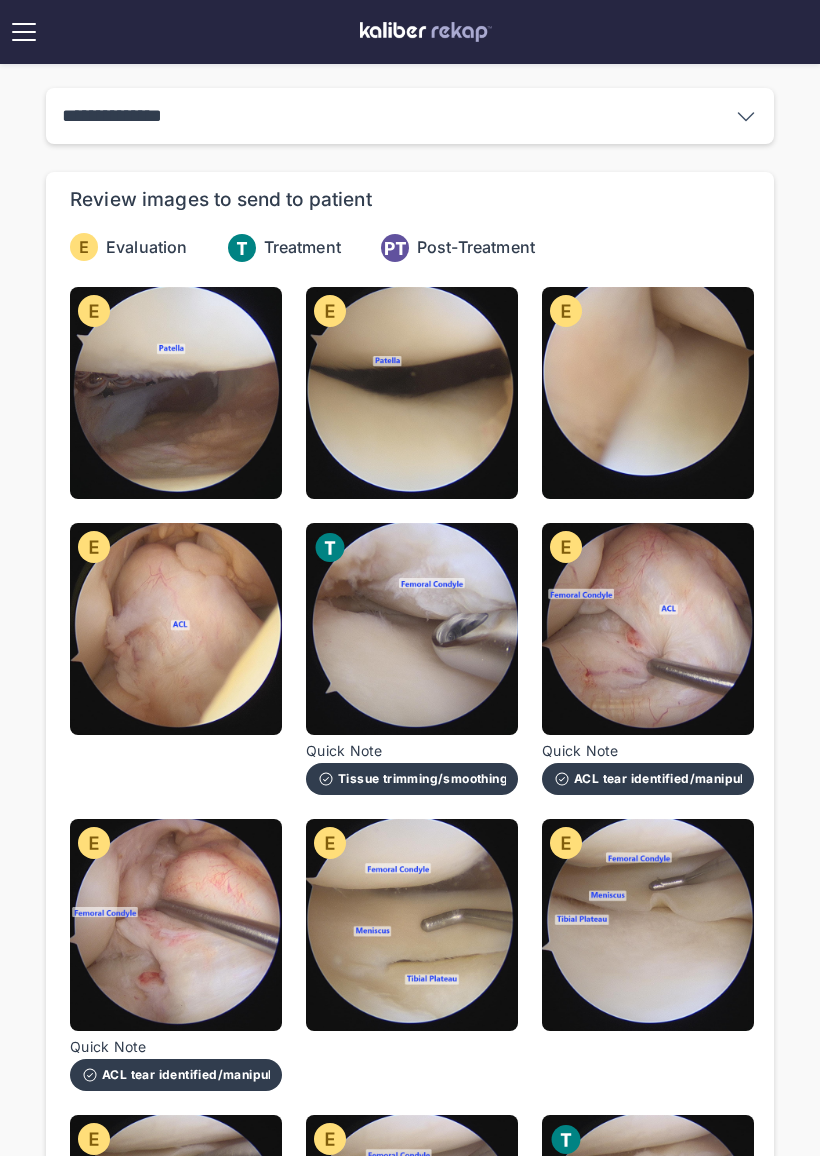 click at bounding box center [426, 32] 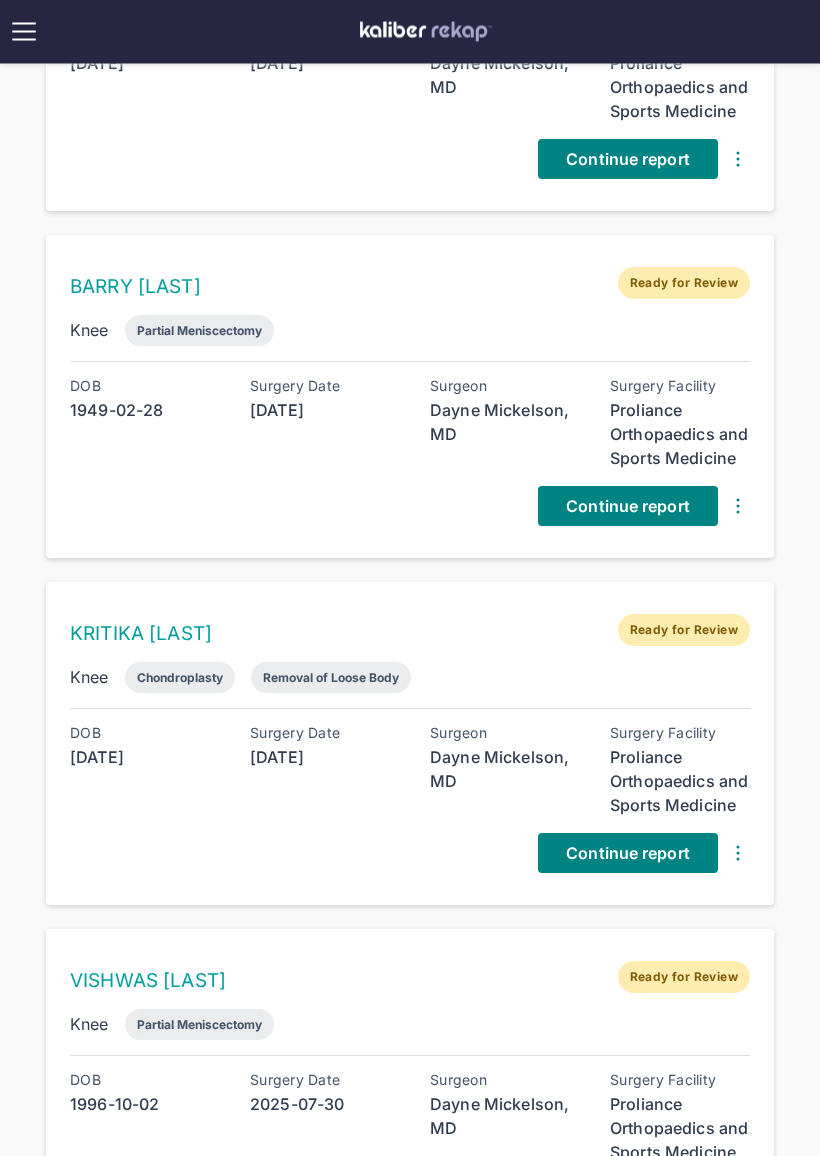 scroll, scrollTop: 2179, scrollLeft: 0, axis: vertical 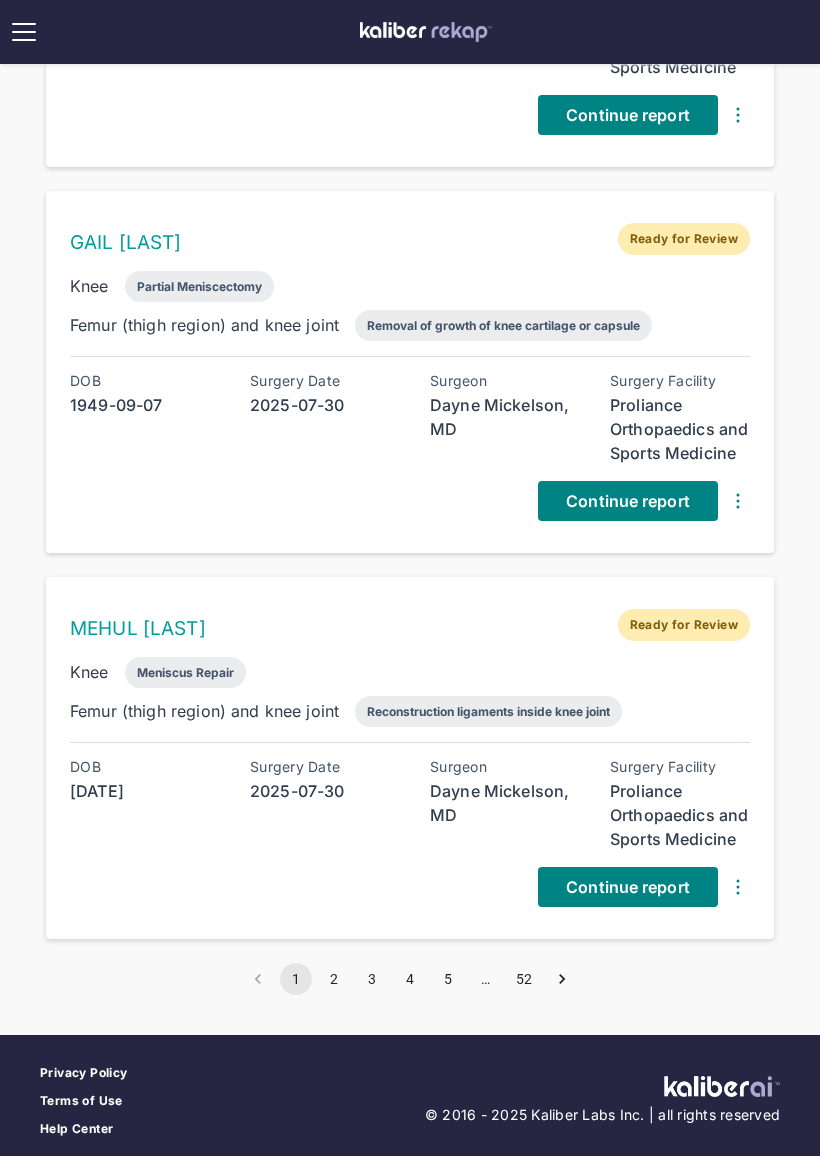 click on "MEHUL [LAST] Ready for Review Knee Meniscus Repair Femur (thigh region) and knee joint Reconstruction ligaments inside knee joint DOB [DATE] Surgery Date [DATE] Surgeon Dayne Mickelson, MD Surgery Facility Proliance Orthopaedics and Sports Medicine Continue report" at bounding box center (410, 758) 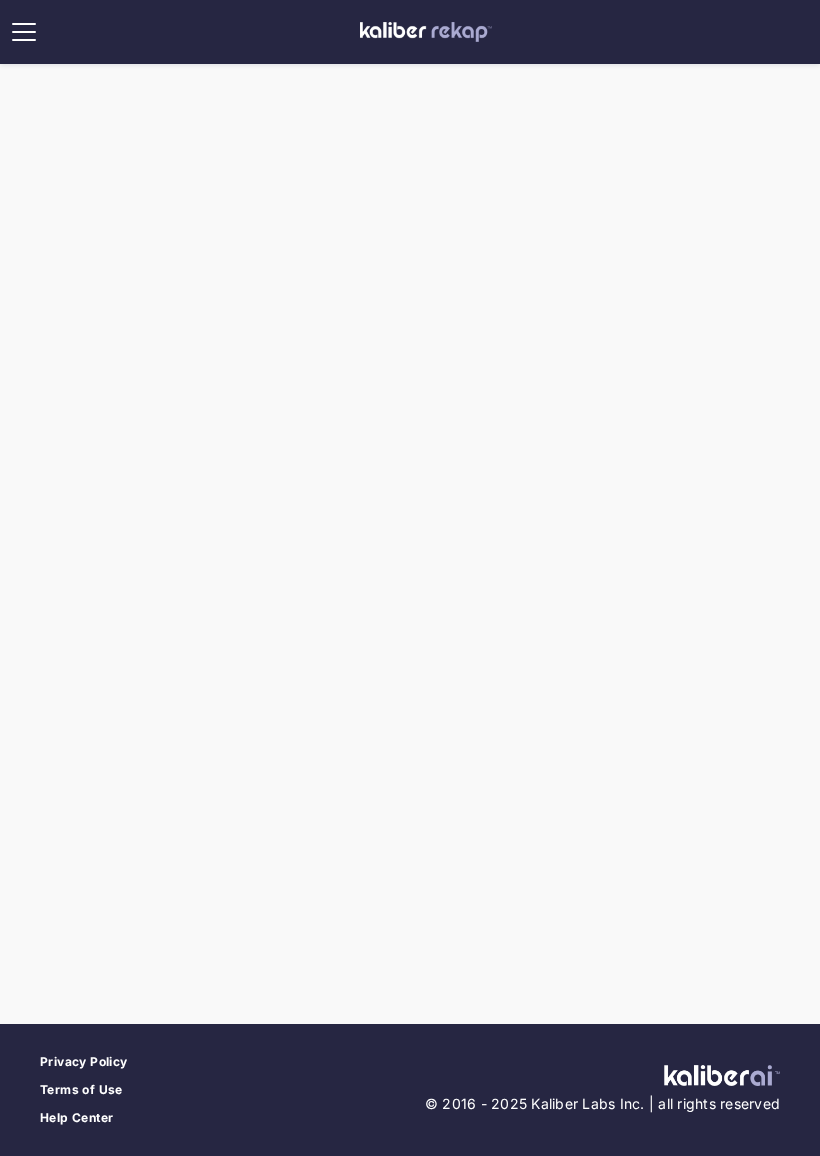 scroll, scrollTop: 0, scrollLeft: 0, axis: both 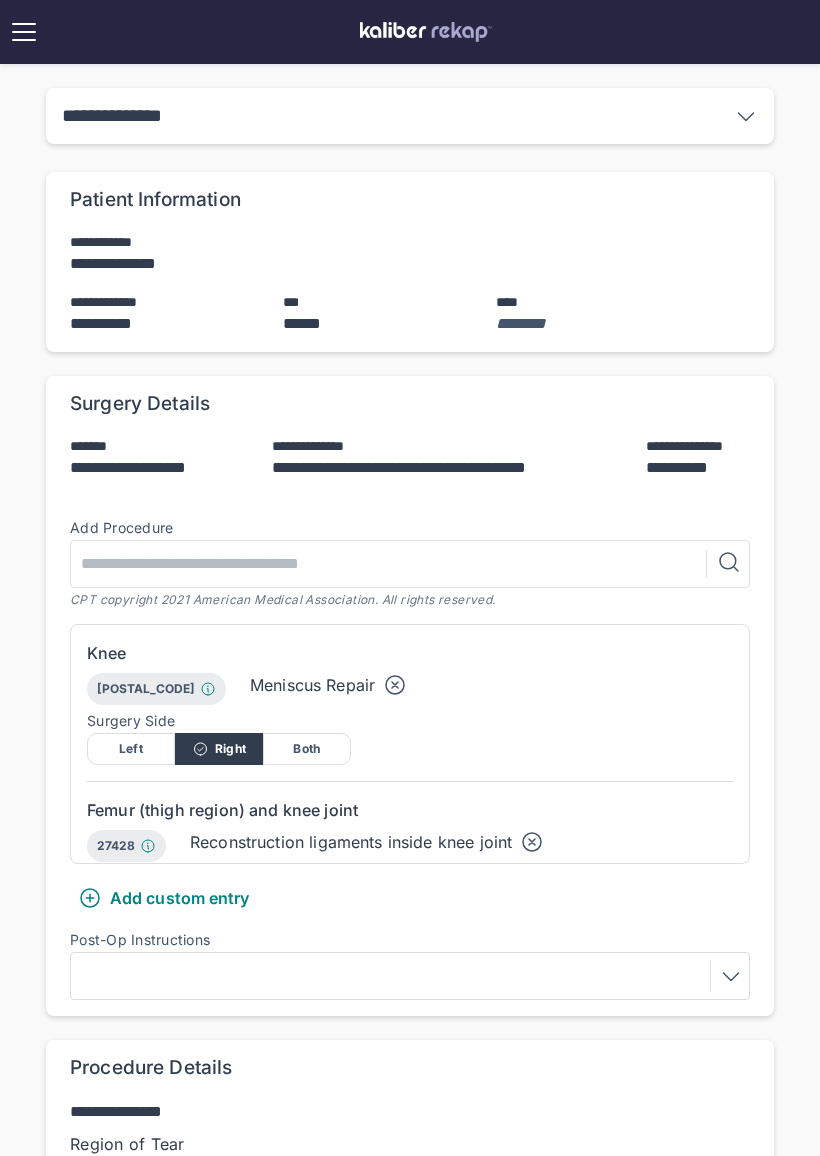 click on "Add custom entry" at bounding box center (164, 898) 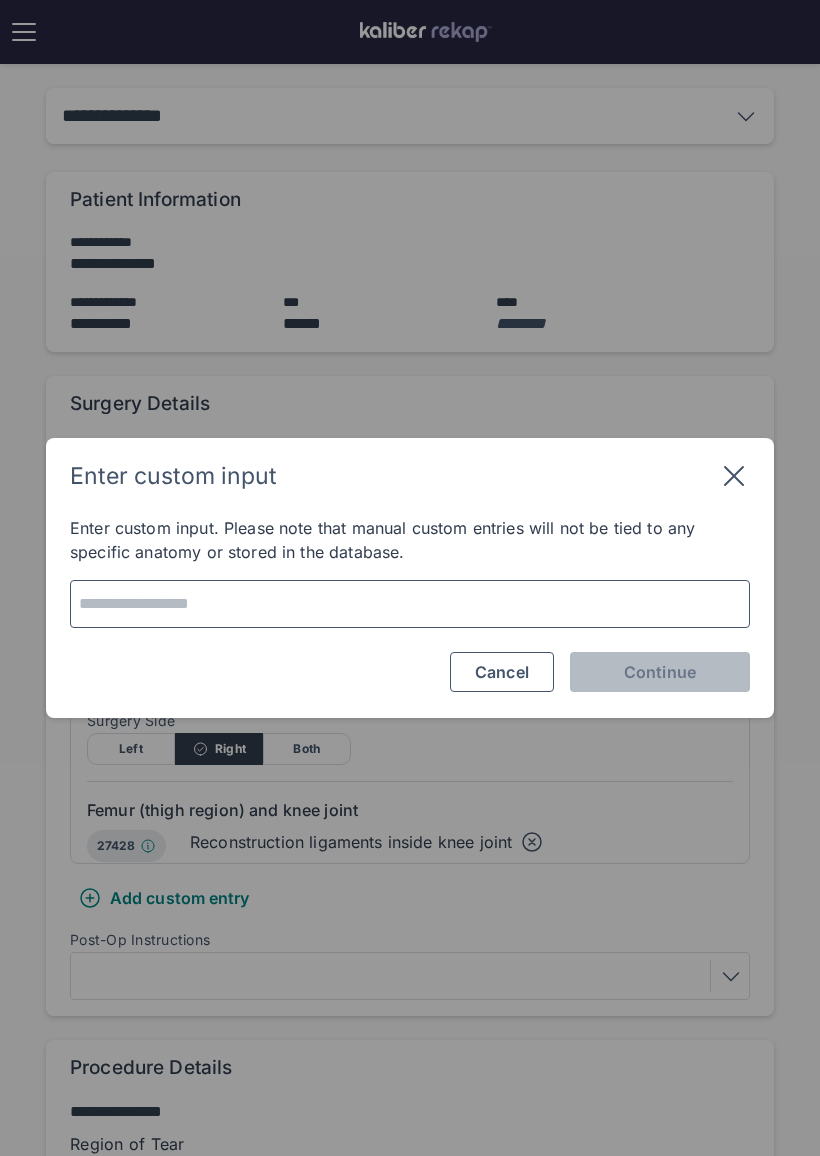 click at bounding box center [410, 604] 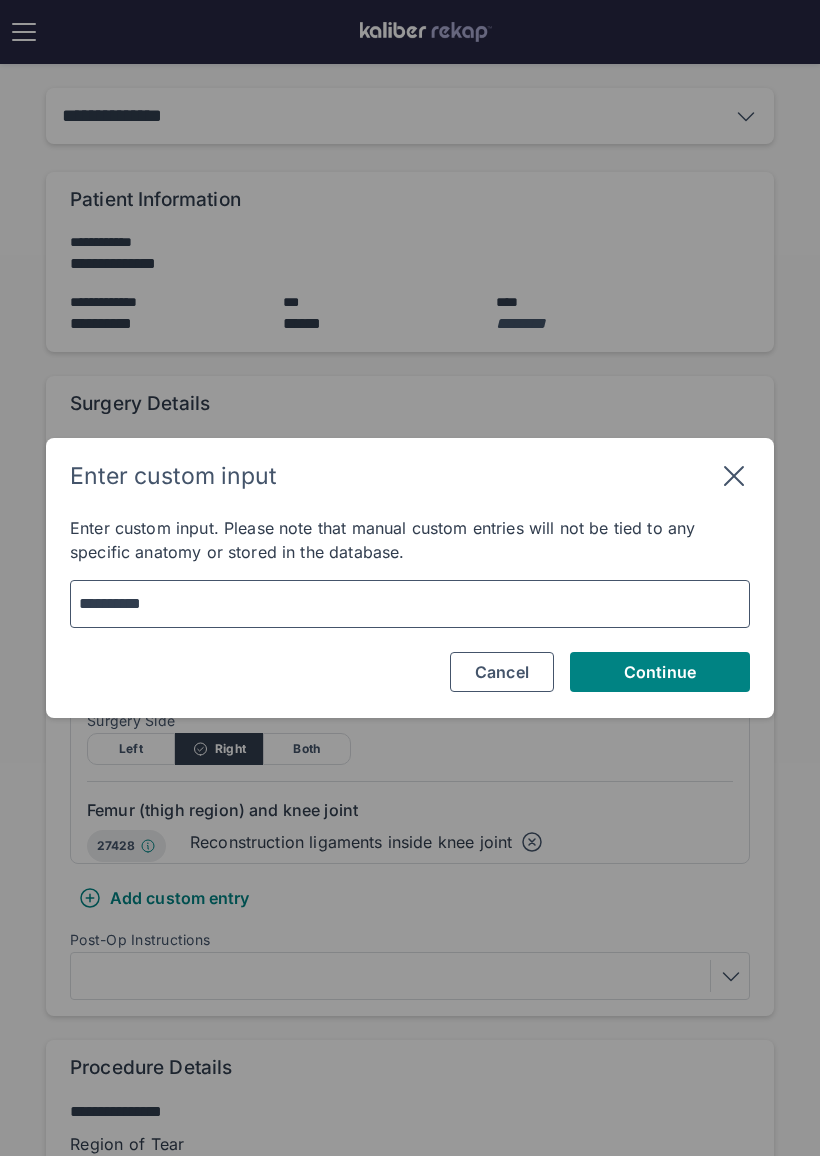 type on "**********" 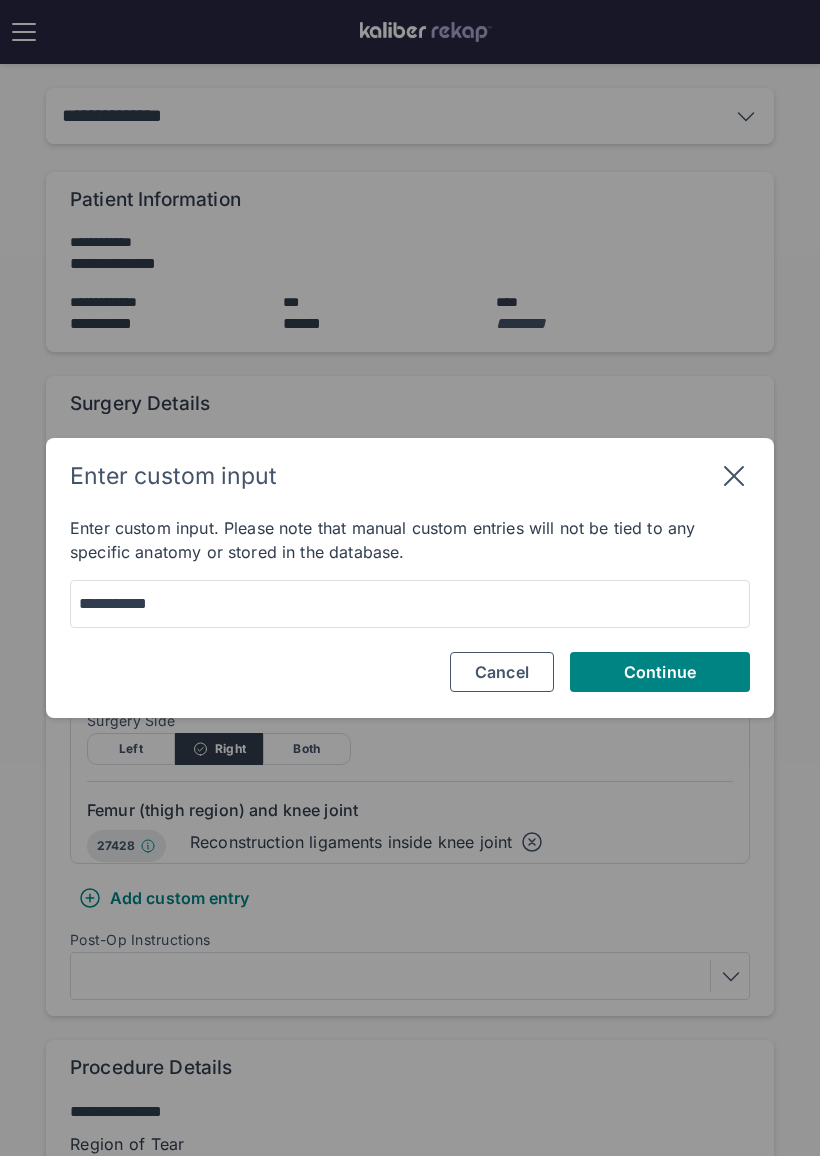 click on "Continue" at bounding box center (660, 672) 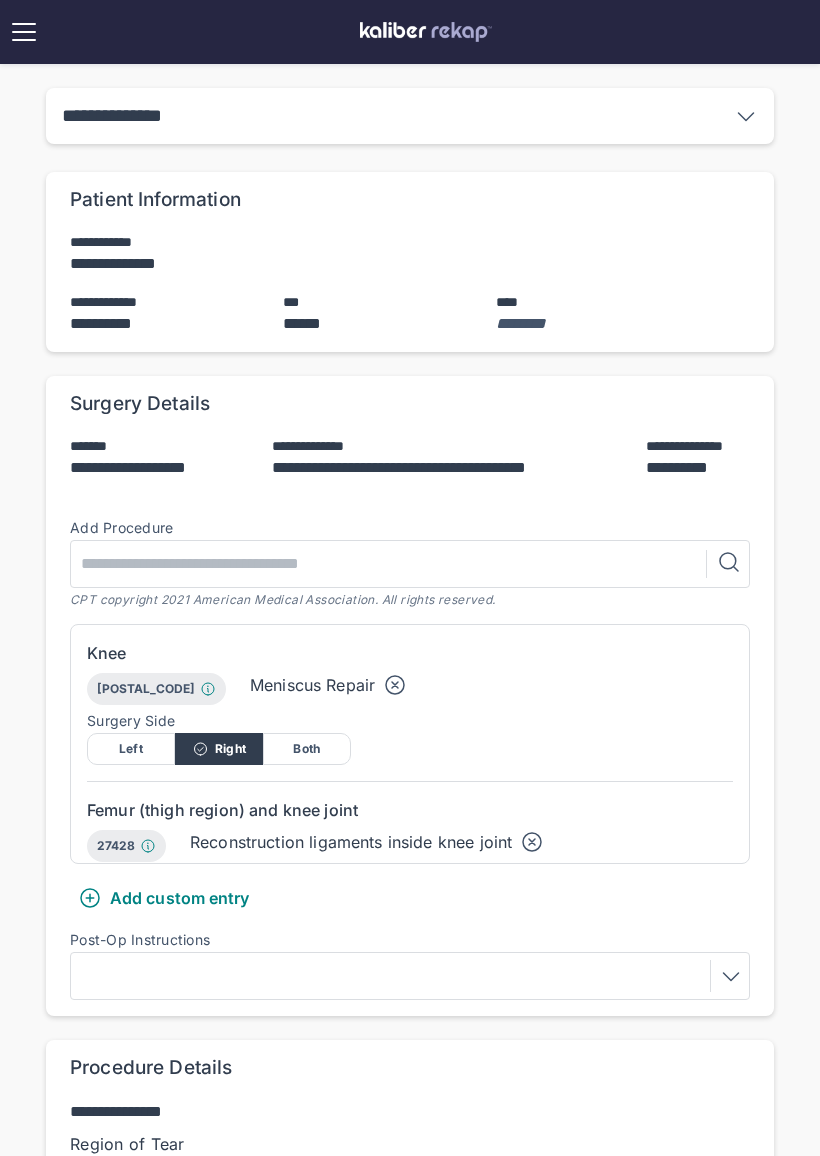 scroll, scrollTop: 454, scrollLeft: 0, axis: vertical 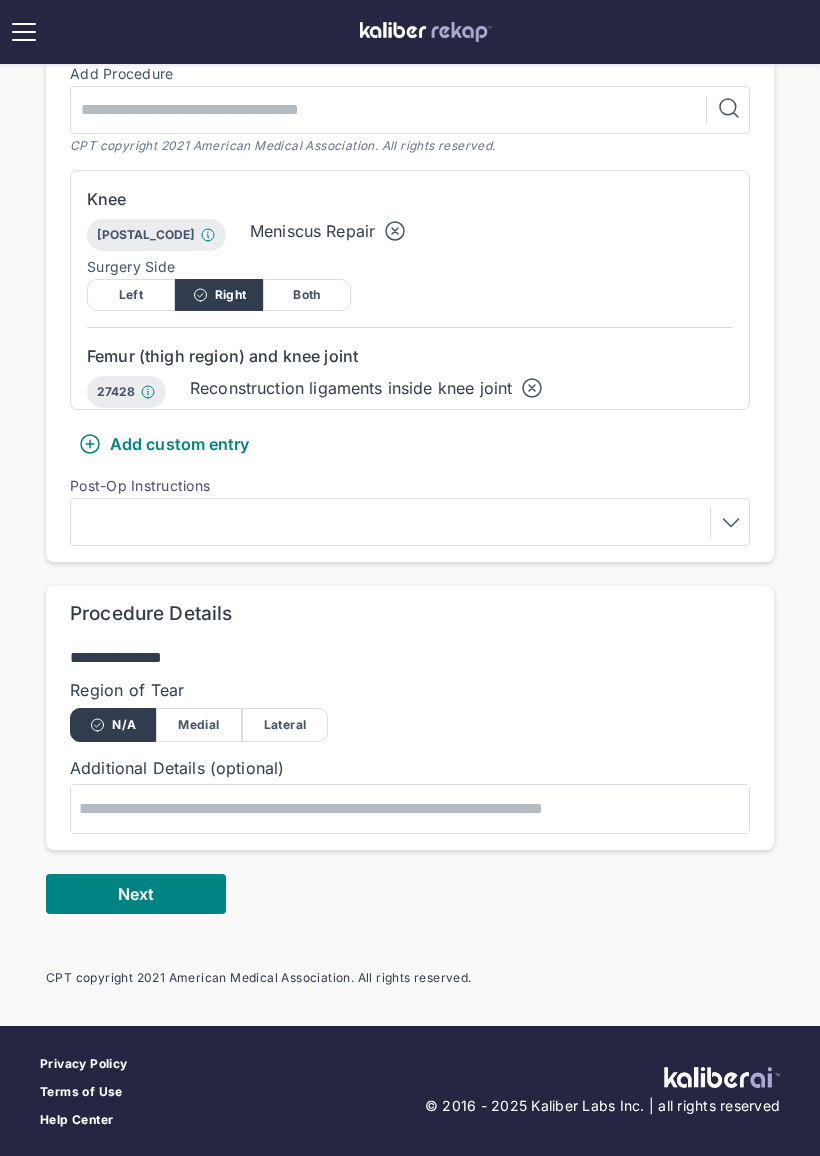 click on "Next" at bounding box center (136, 894) 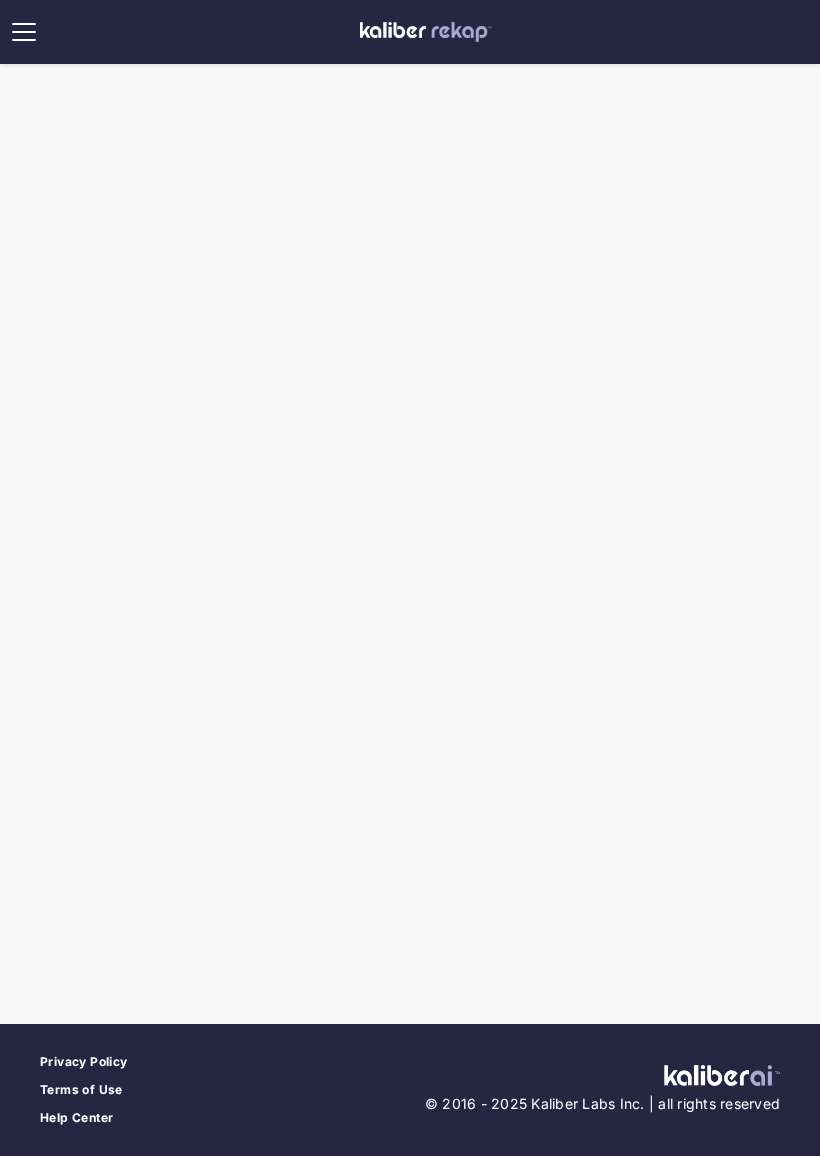 scroll, scrollTop: 0, scrollLeft: 0, axis: both 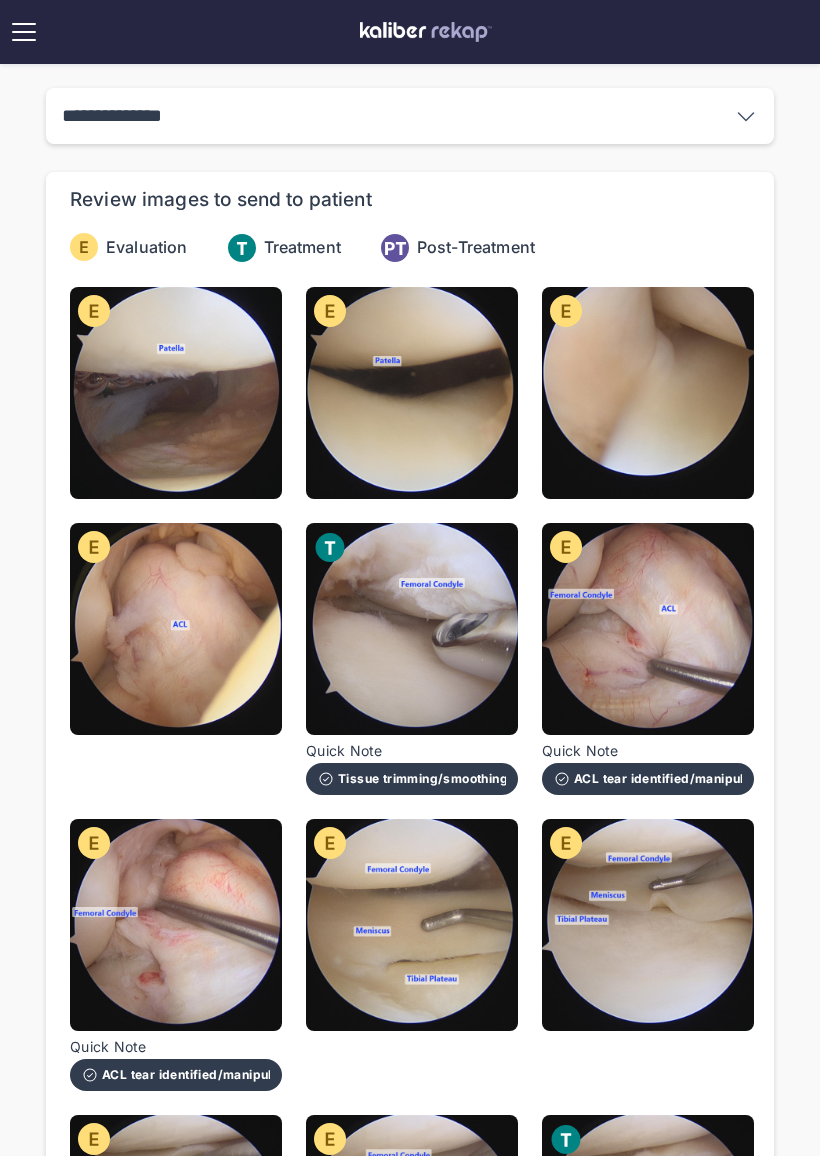 click at bounding box center (176, 629) 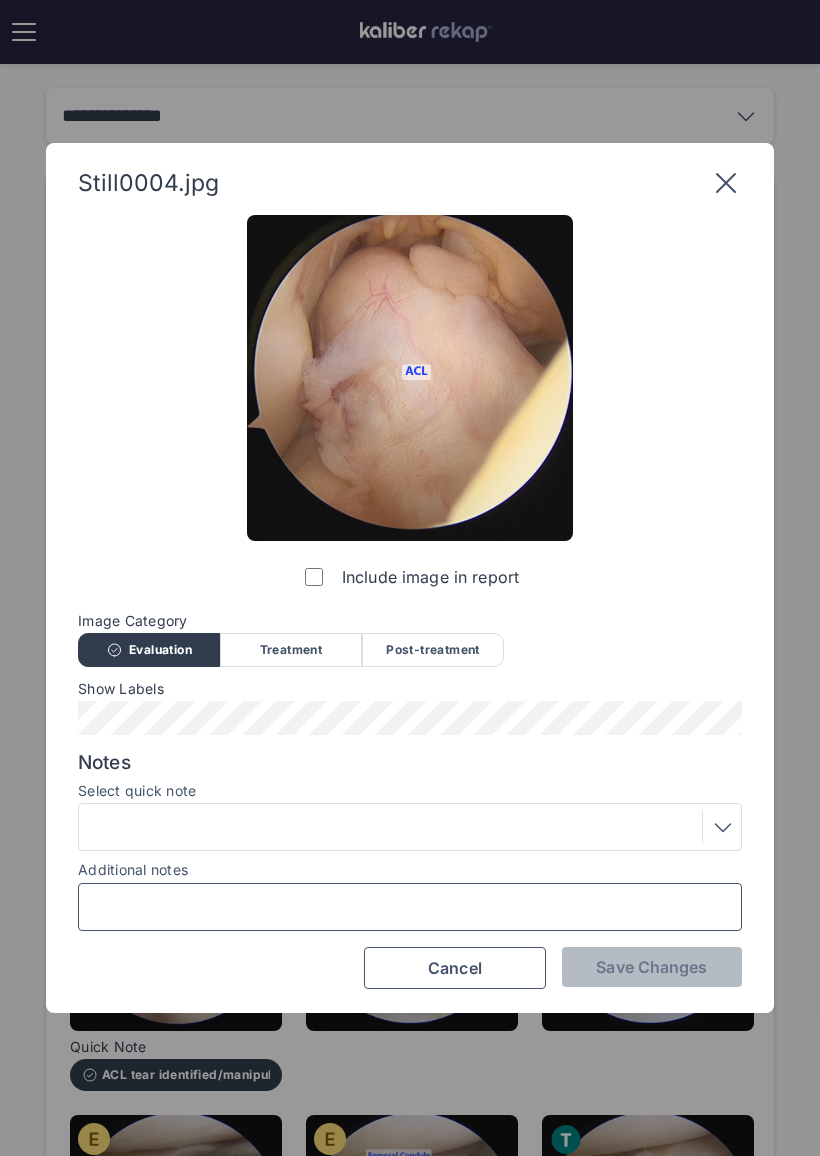 click on "Additional notes" at bounding box center (410, 907) 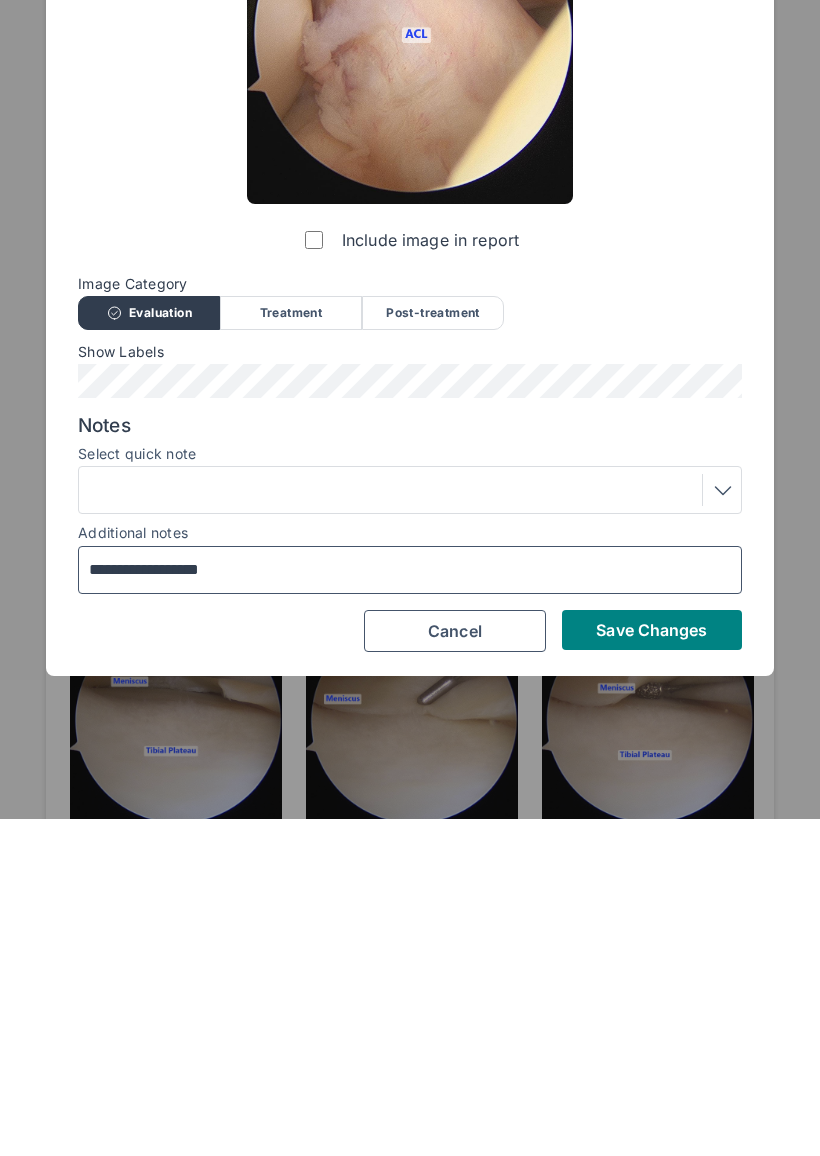 type on "**********" 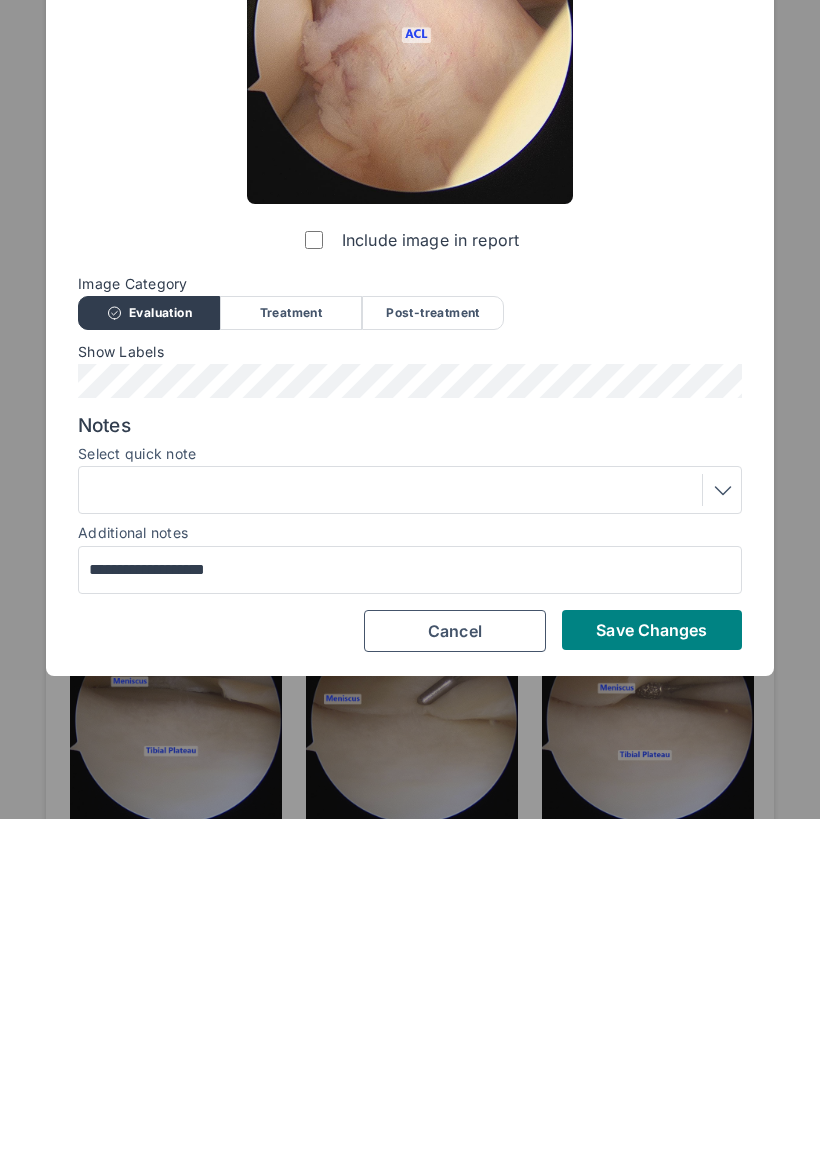 click on "Save Changes" at bounding box center (651, 967) 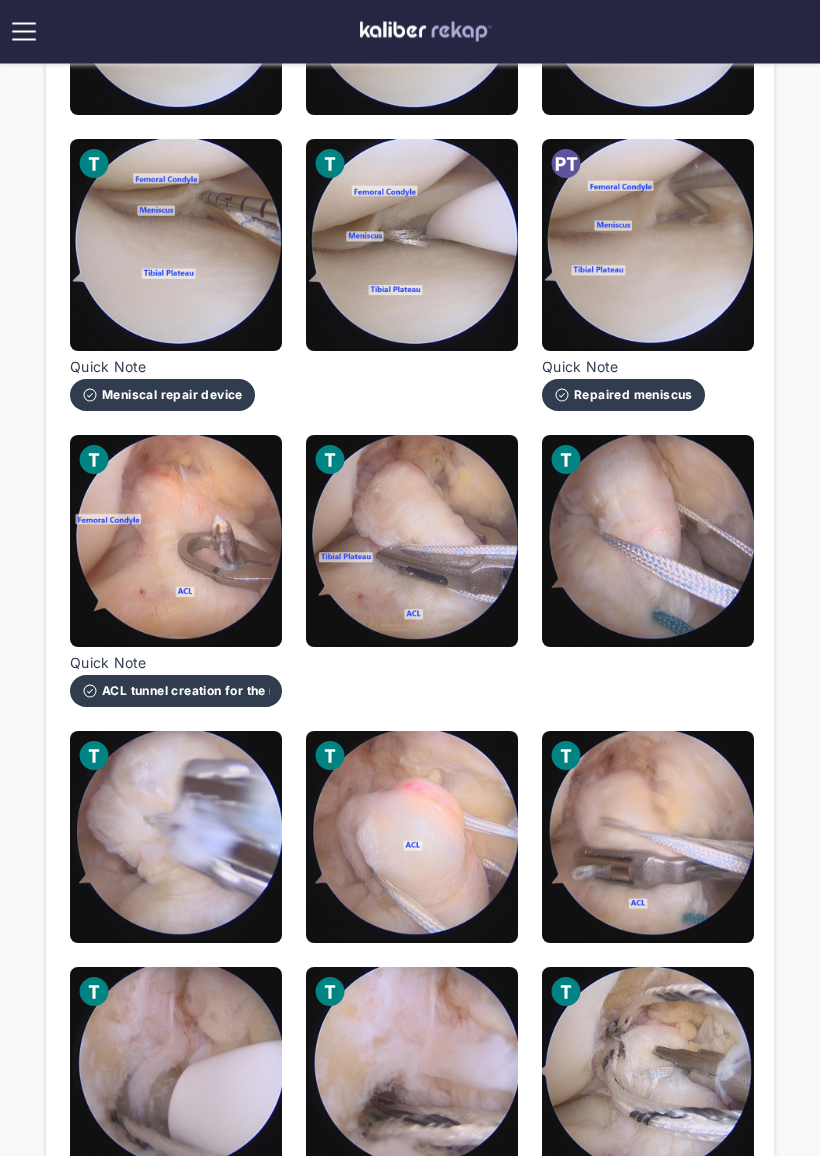 scroll, scrollTop: 1260, scrollLeft: 0, axis: vertical 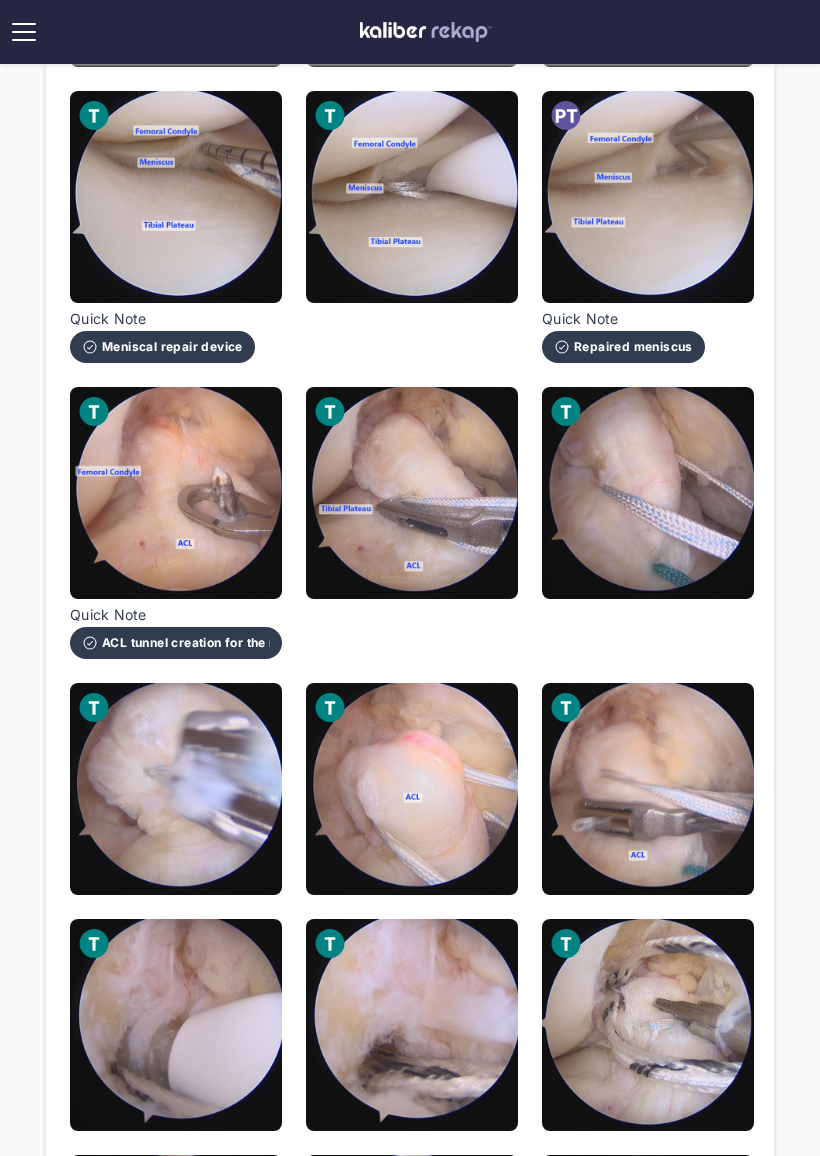 click at bounding box center (648, 493) 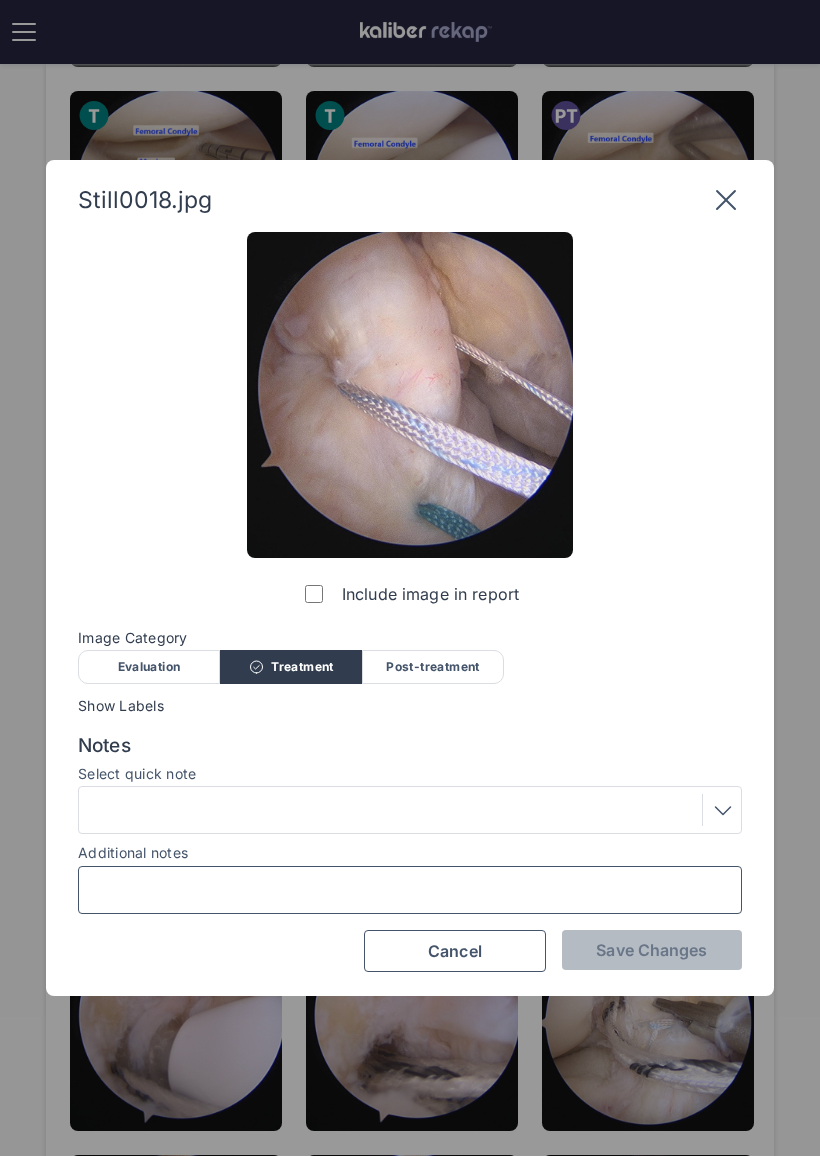 click on "Additional notes" at bounding box center [410, 890] 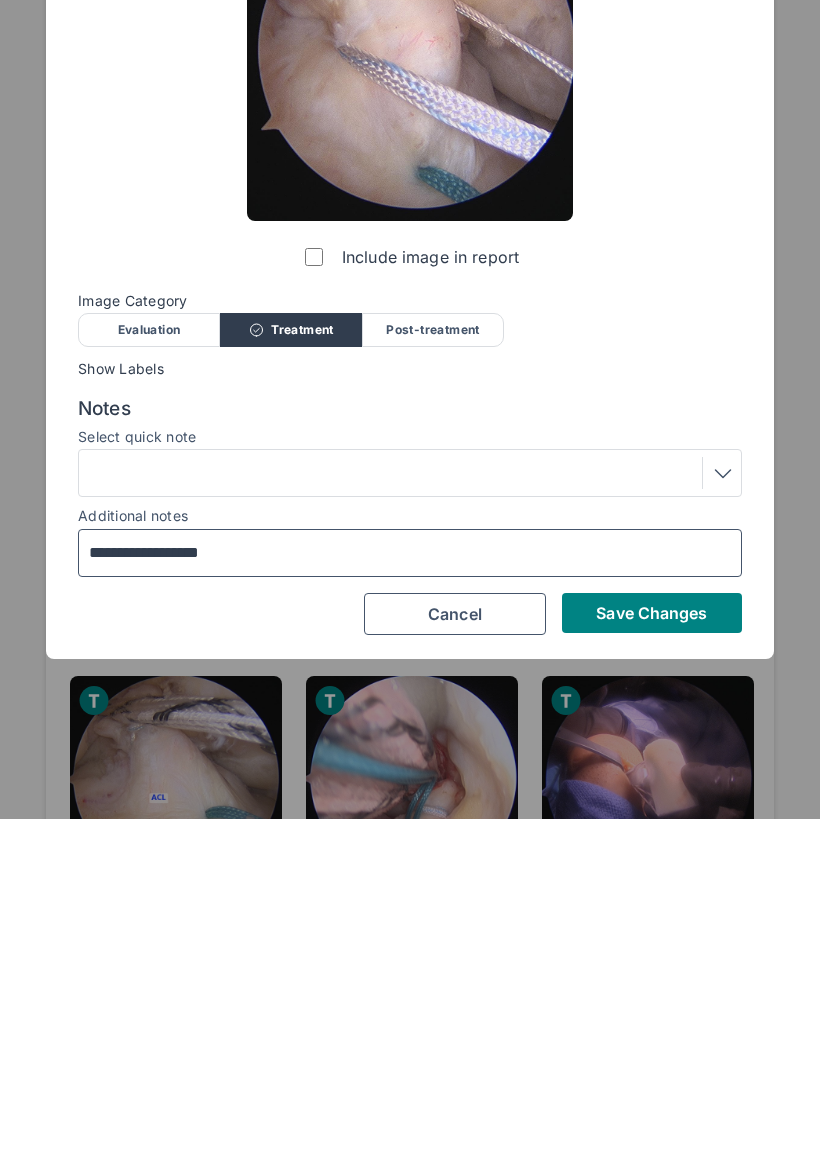 type on "**********" 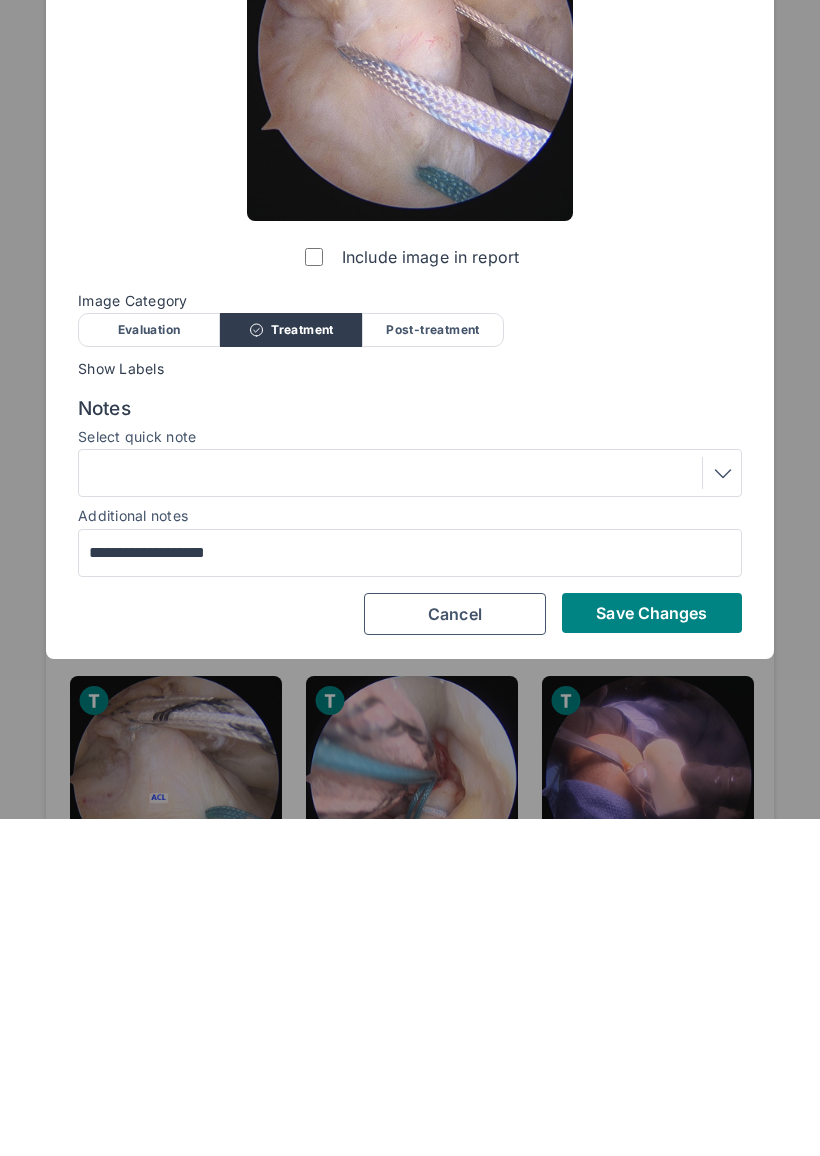 click on "Save Changes" at bounding box center (651, 950) 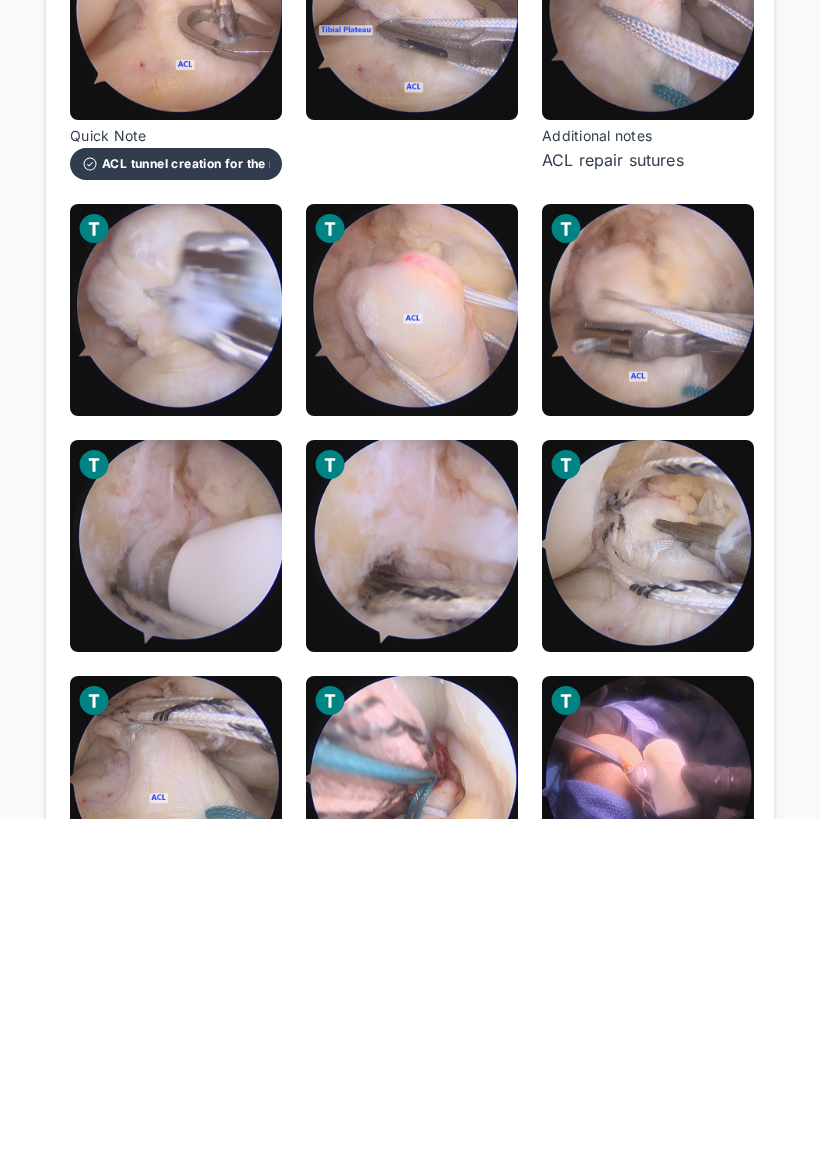 scroll, scrollTop: 1739, scrollLeft: 0, axis: vertical 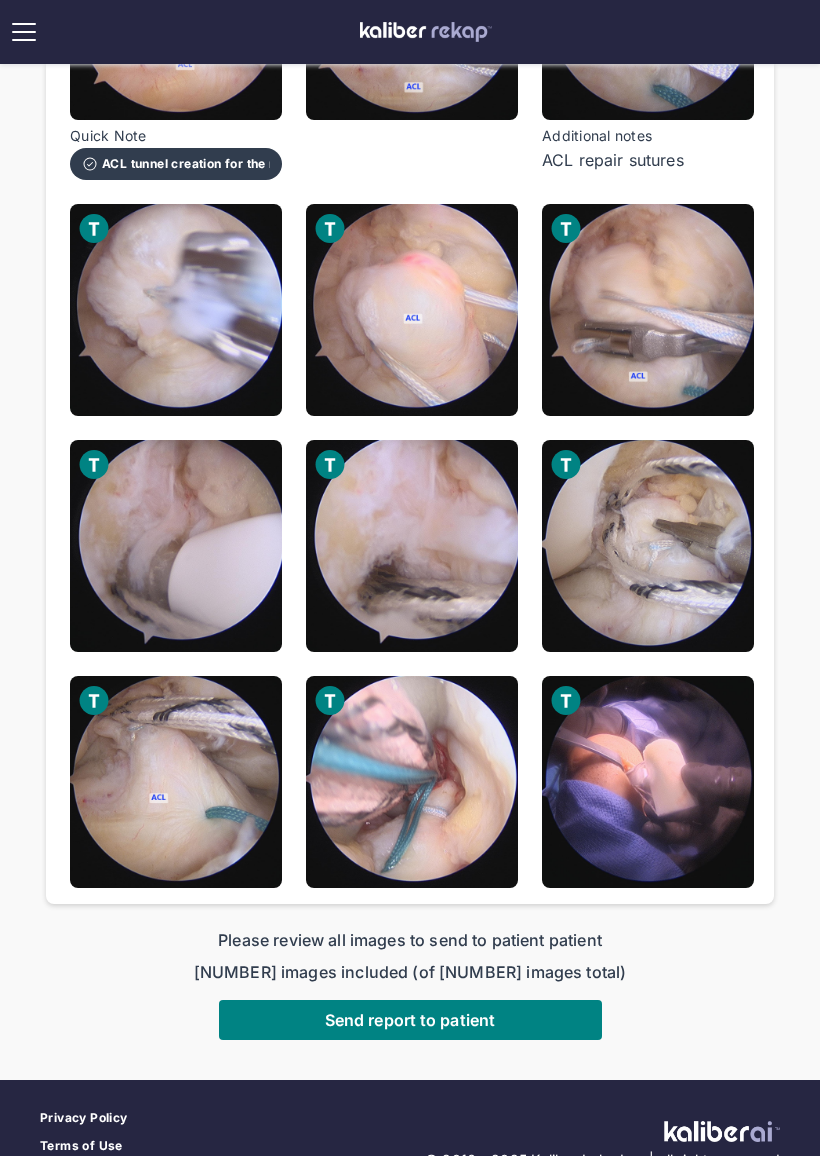 click at bounding box center [176, 546] 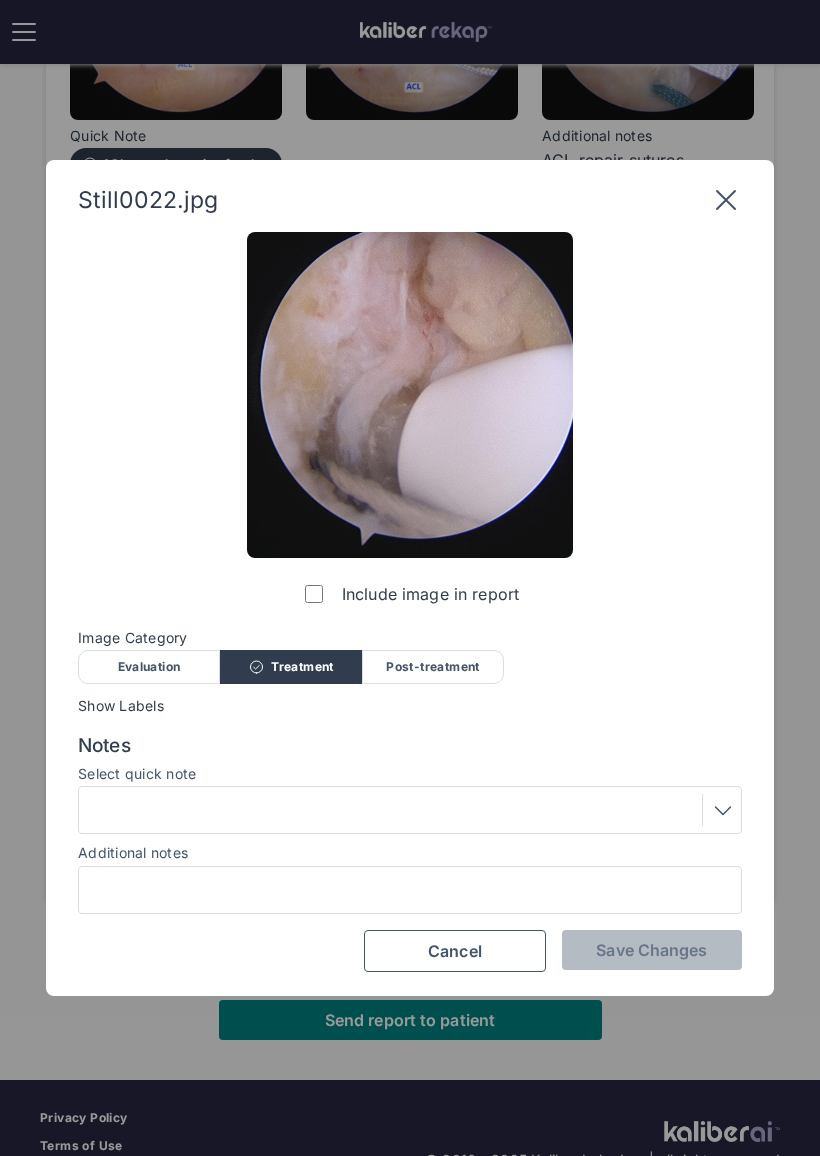 click at bounding box center (410, 810) 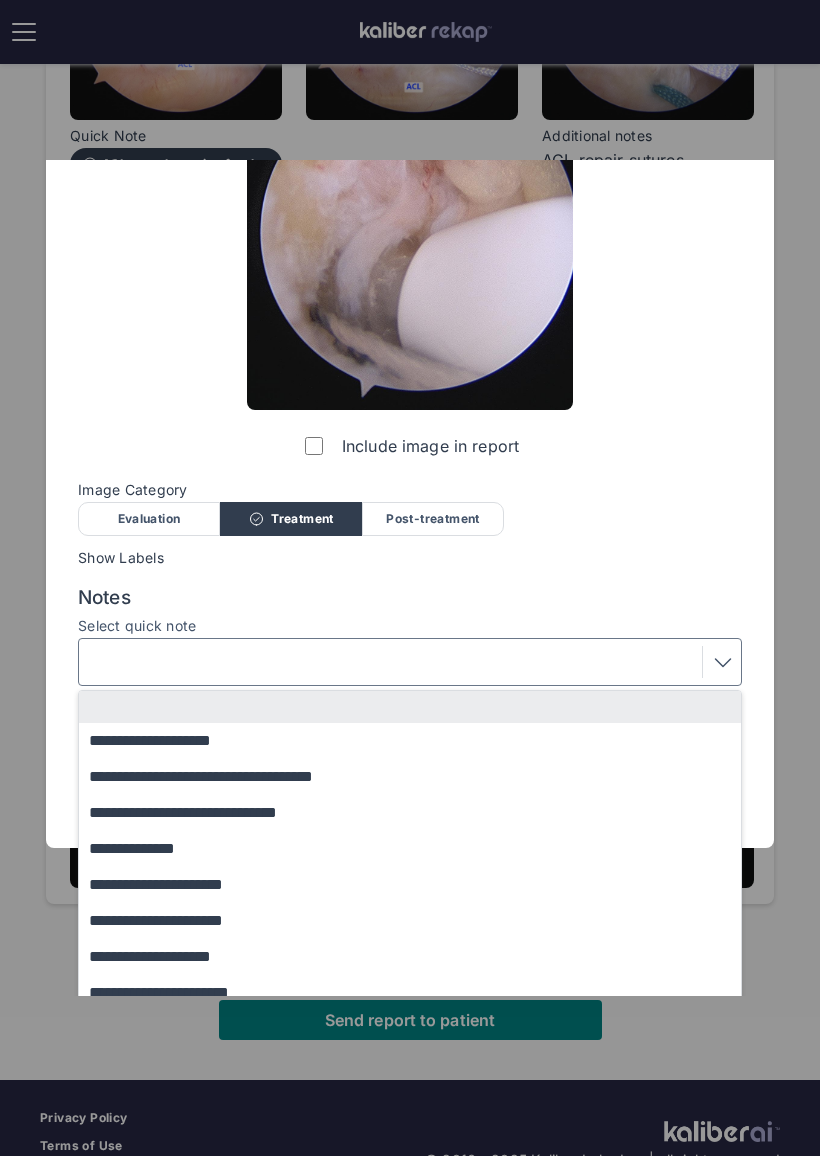 scroll, scrollTop: 149, scrollLeft: 0, axis: vertical 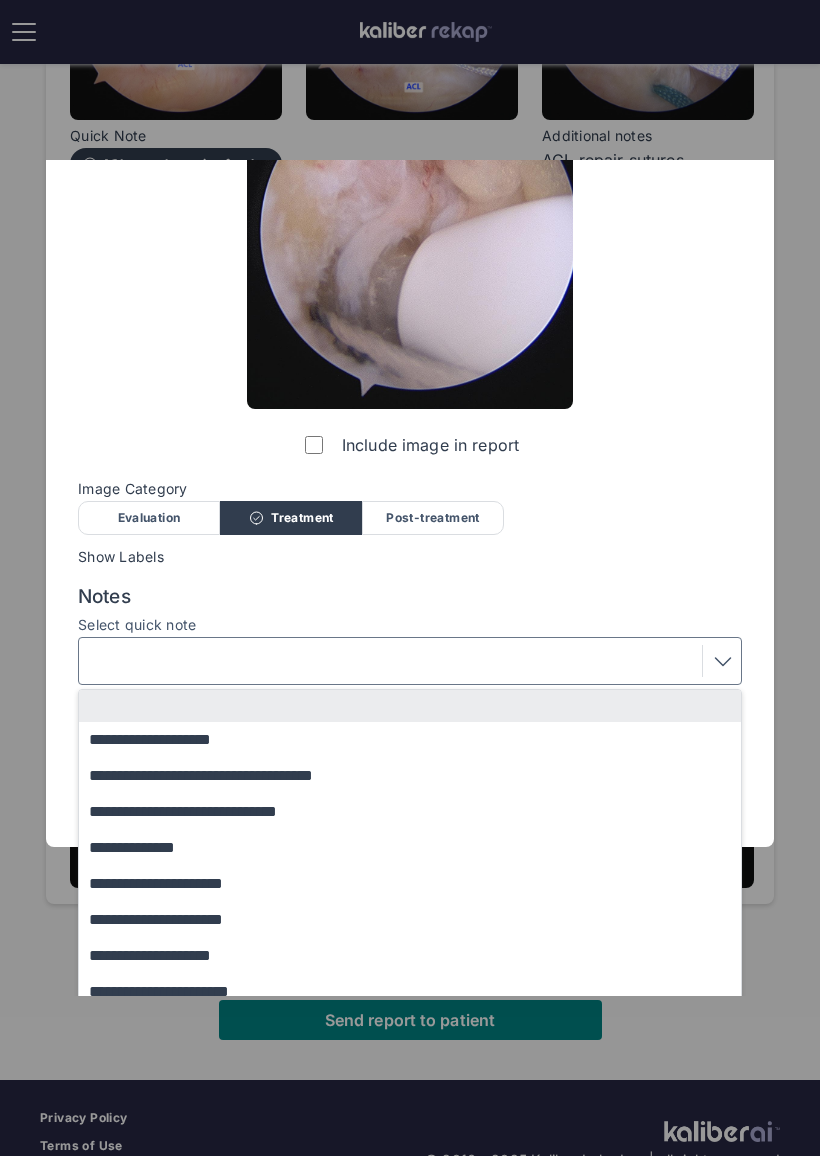 click on "**********" at bounding box center [419, 776] 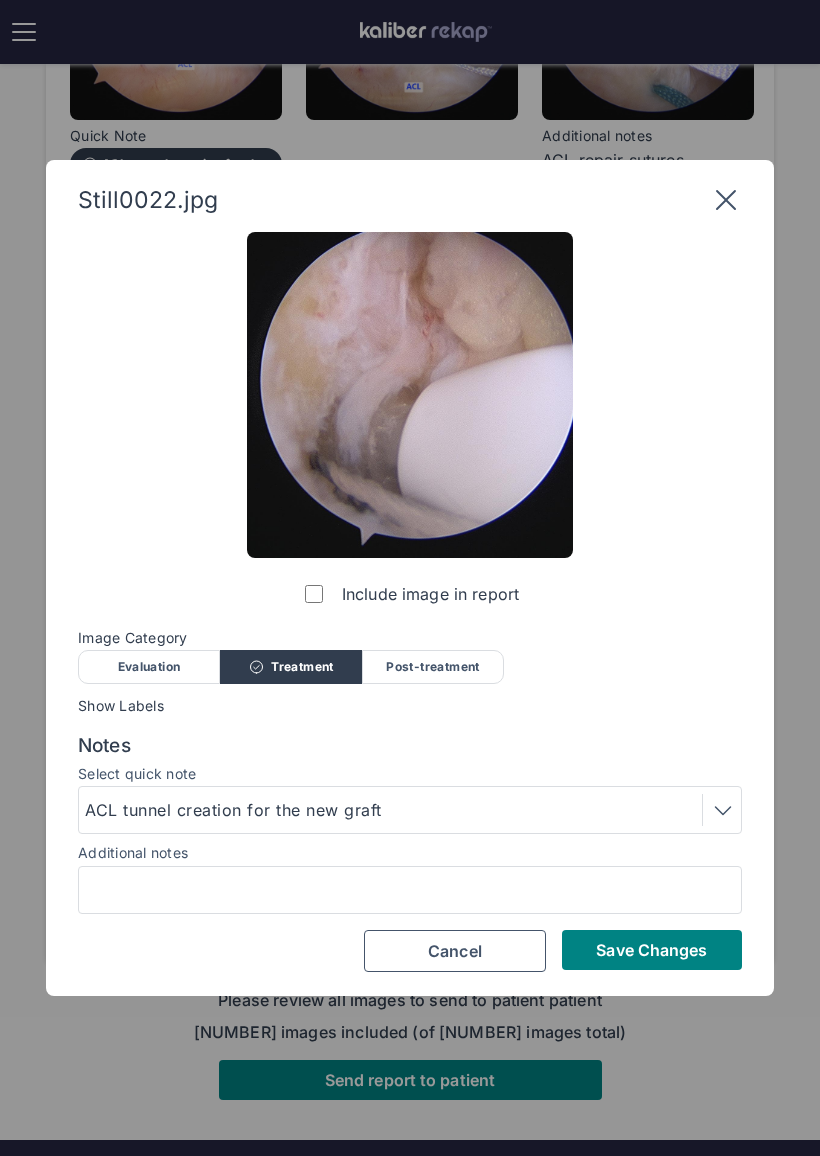 click on "ACL tunnel creation for the new graft" at bounding box center [410, 810] 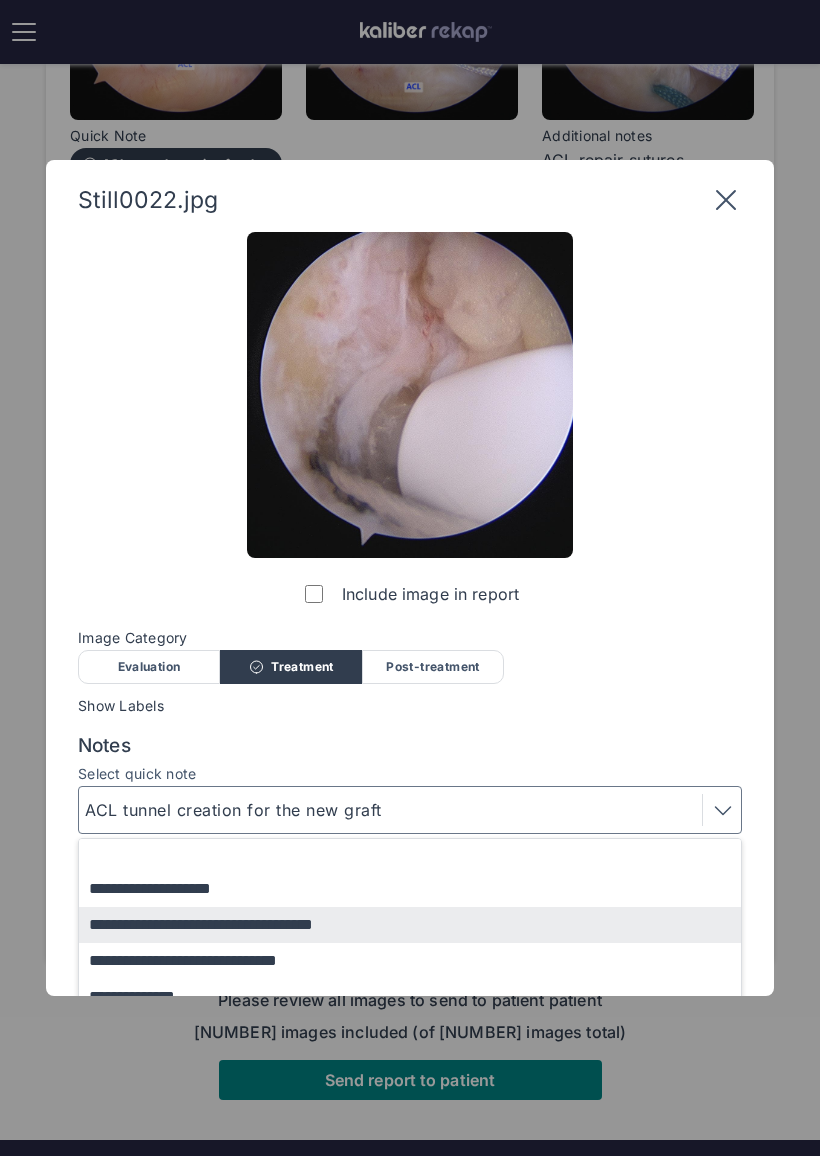 click on "**********" at bounding box center (419, 889) 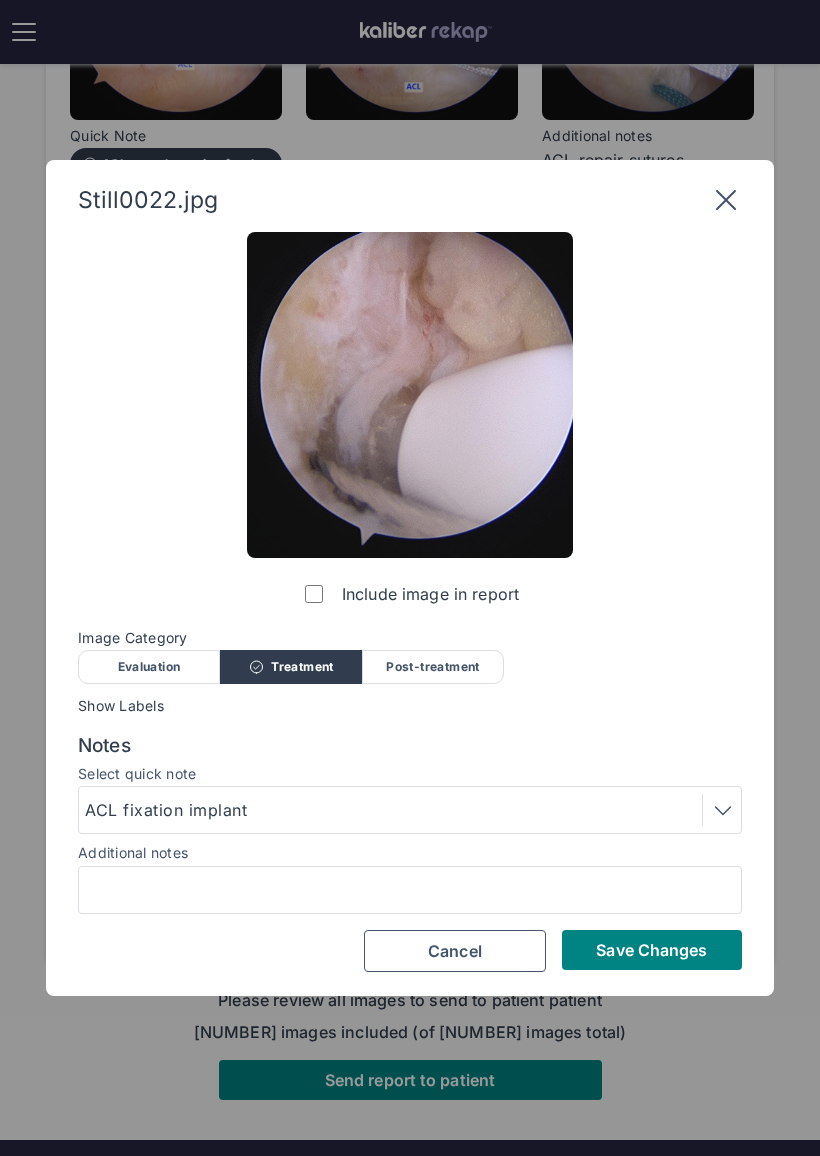 click on "Save Changes" at bounding box center [651, 950] 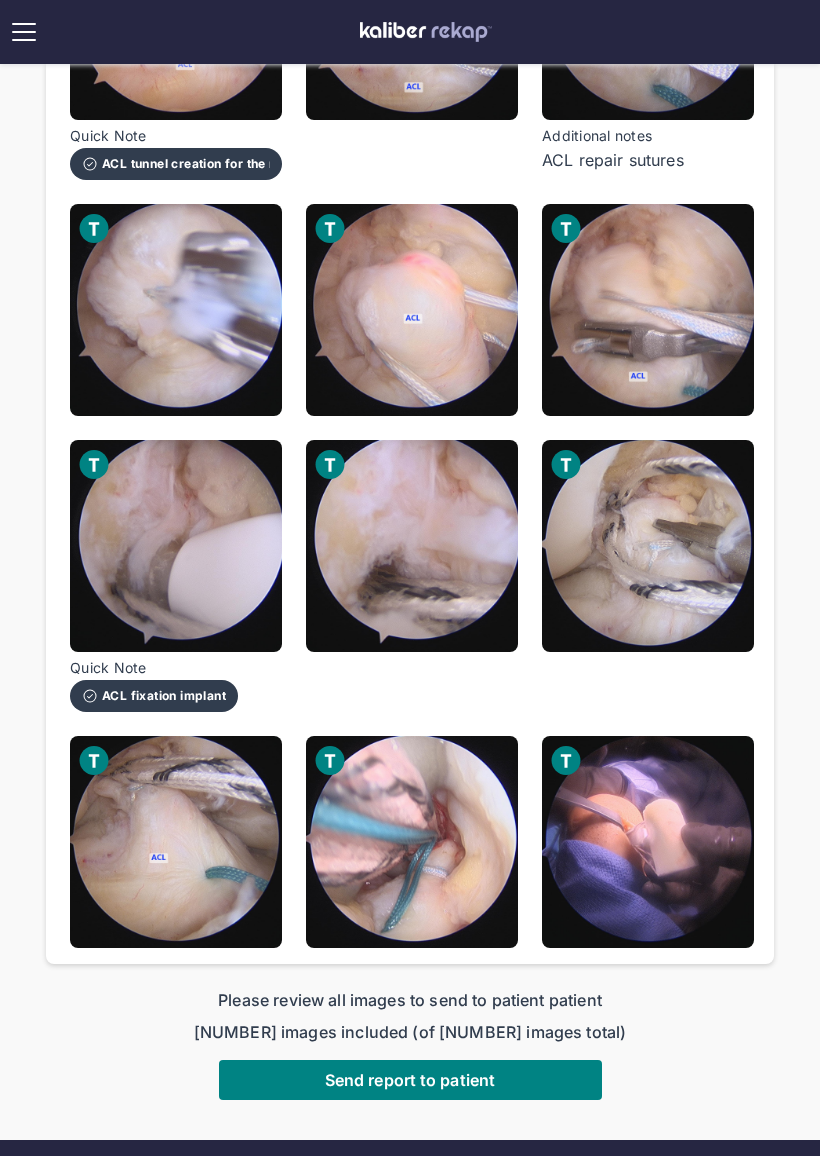 click at bounding box center [176, 842] 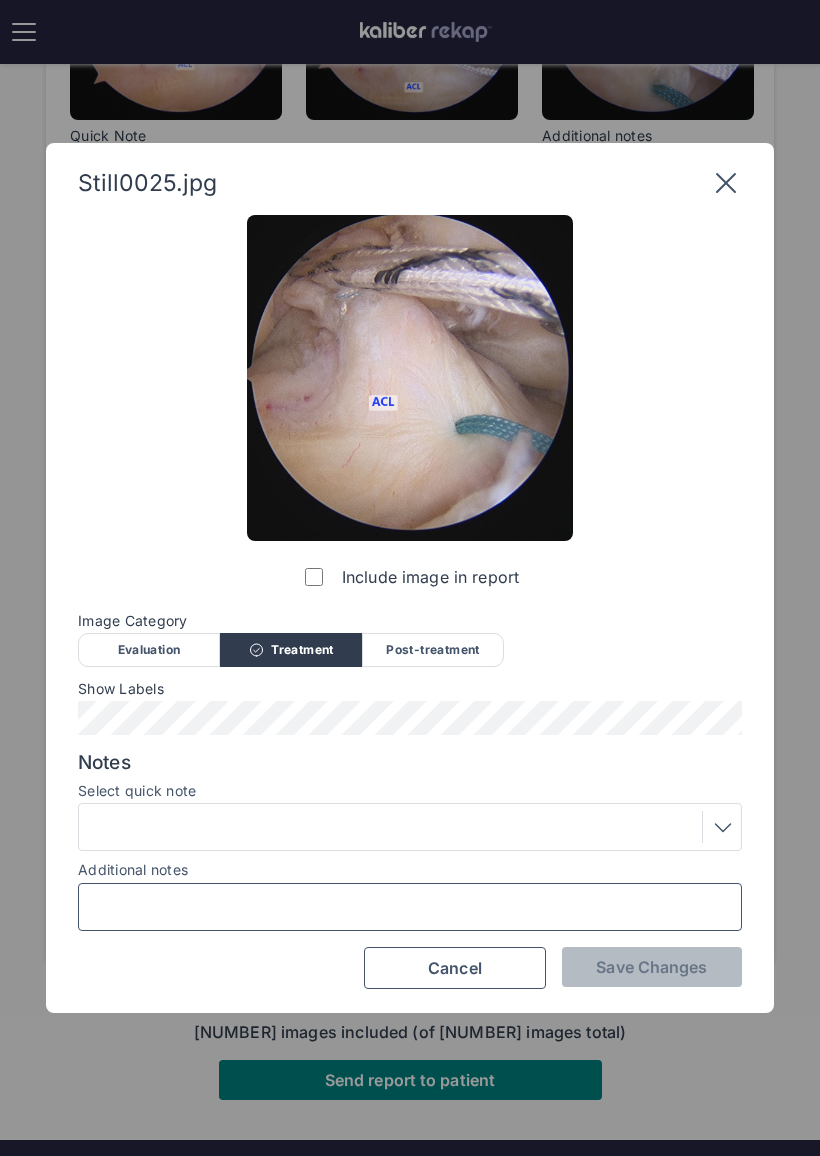 click on "Additional notes" at bounding box center [410, 907] 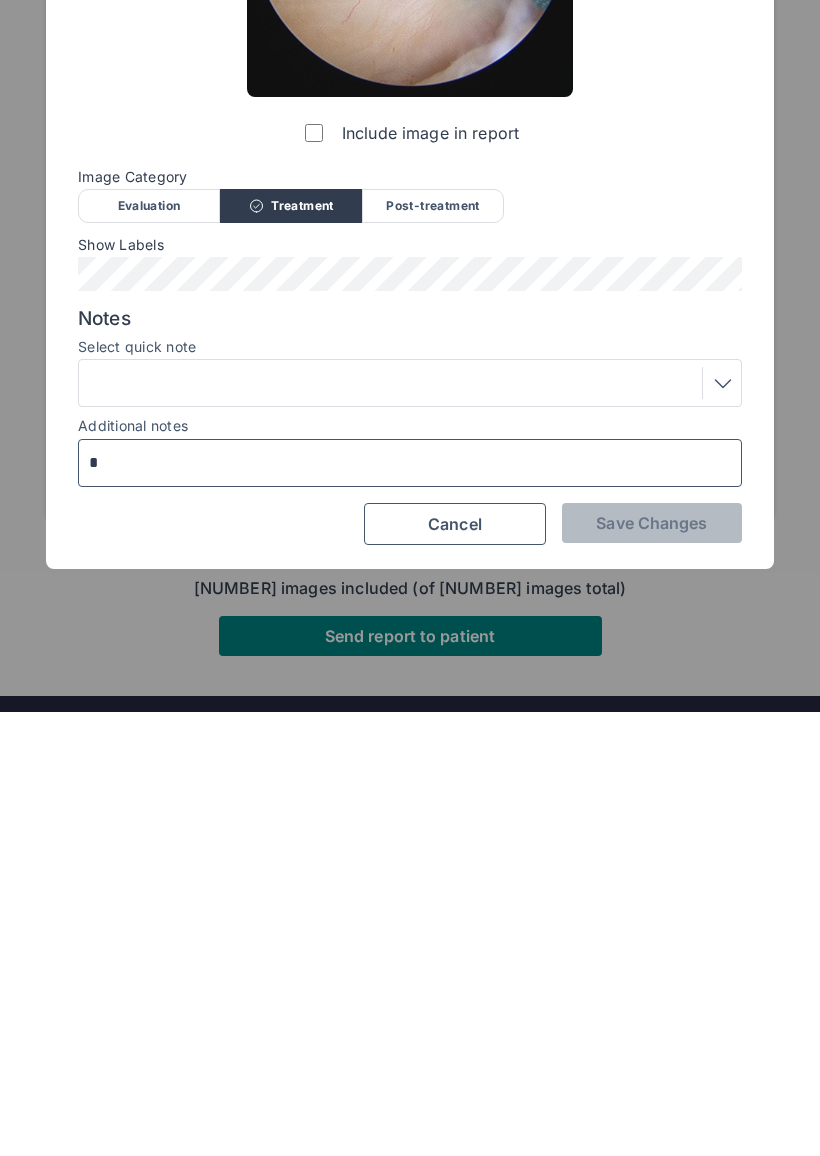 scroll, scrollTop: 1846, scrollLeft: 0, axis: vertical 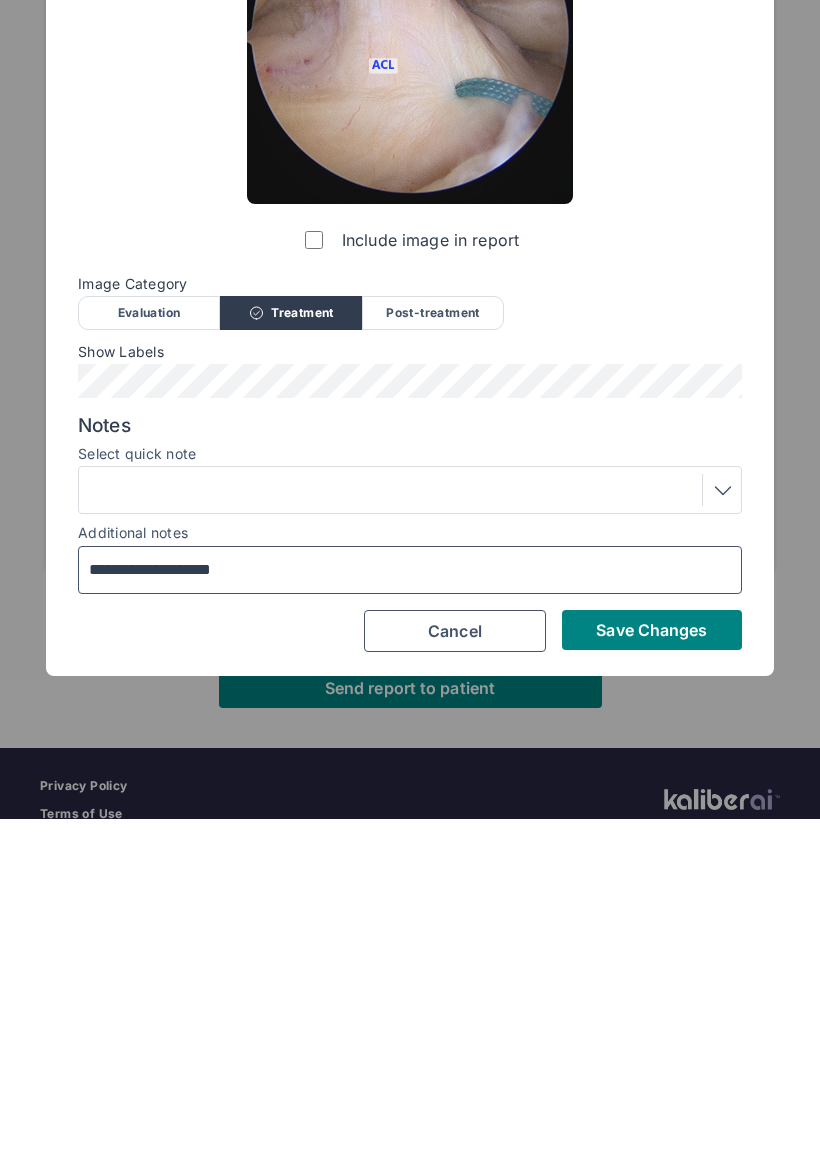 type on "**********" 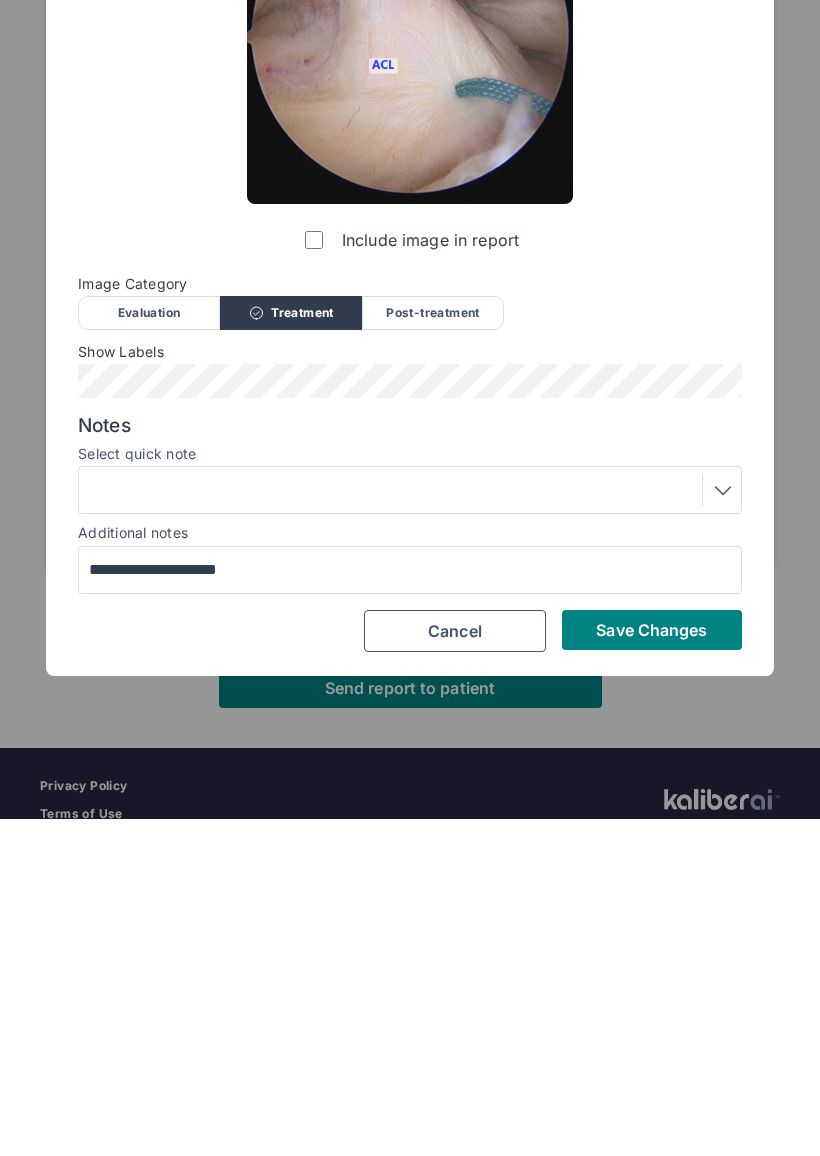 click on "Save Changes" at bounding box center (651, 967) 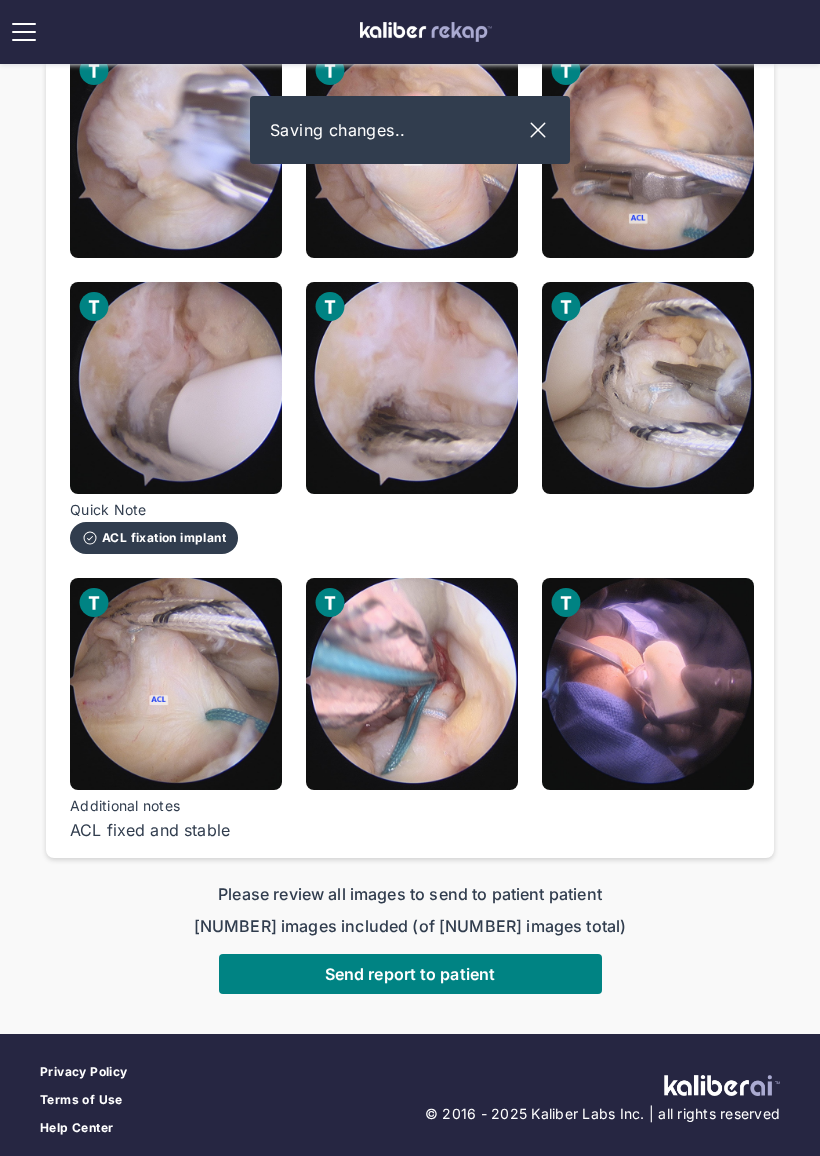 click at bounding box center [648, 684] 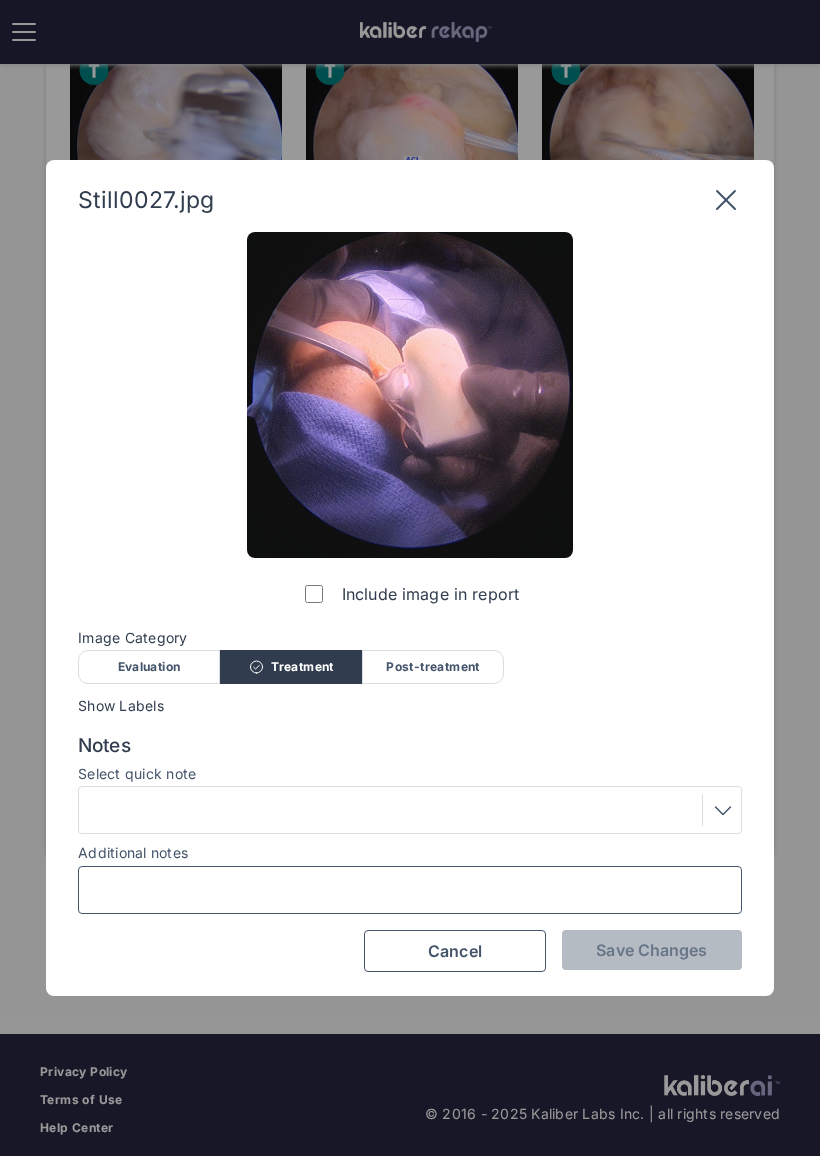 click on "Additional notes" at bounding box center [410, 890] 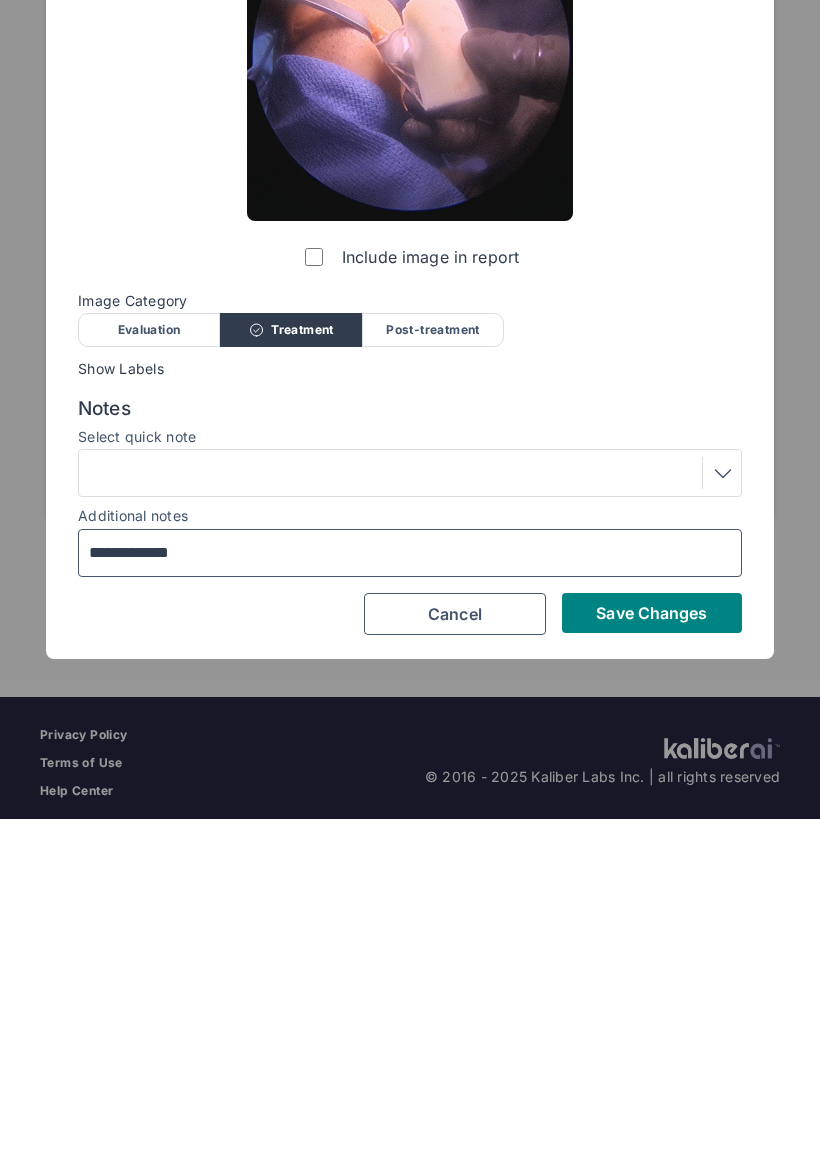 click on "**********" at bounding box center [410, 890] 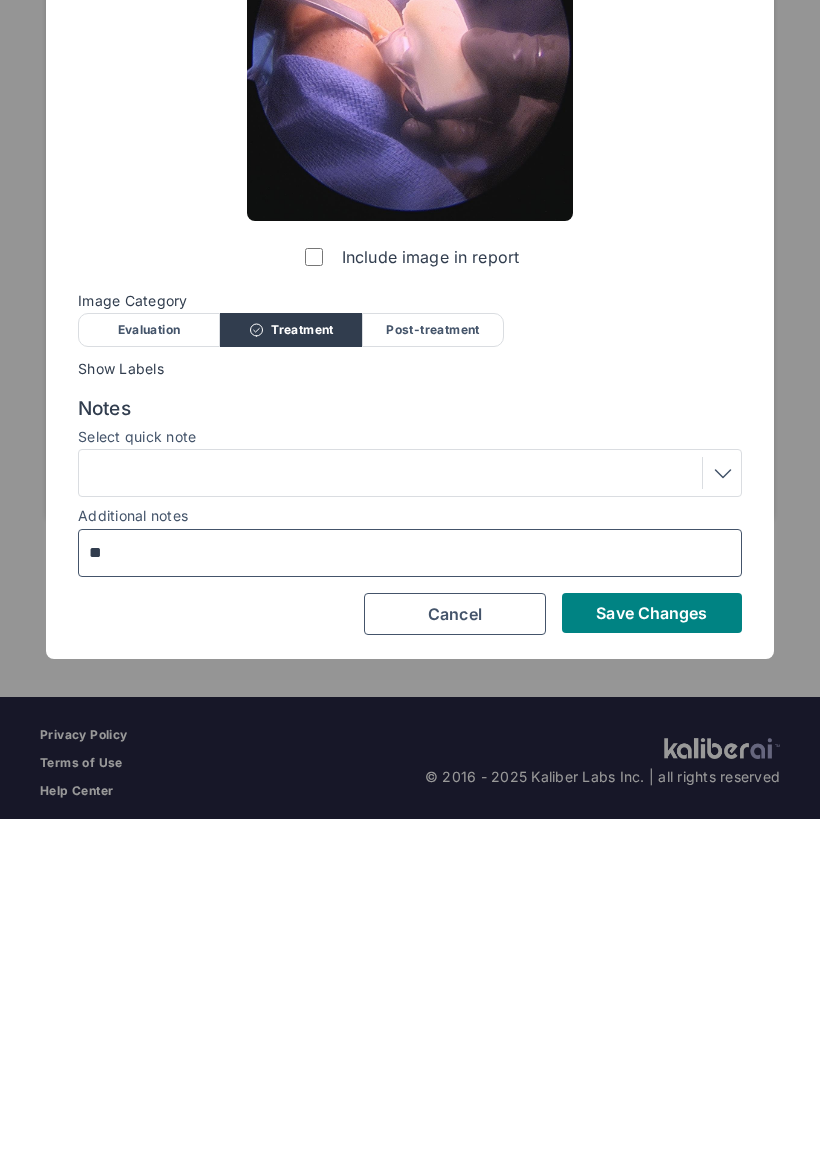 type on "*" 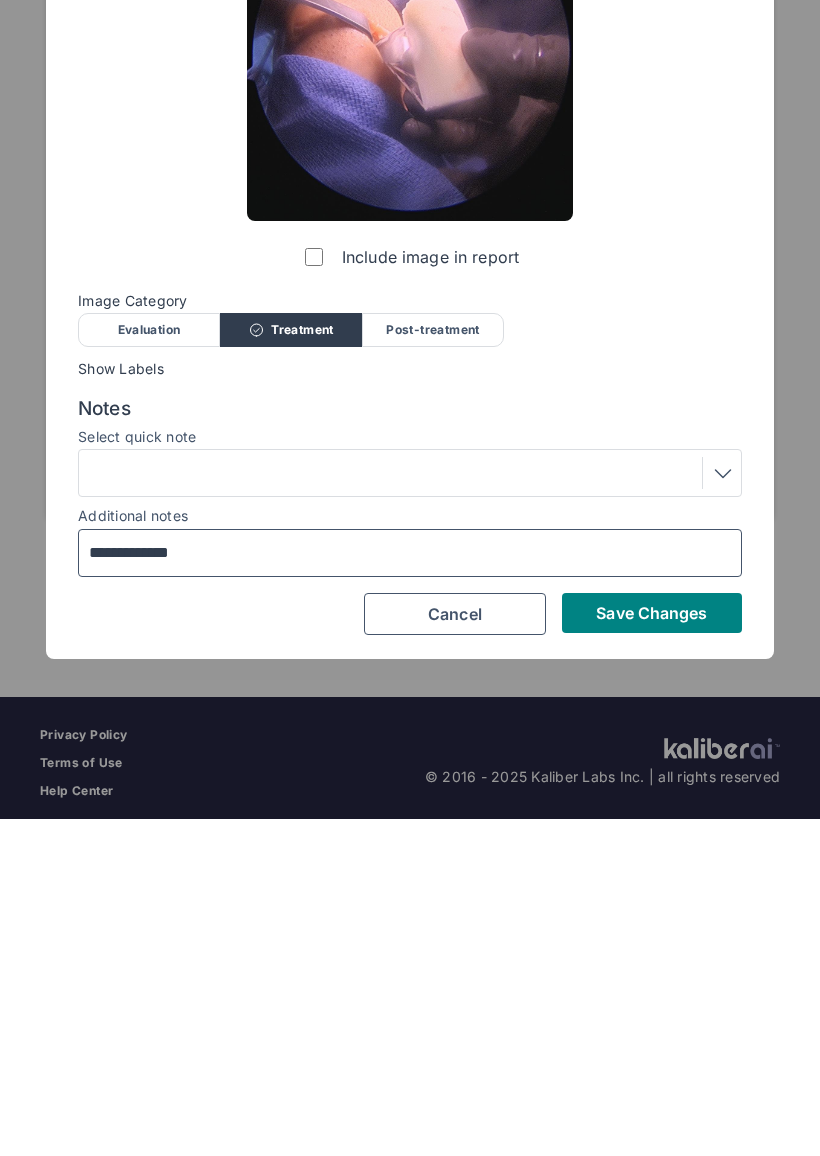 type on "**********" 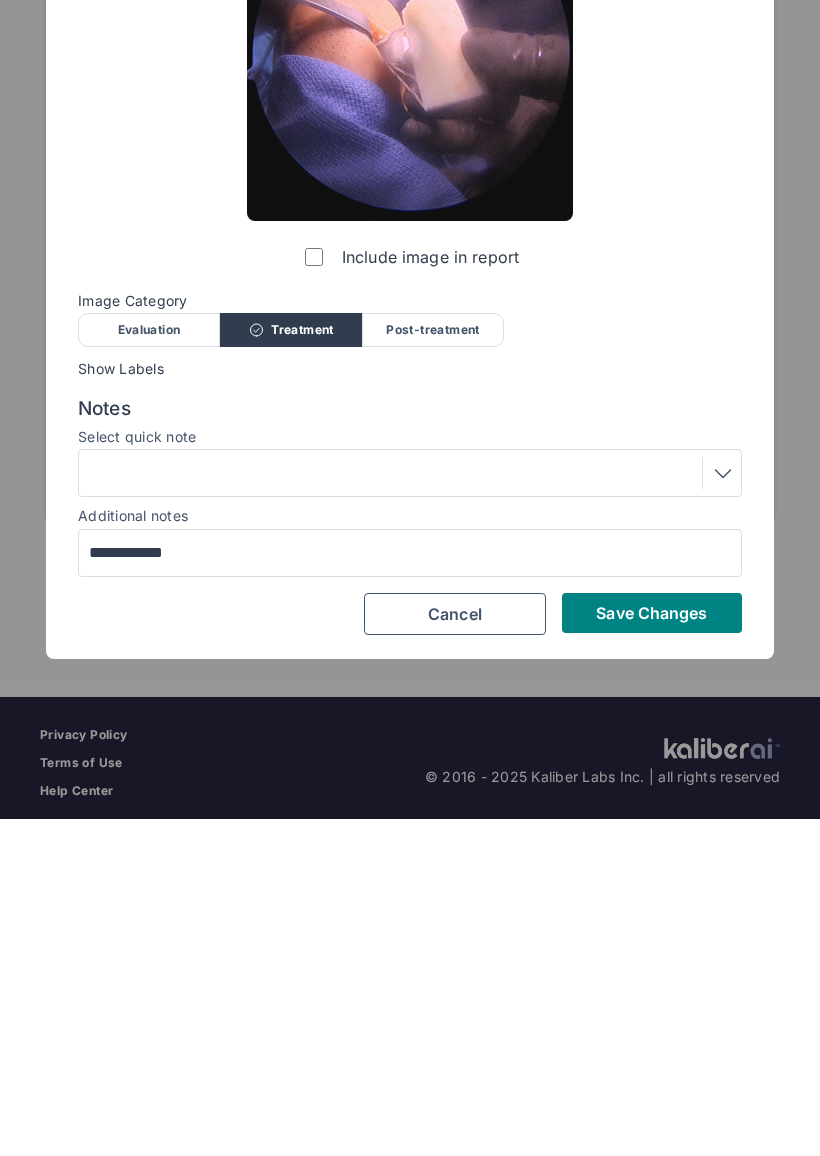 click on "Save Changes" at bounding box center [651, 950] 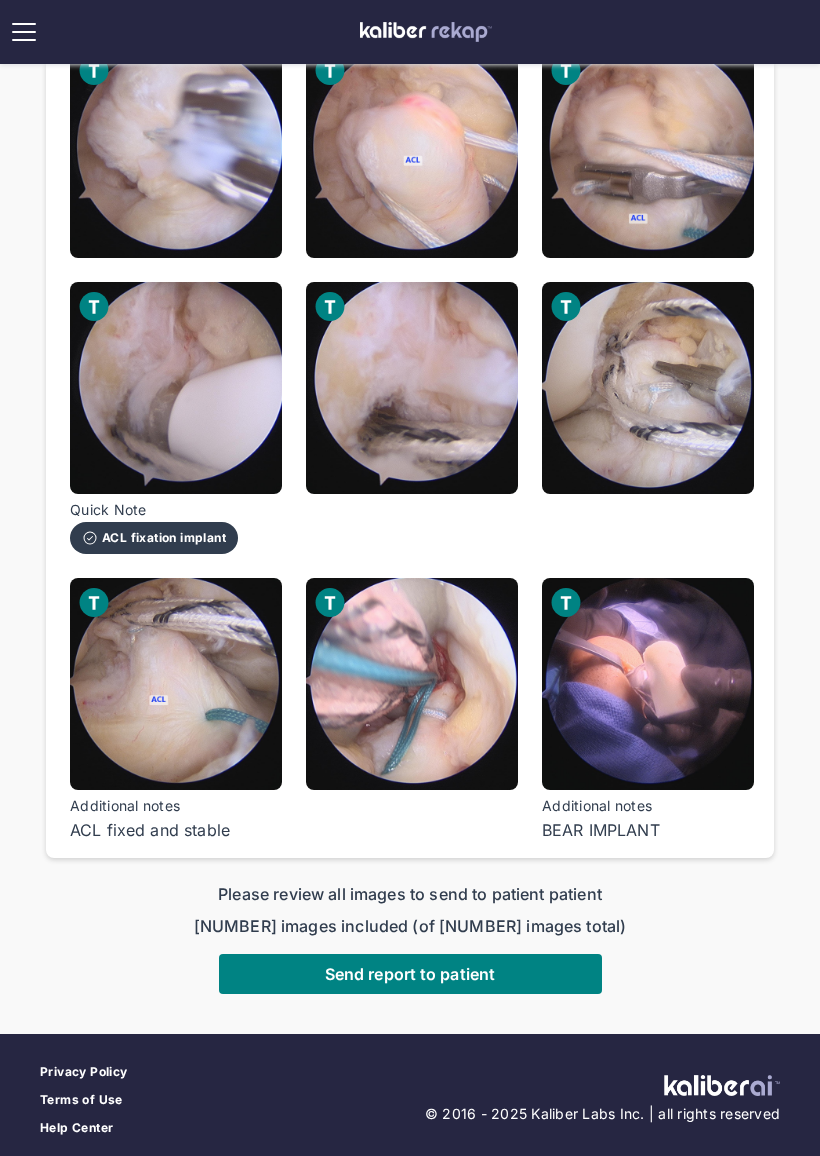 click on "Send report to patient" at bounding box center (410, 974) 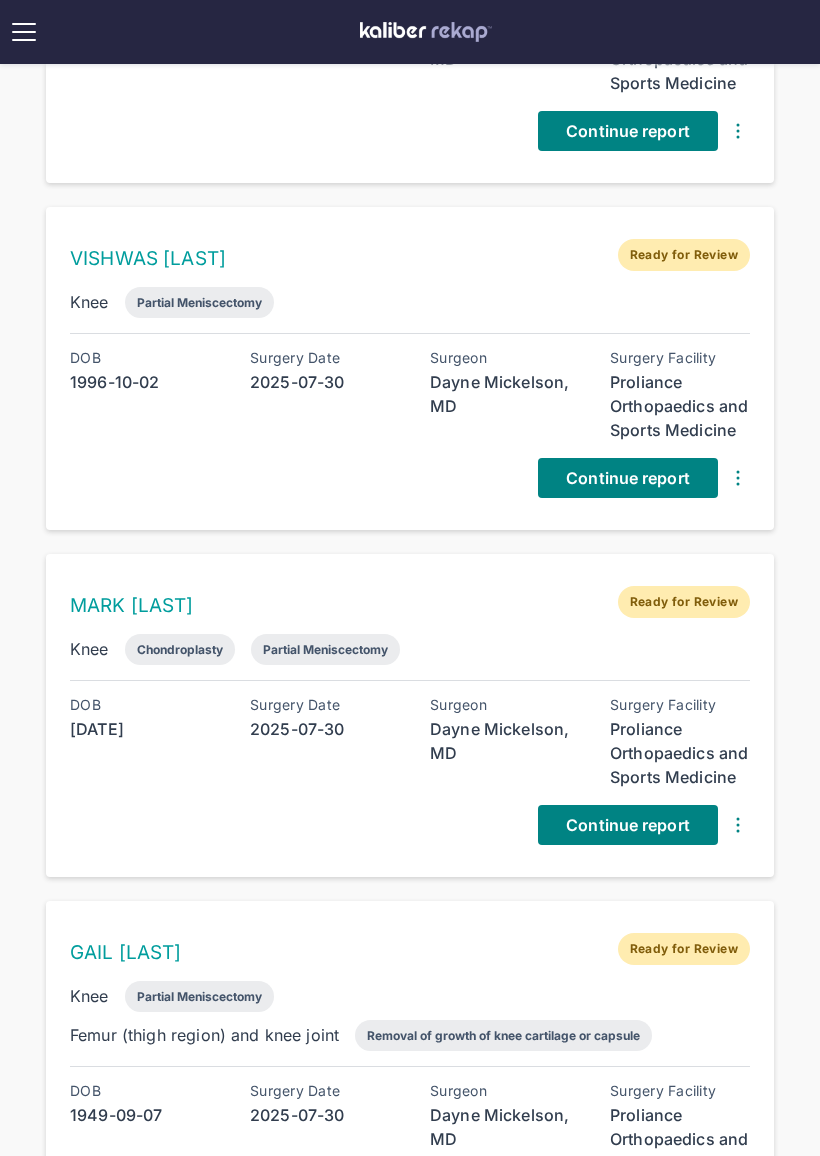 scroll, scrollTop: 1794, scrollLeft: 0, axis: vertical 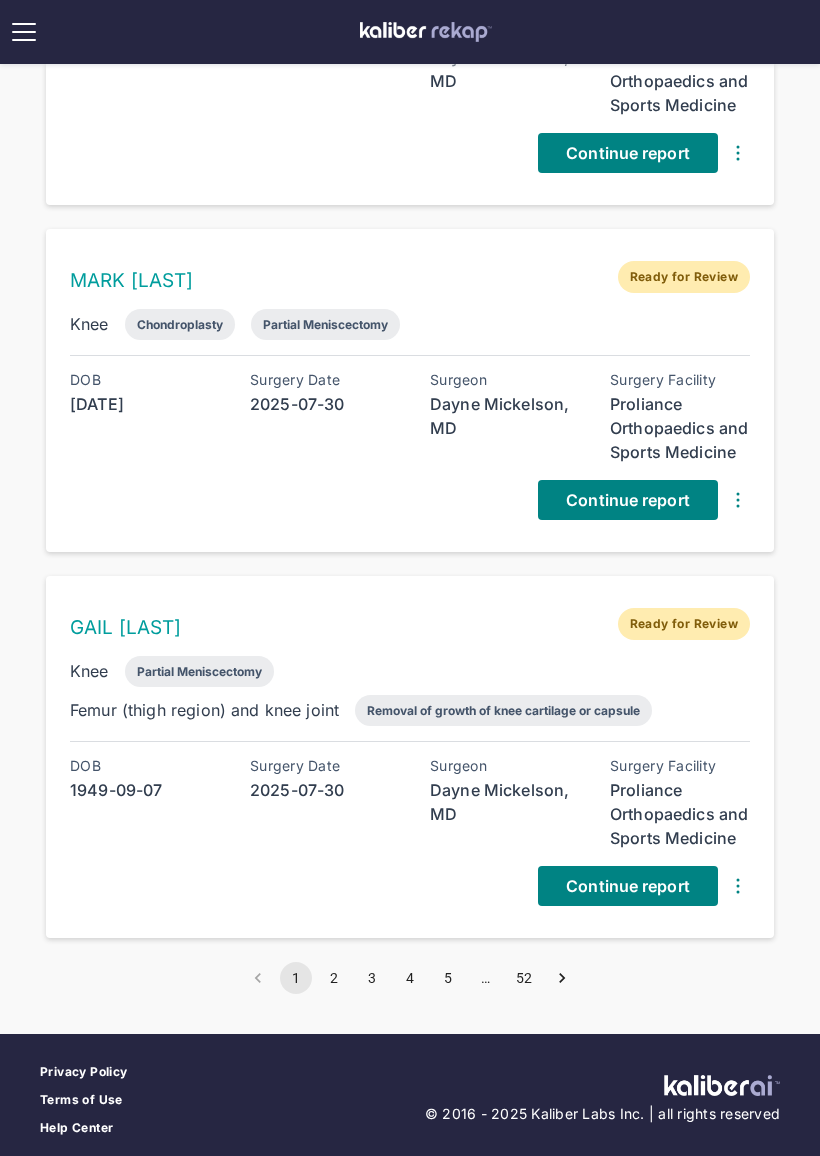 click on "Continue report" at bounding box center (628, 886) 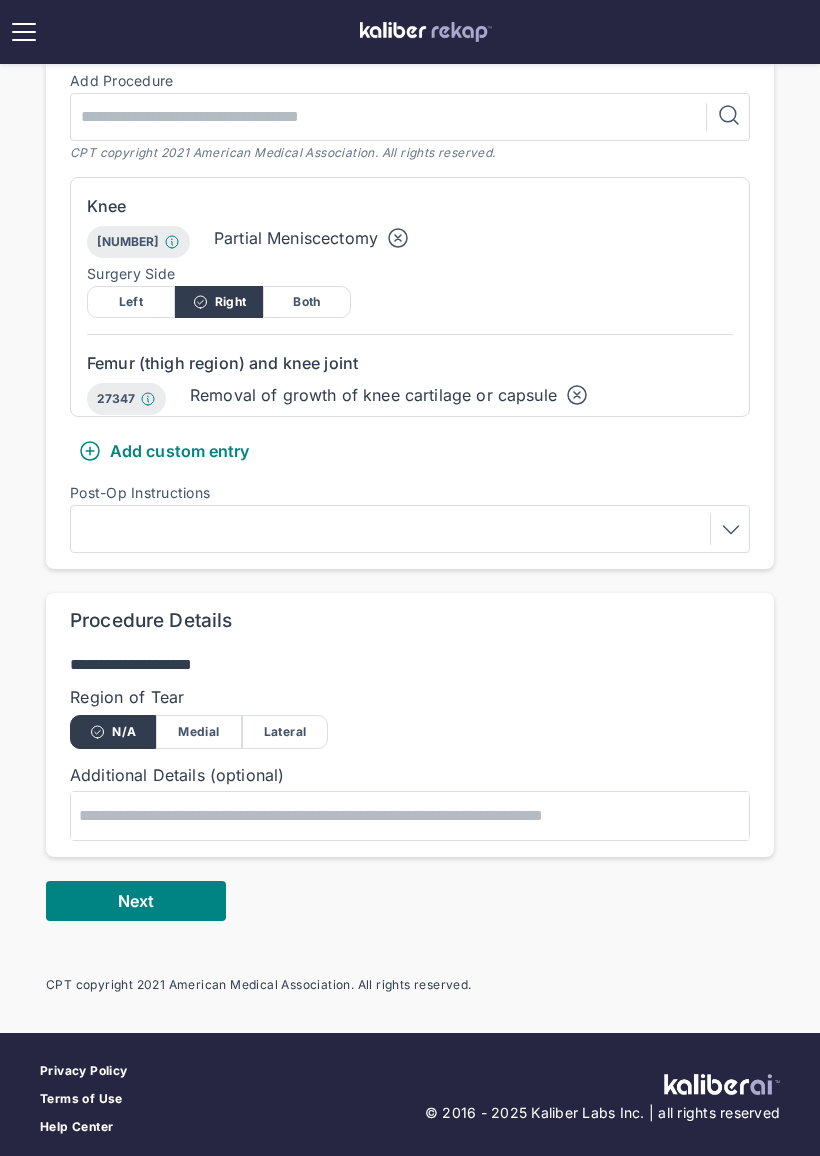 scroll, scrollTop: 454, scrollLeft: 0, axis: vertical 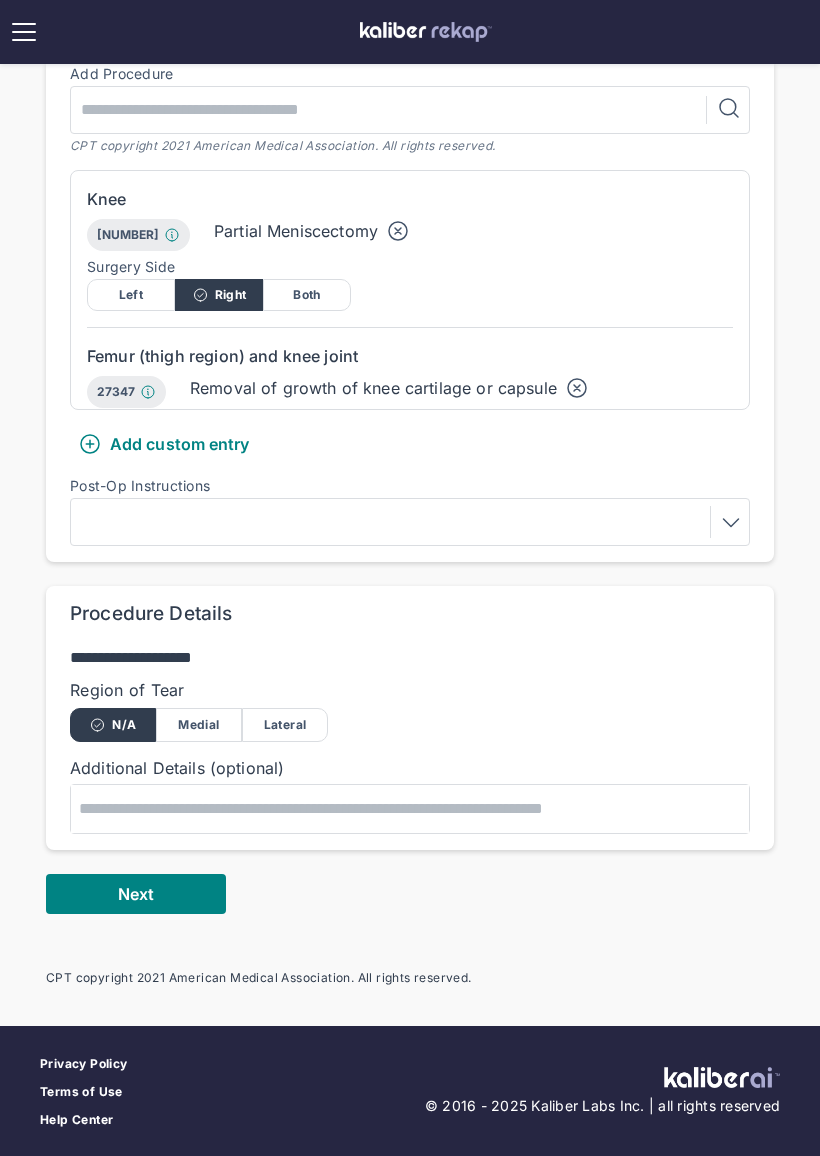 click on "Medial" at bounding box center [199, 725] 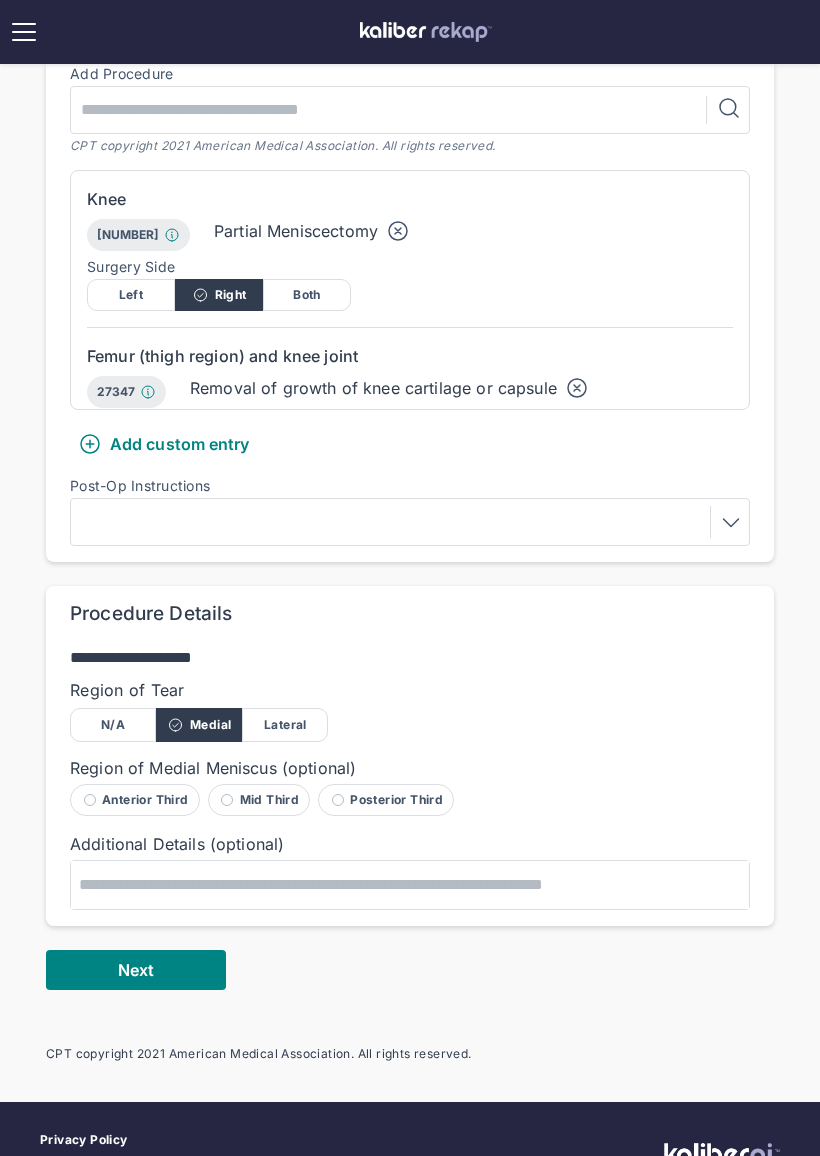 click on "N/A" at bounding box center [113, 725] 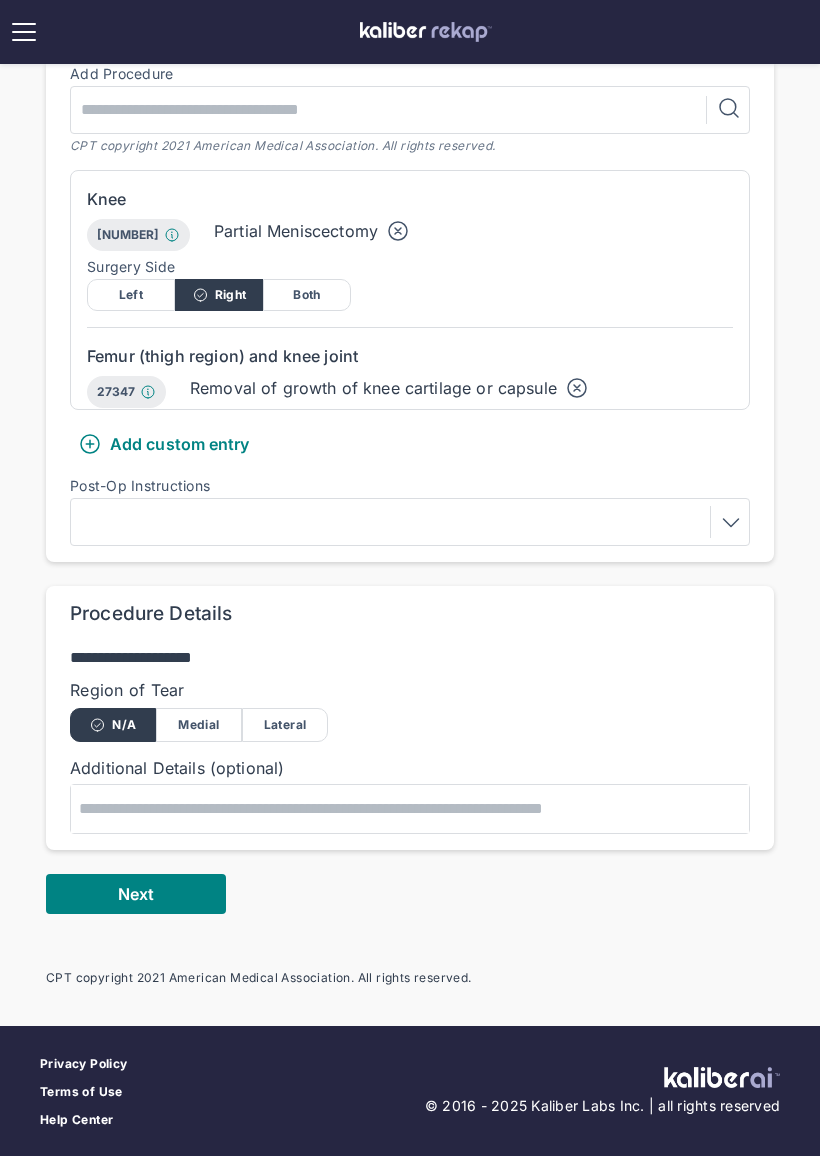 click on "Lateral" at bounding box center (285, 725) 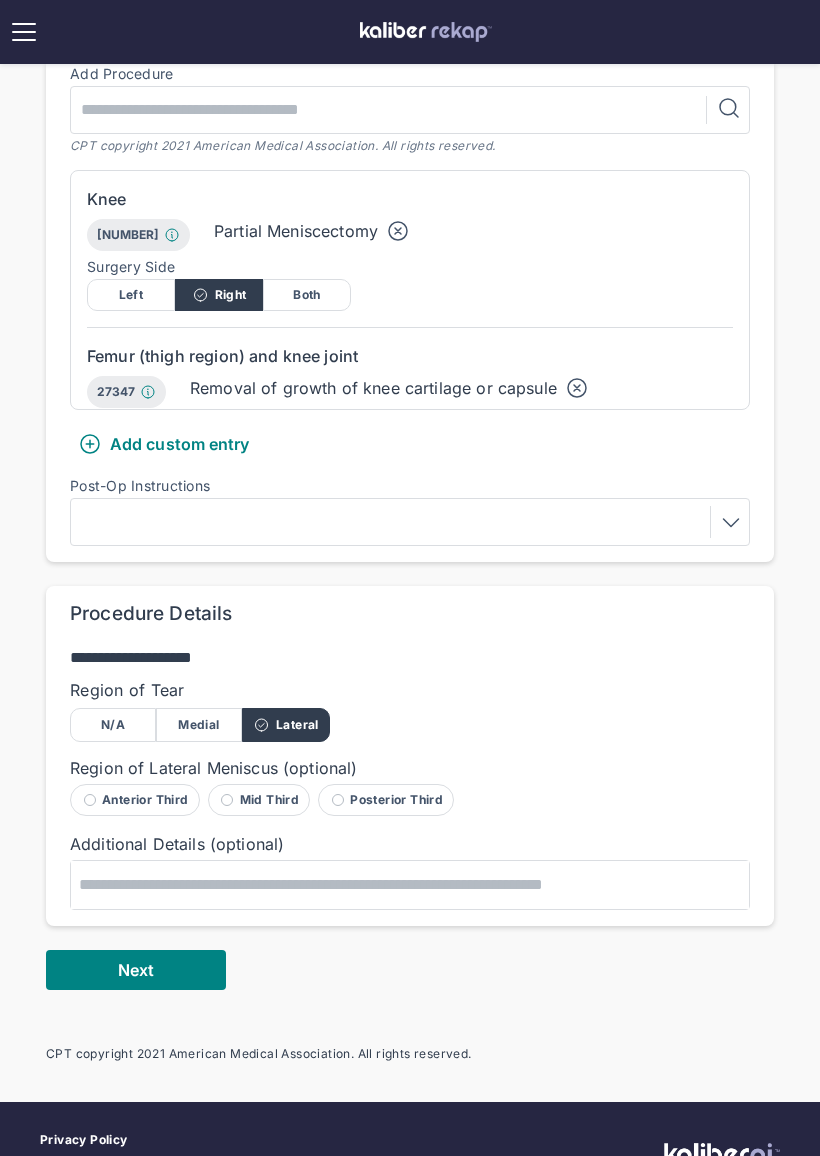 click on "Next" at bounding box center (136, 970) 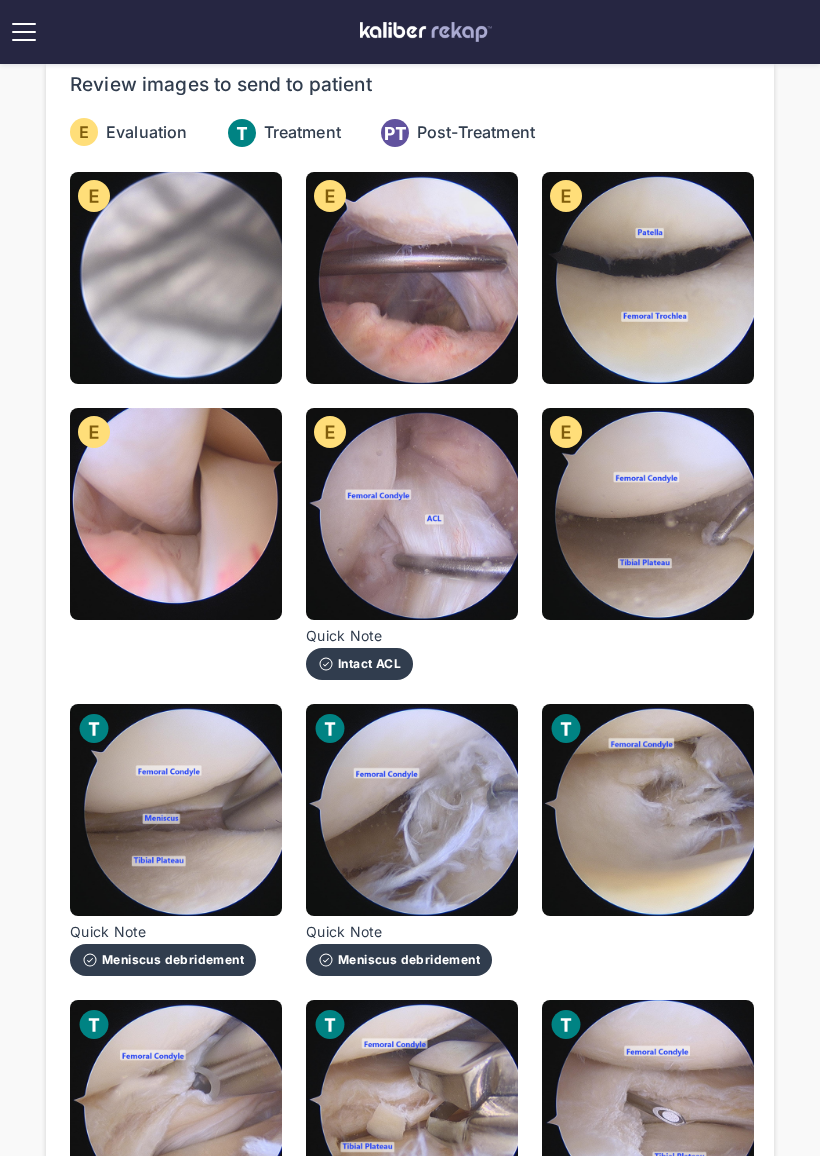 scroll, scrollTop: 0, scrollLeft: 0, axis: both 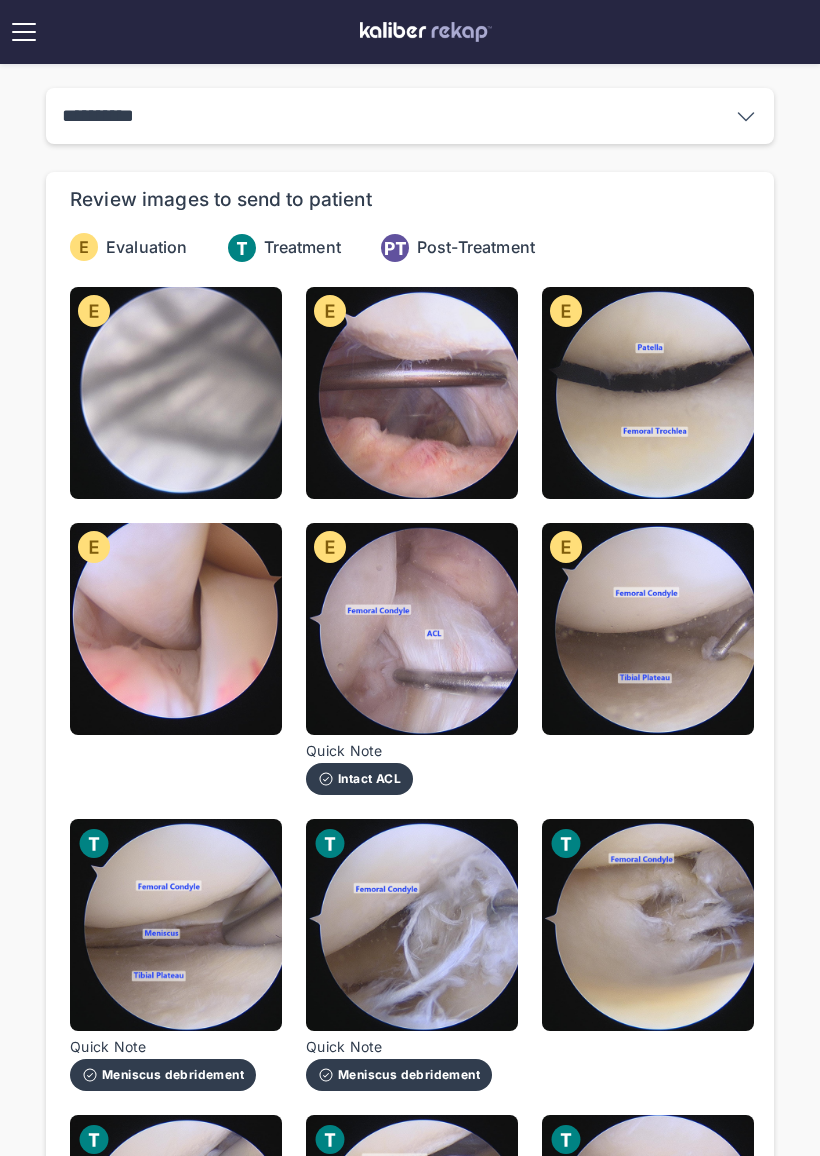 click at bounding box center [176, 393] 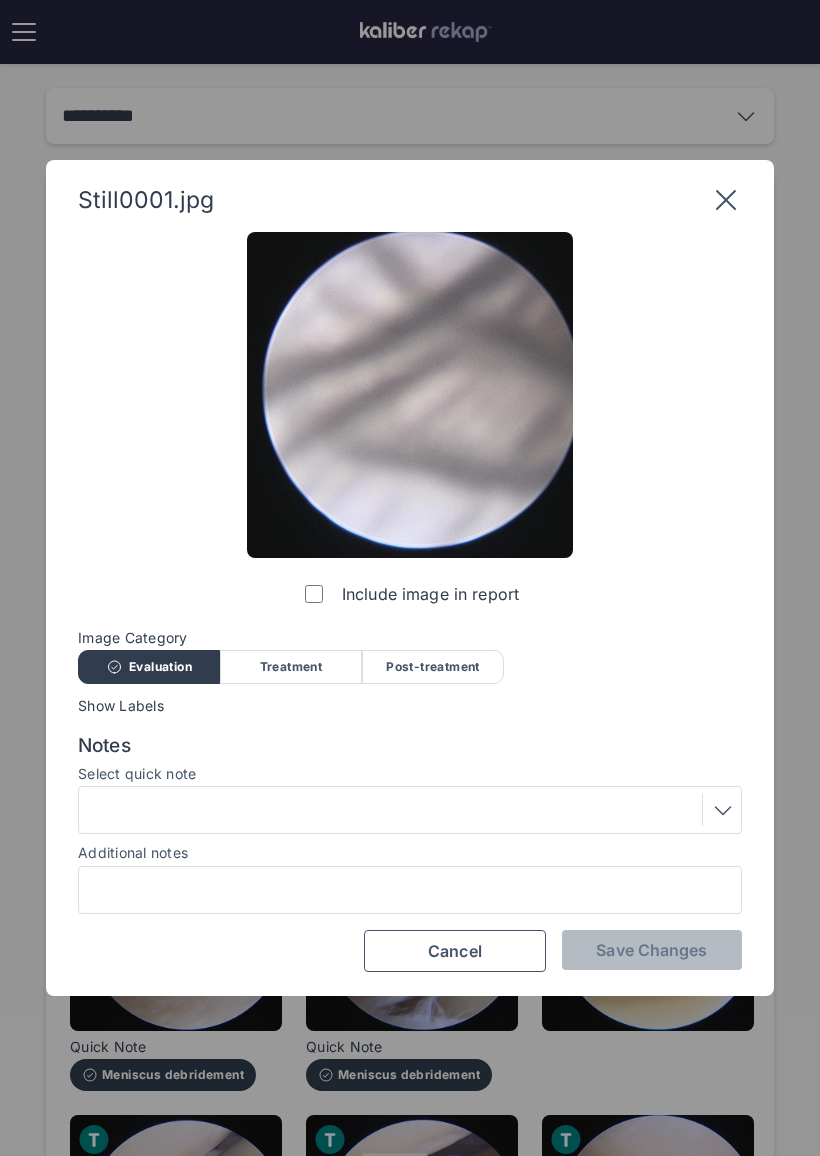 click on "Include image in report" at bounding box center [410, 423] 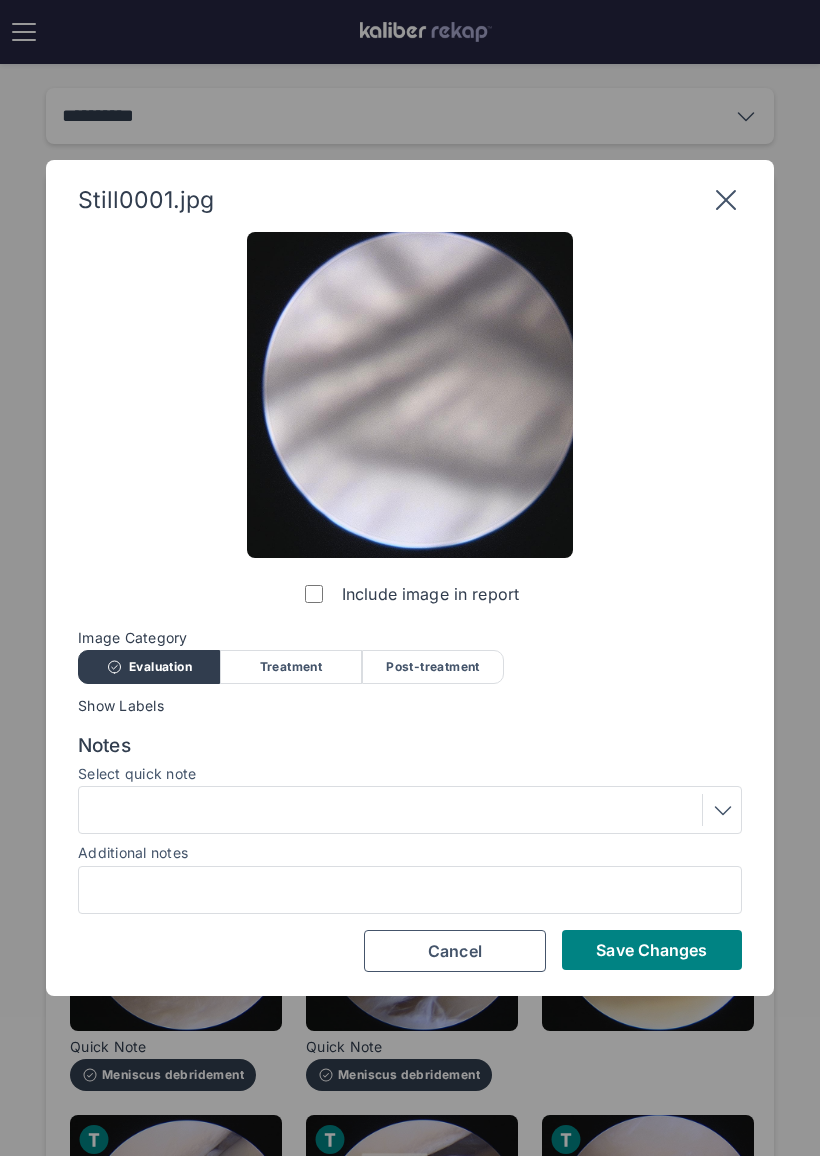 click on "Save Changes" at bounding box center (651, 950) 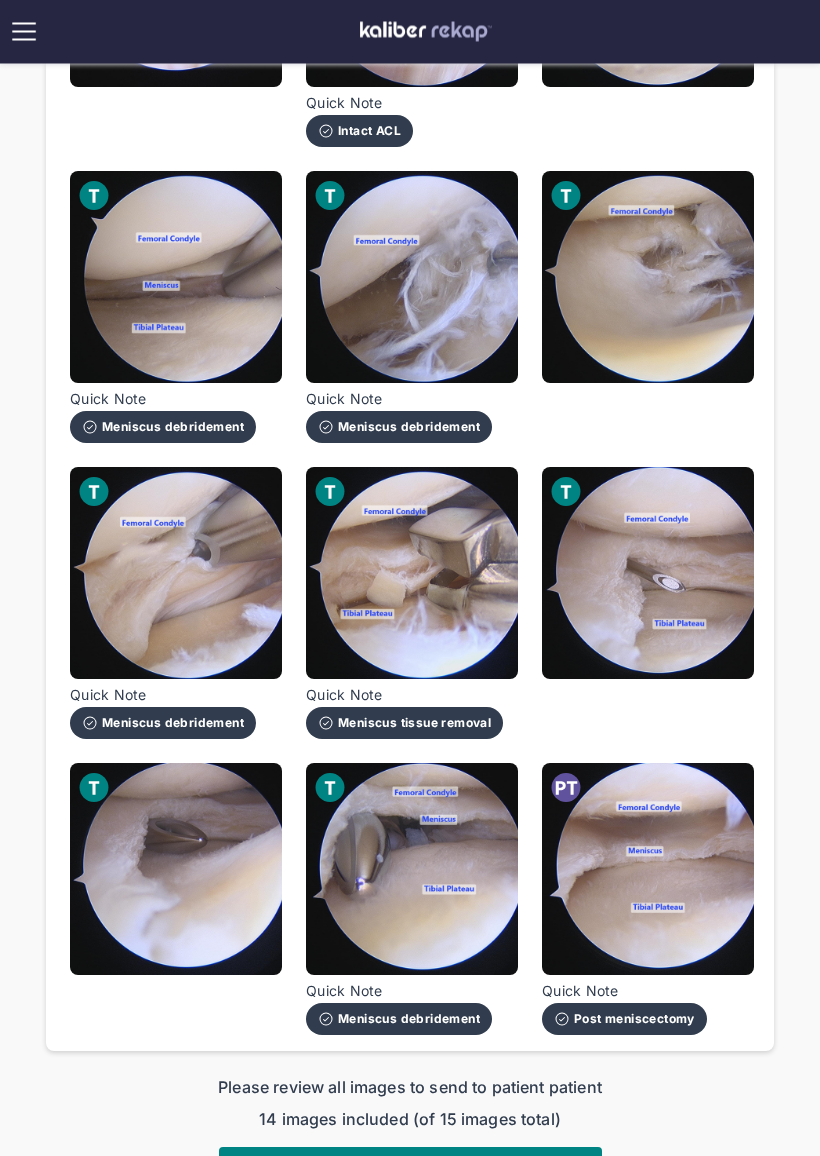 scroll, scrollTop: 648, scrollLeft: 0, axis: vertical 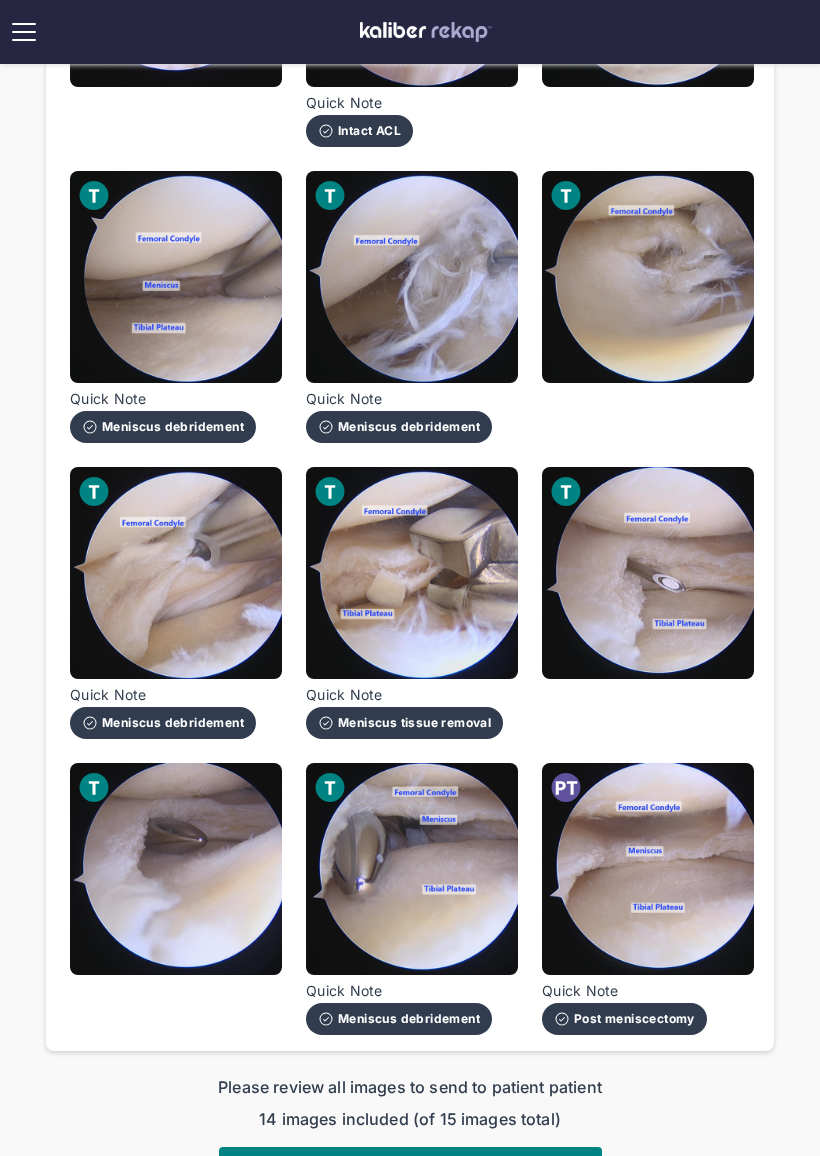 click at bounding box center (648, 573) 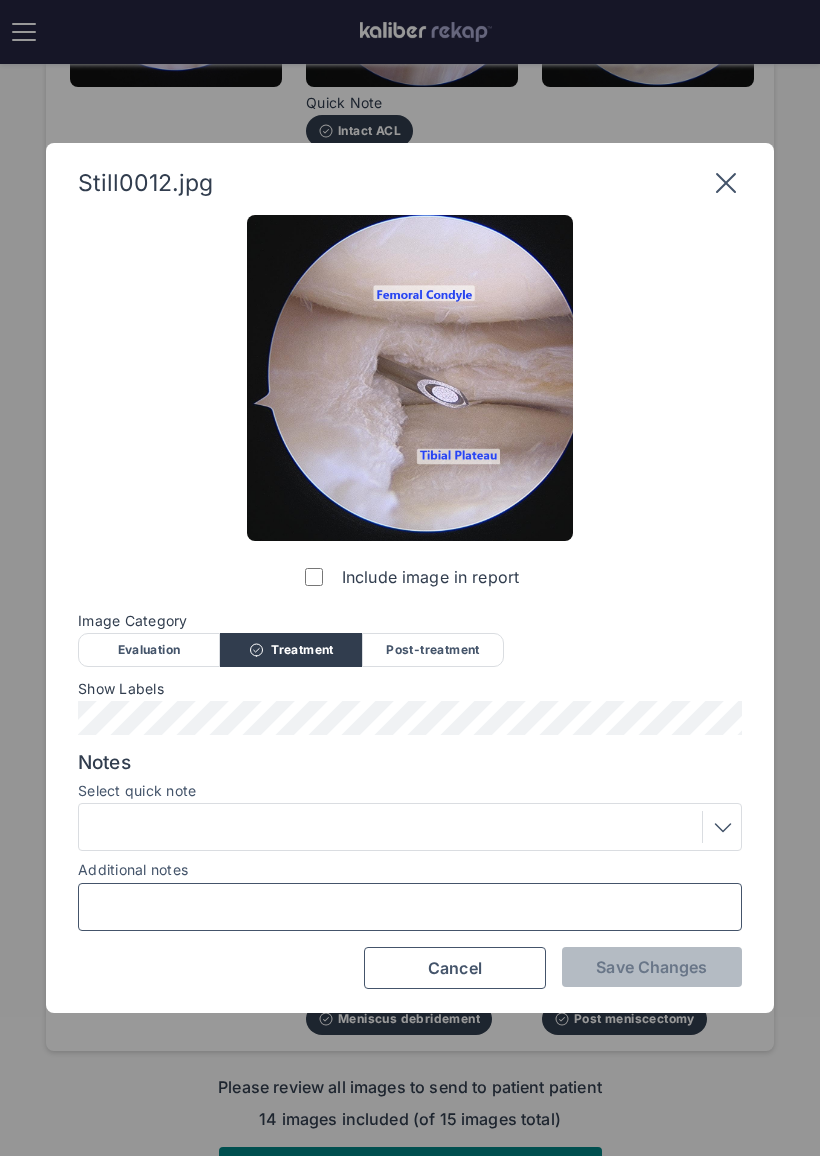 click on "Additional notes" at bounding box center (410, 907) 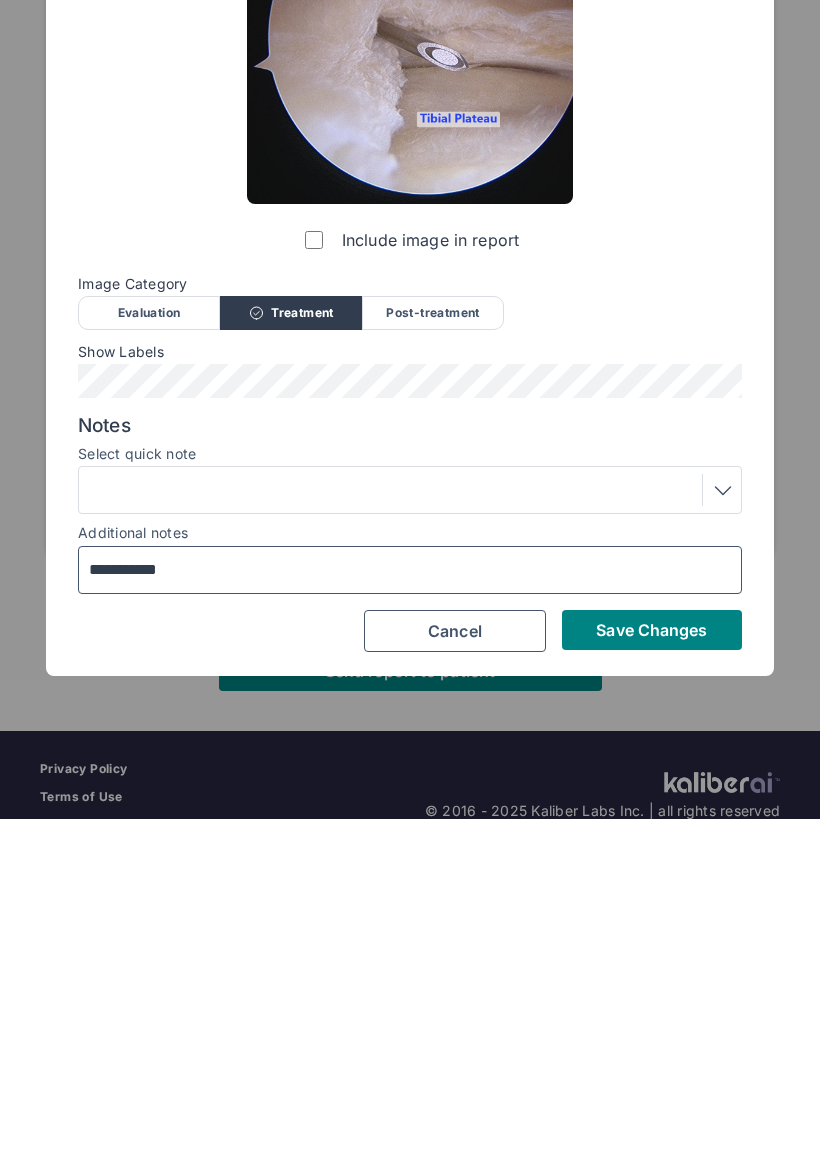 type on "**********" 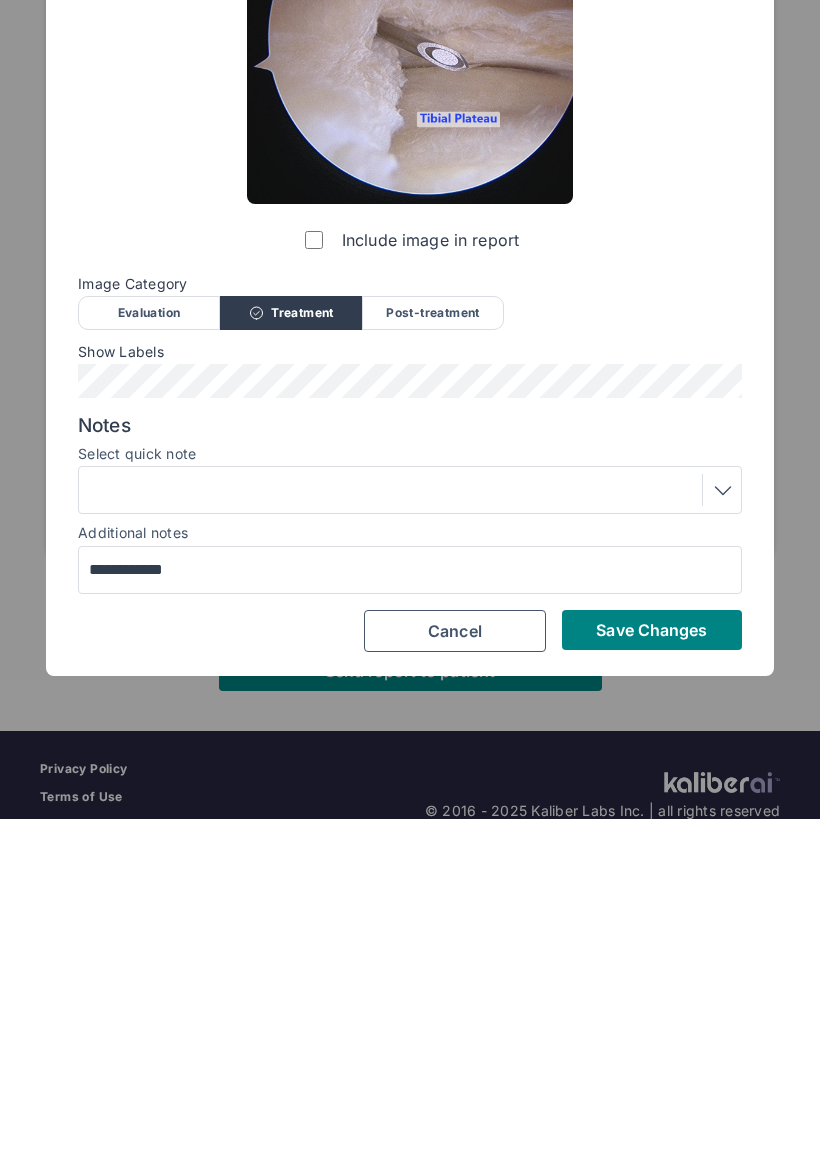 click on "Save Changes" at bounding box center (651, 967) 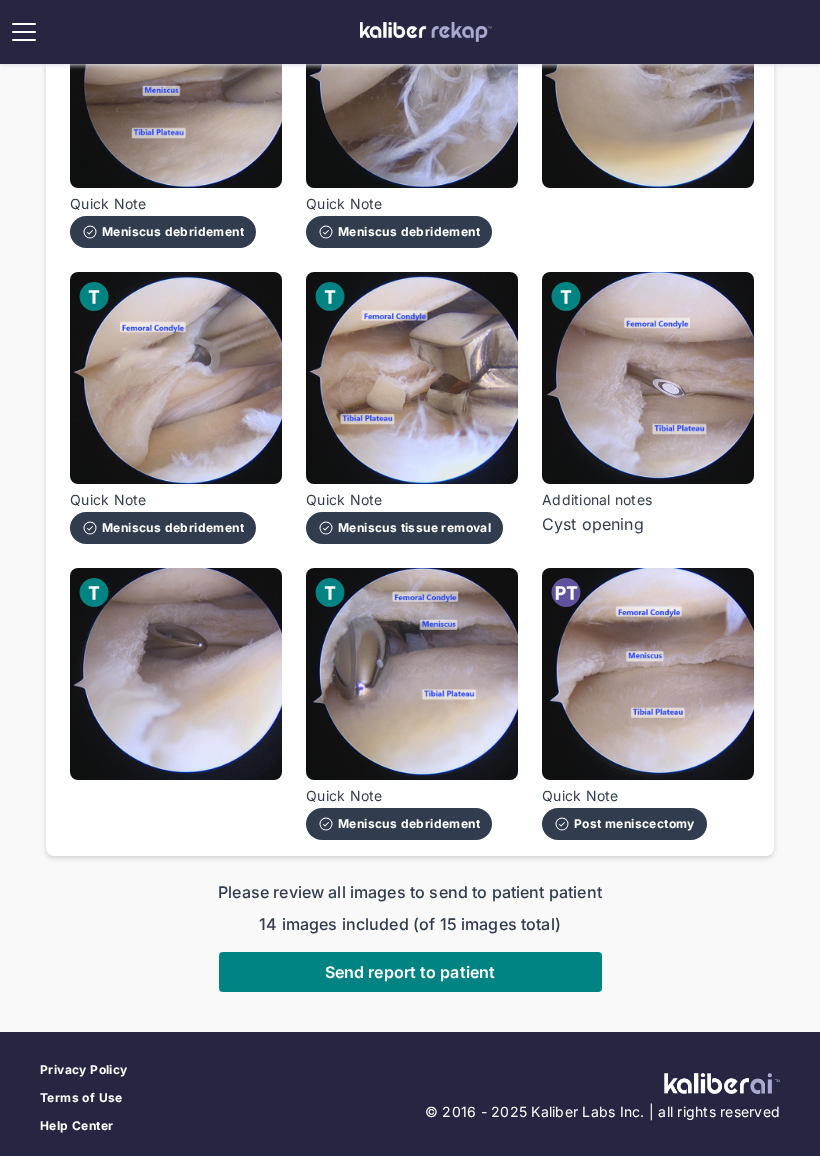 click on "Send report to patient" at bounding box center (410, 972) 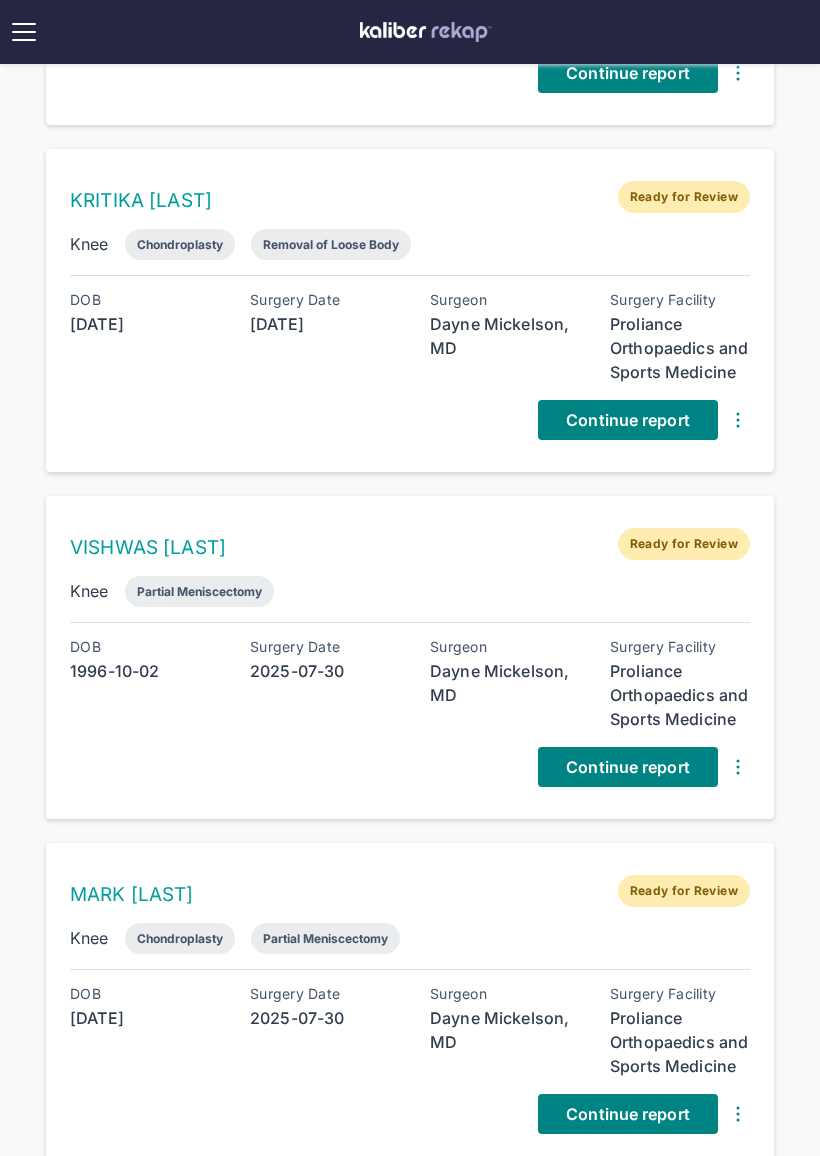 scroll, scrollTop: 1377, scrollLeft: 0, axis: vertical 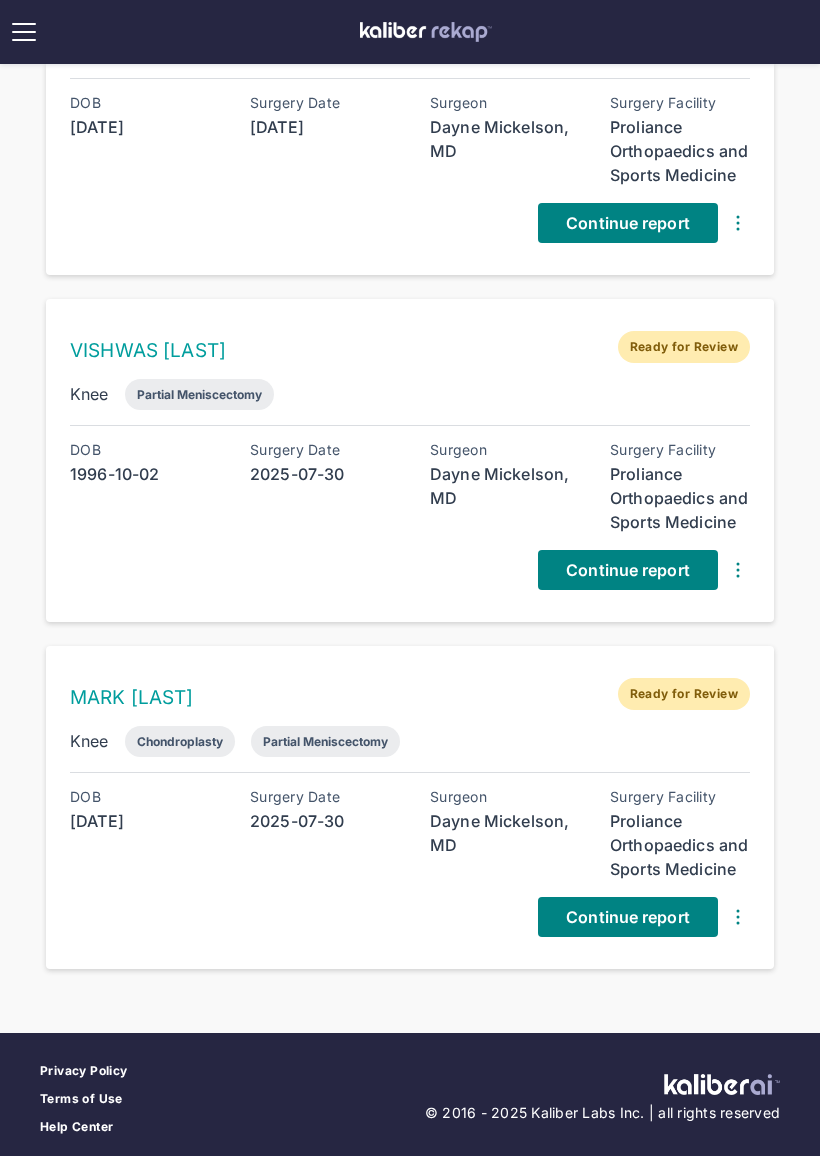 click on "Continue report" at bounding box center (628, 917) 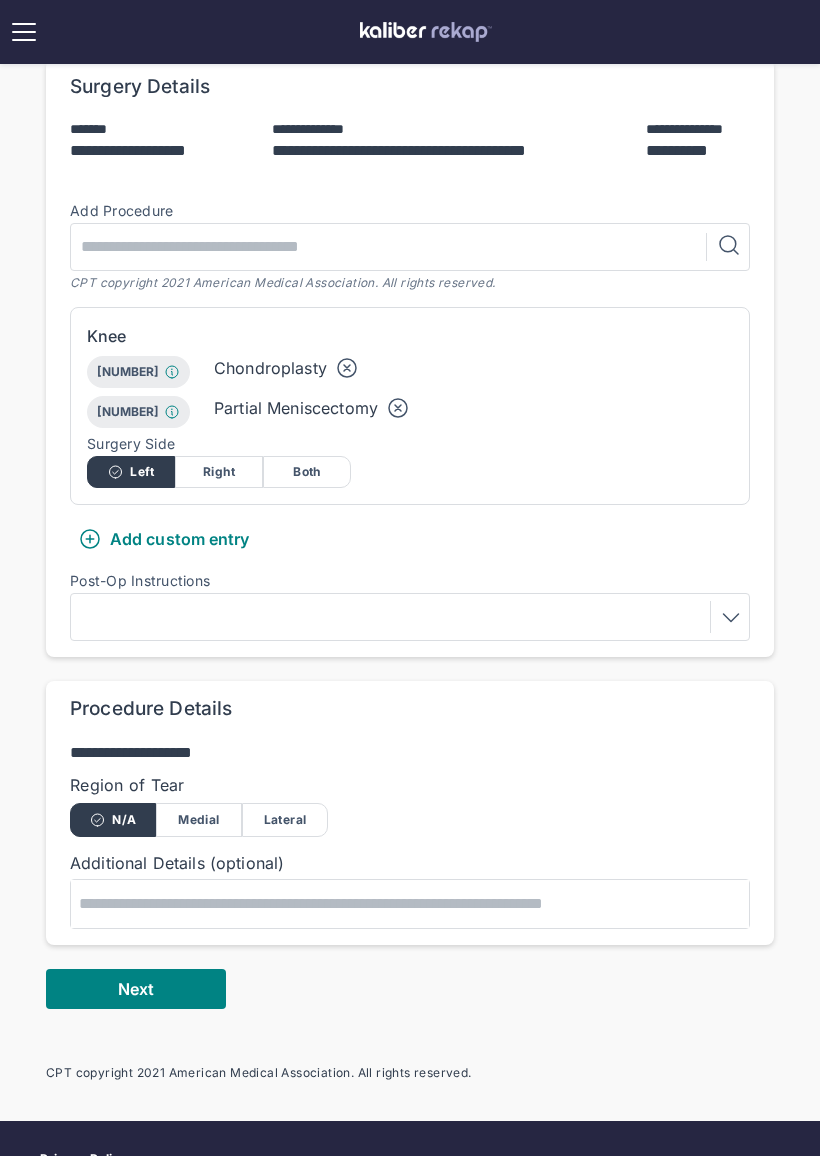 scroll, scrollTop: 321, scrollLeft: 0, axis: vertical 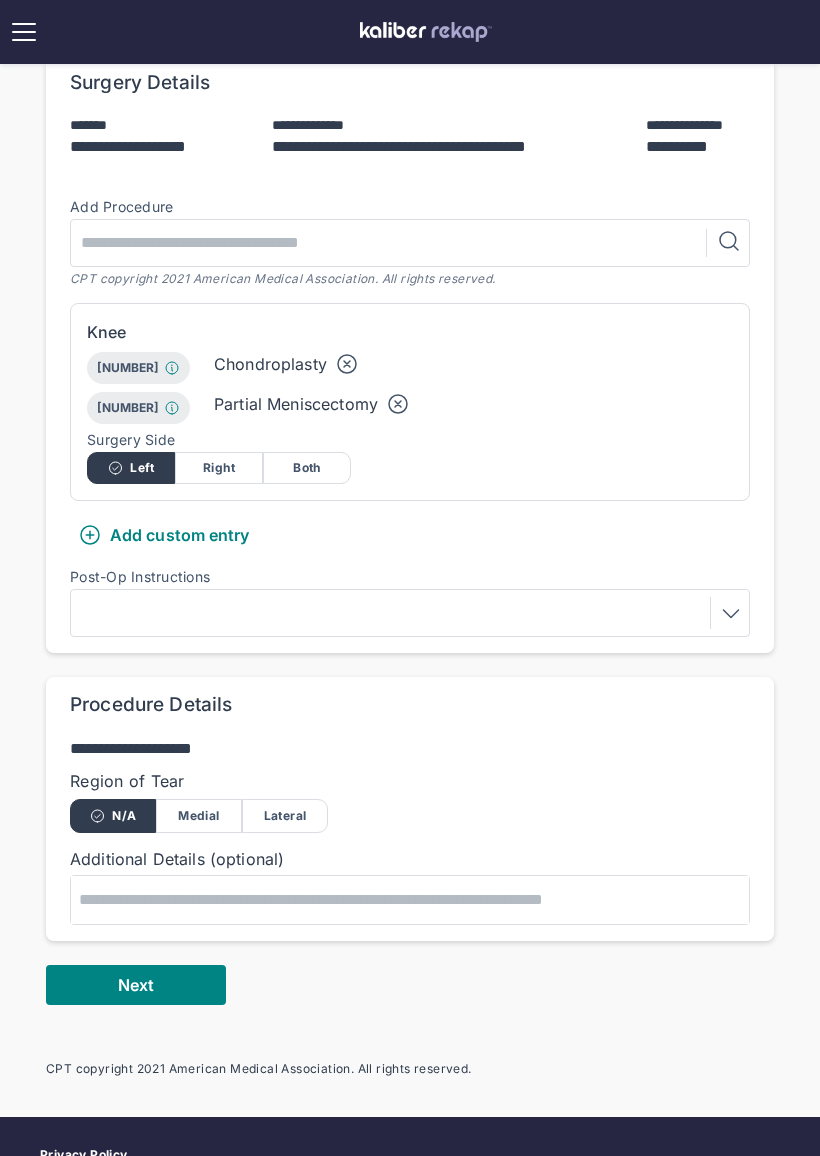 click on "Lateral" at bounding box center (285, 816) 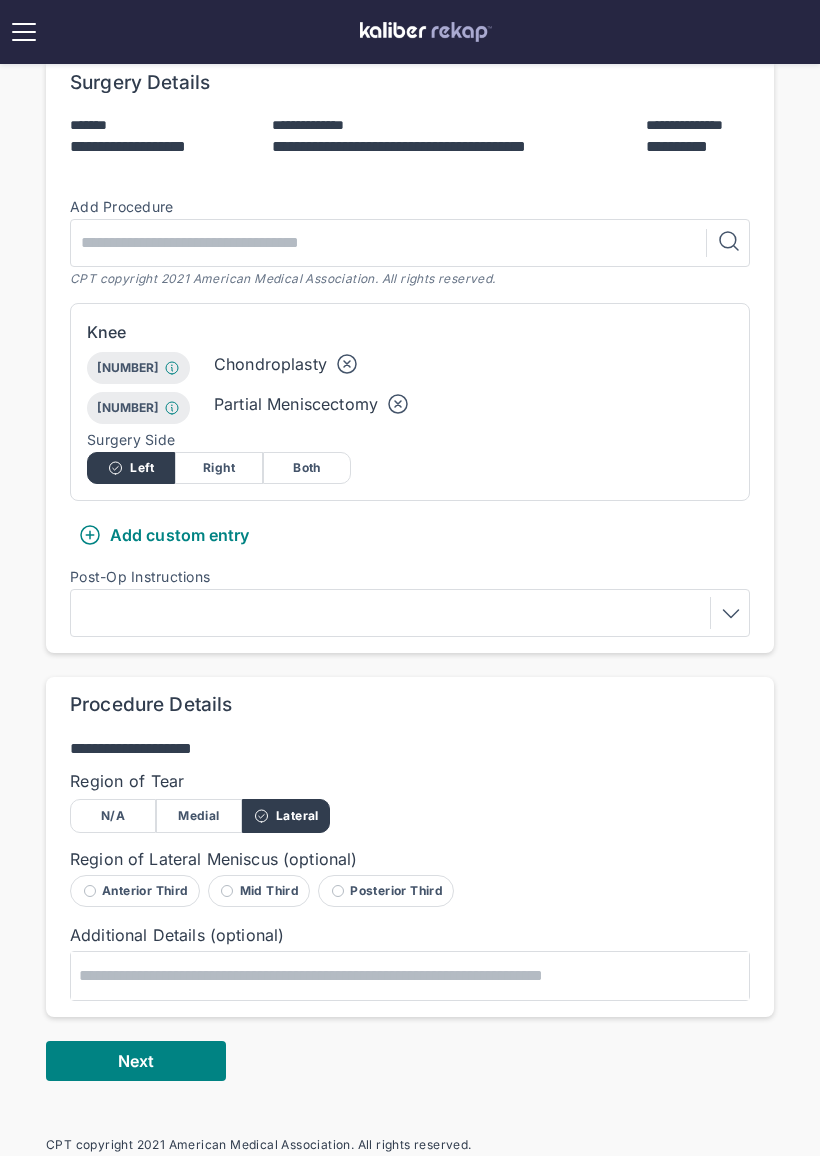 click on "Next" at bounding box center [136, 1061] 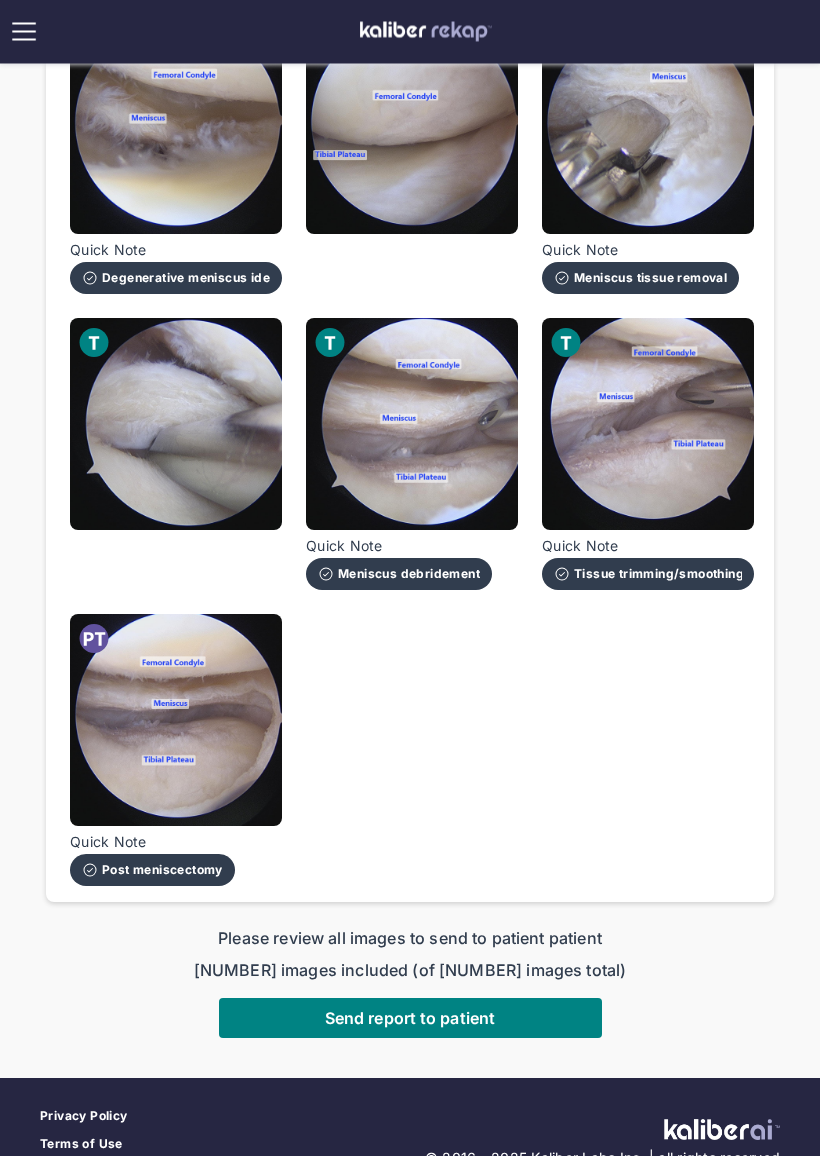 scroll, scrollTop: 1728, scrollLeft: 0, axis: vertical 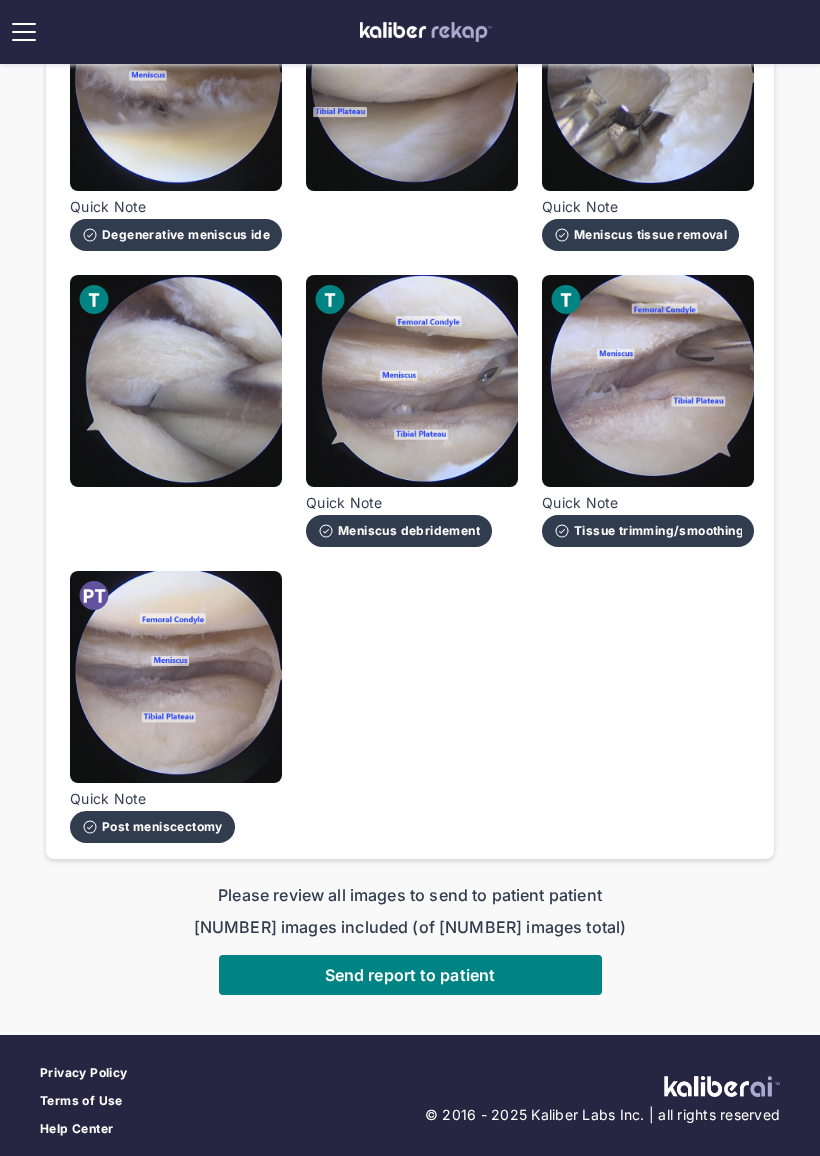 click on "Send report to patient" at bounding box center (410, 975) 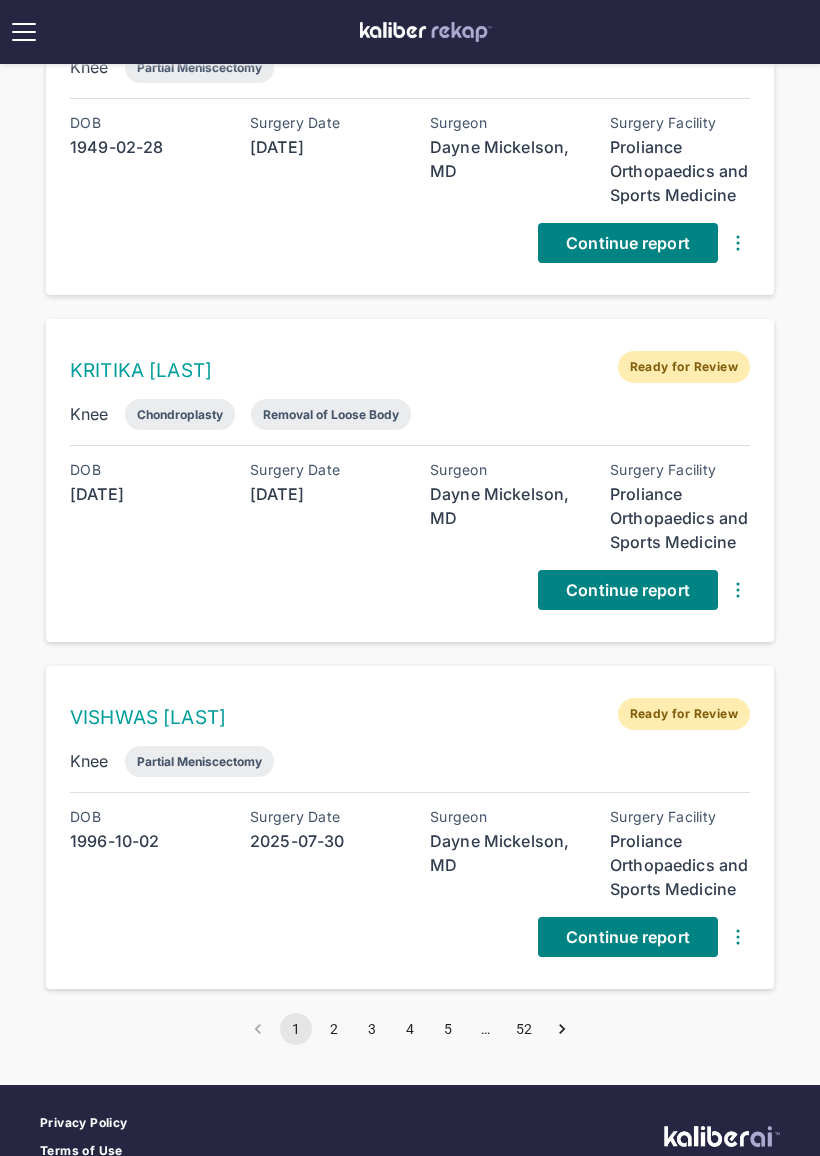 scroll, scrollTop: 1063, scrollLeft: 0, axis: vertical 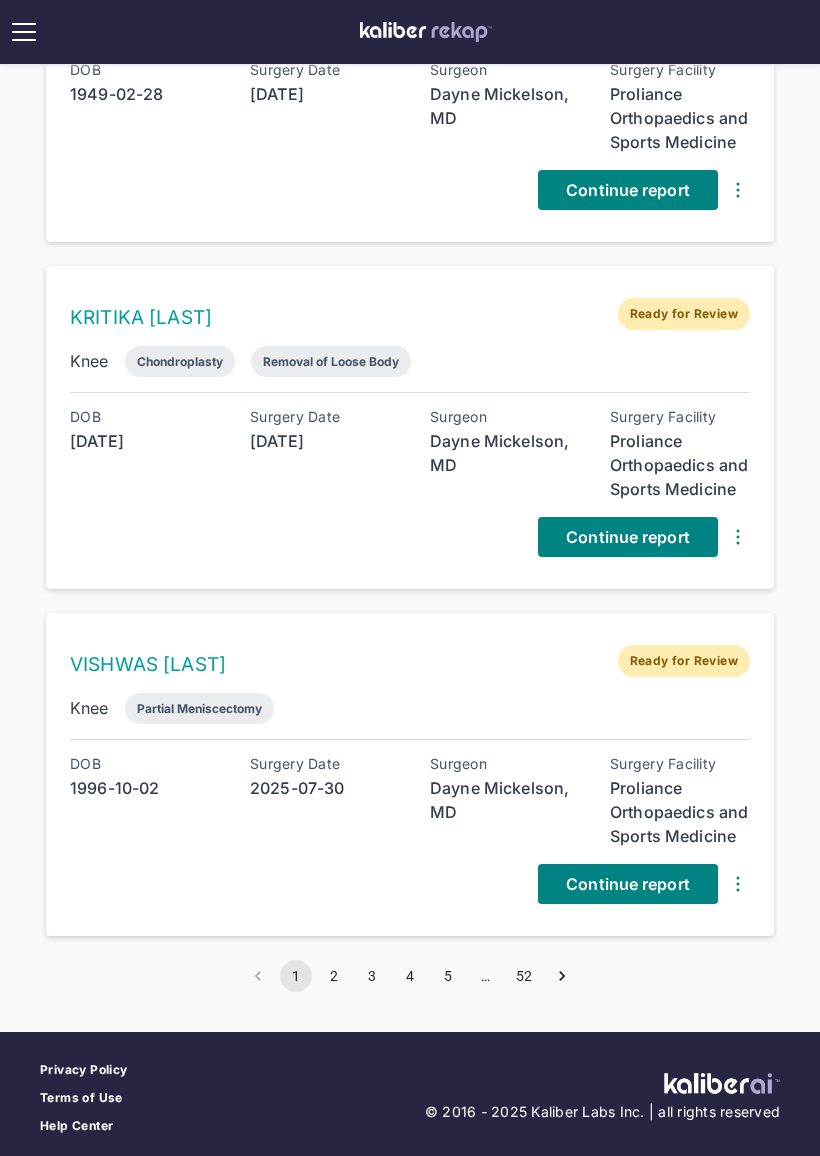 click on "Continue report" at bounding box center [628, 884] 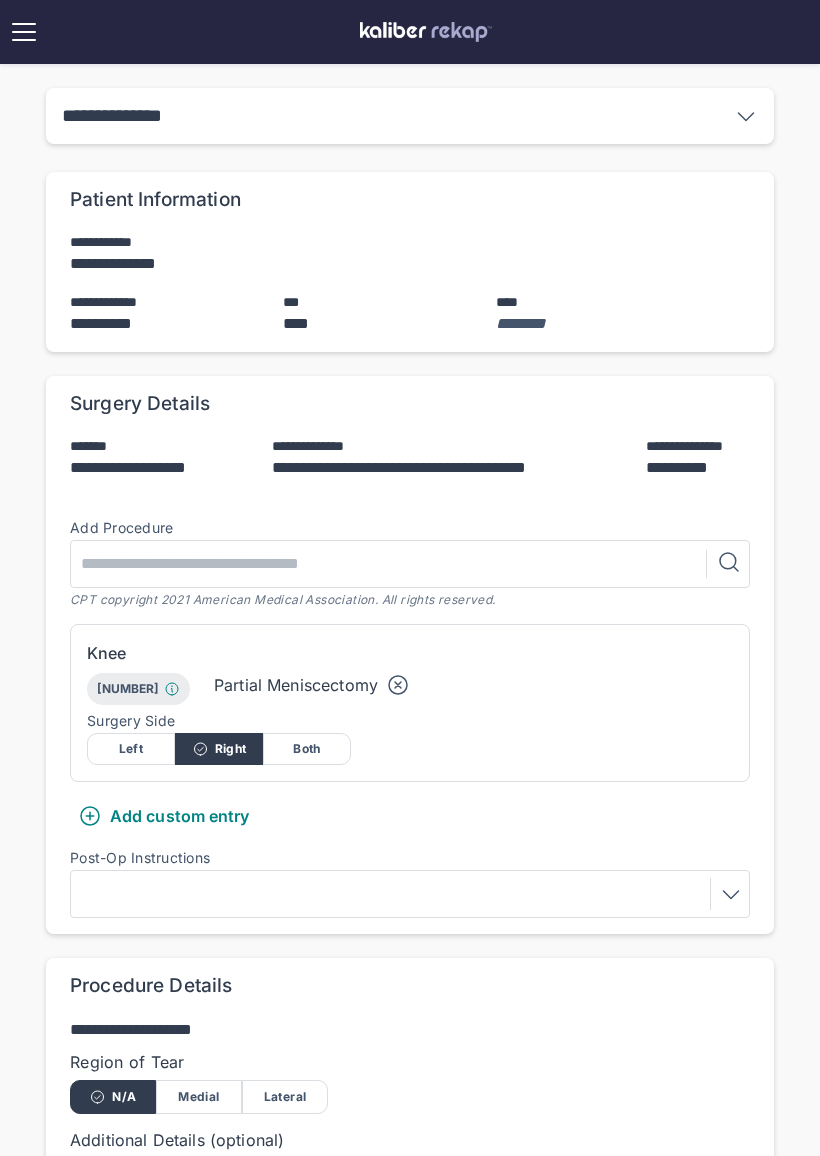 scroll, scrollTop: 371, scrollLeft: 0, axis: vertical 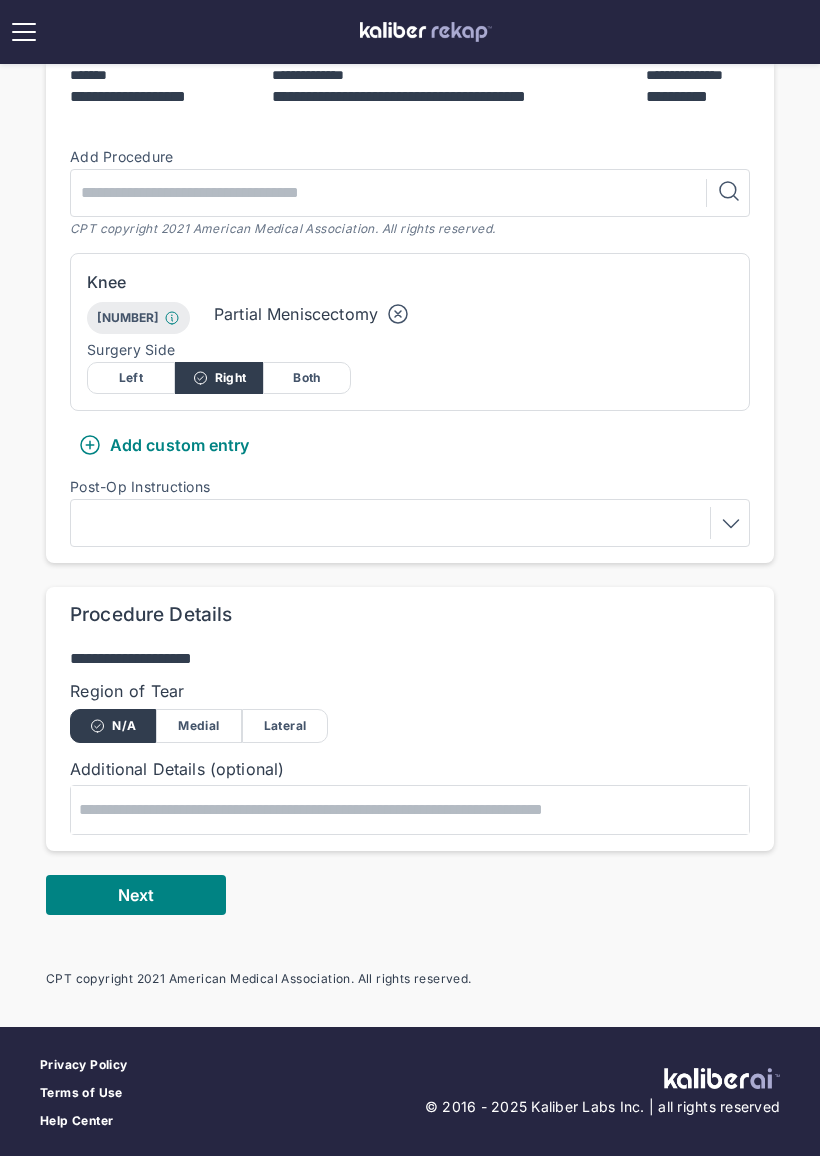 click on "Lateral" at bounding box center [285, 726] 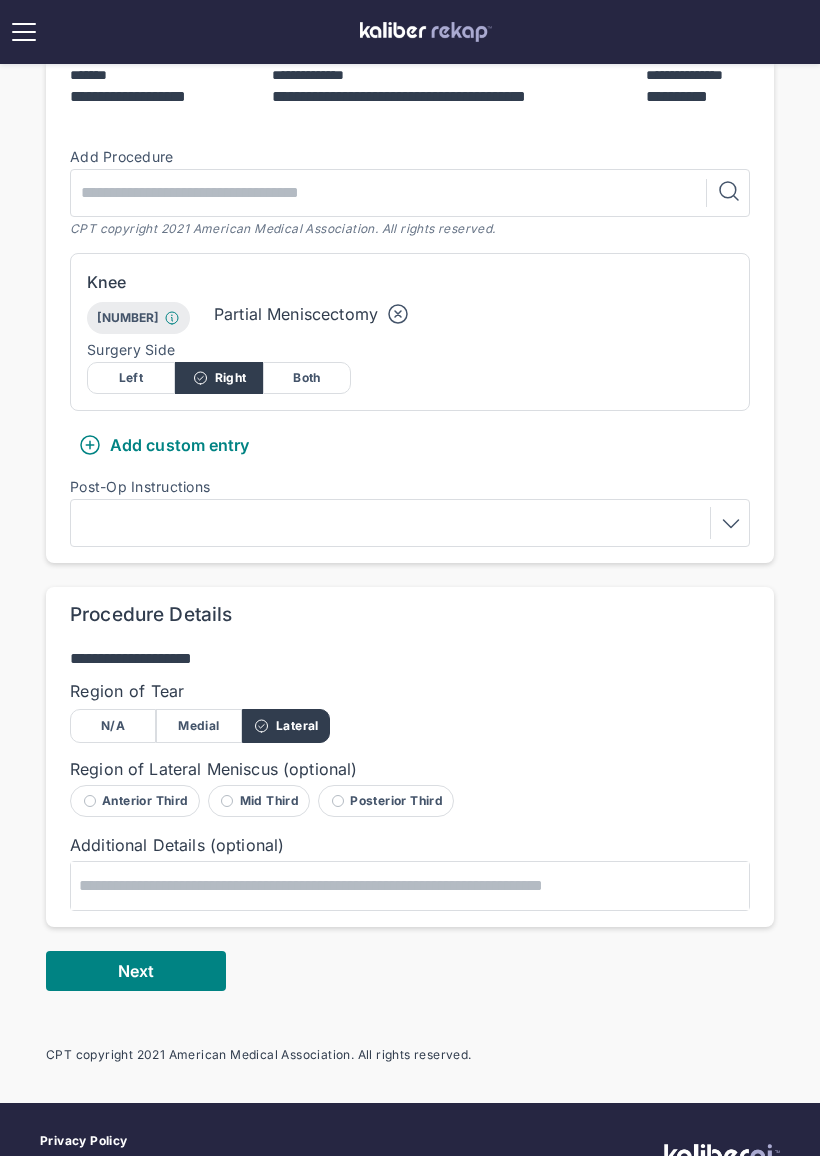 click on "Next" at bounding box center (136, 971) 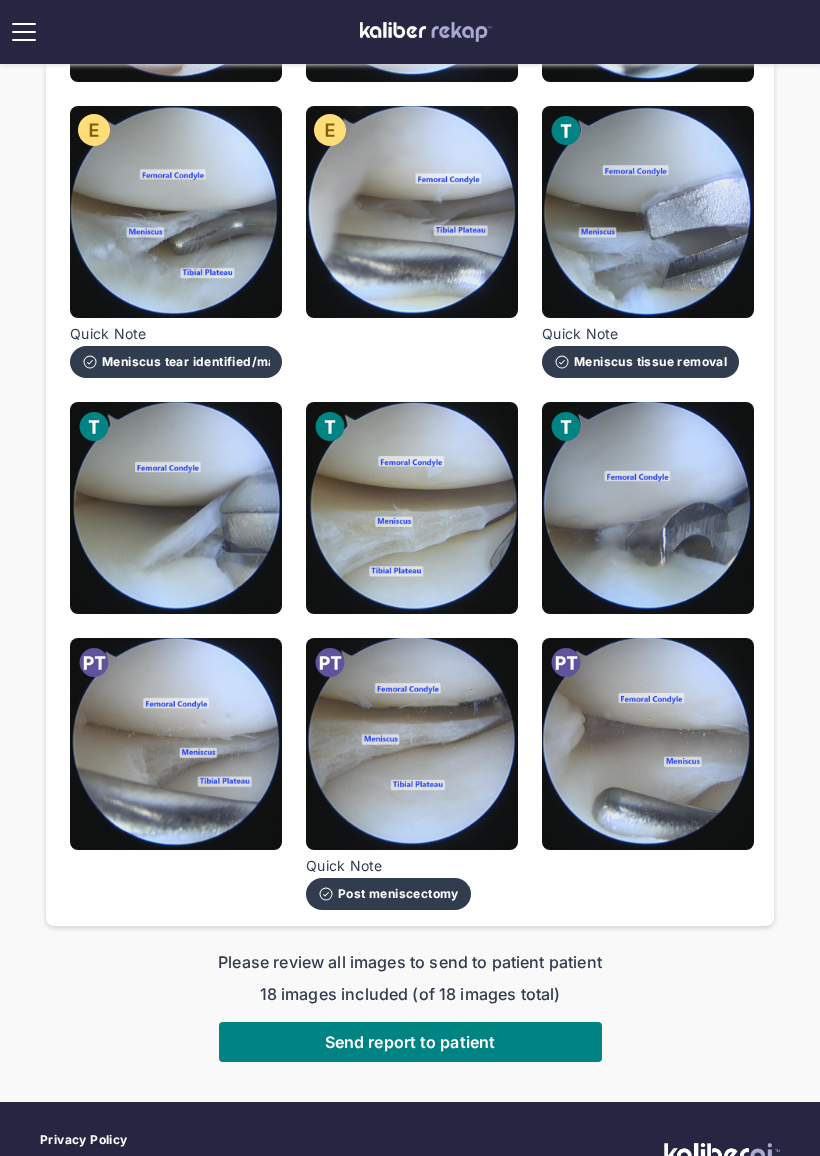 scroll, scrollTop: 903, scrollLeft: 0, axis: vertical 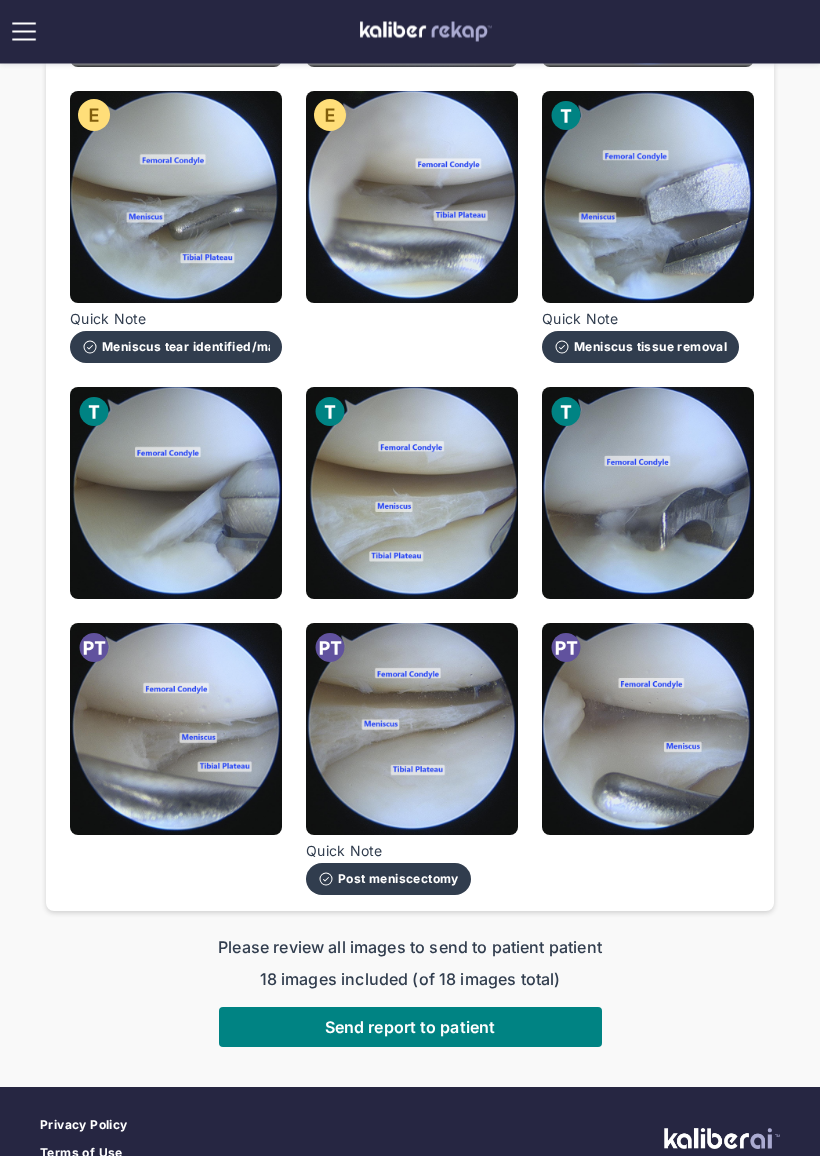 click on "Send report to patient" at bounding box center [410, 1028] 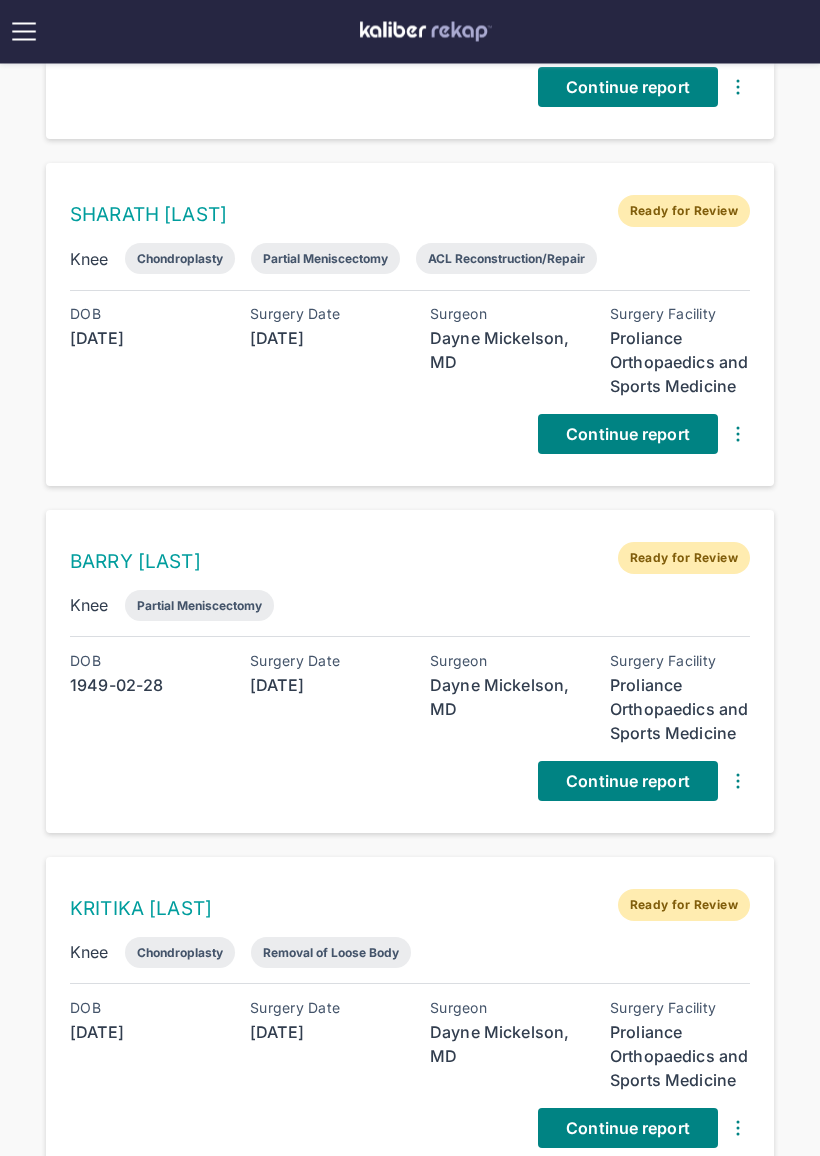 scroll, scrollTop: 685, scrollLeft: 0, axis: vertical 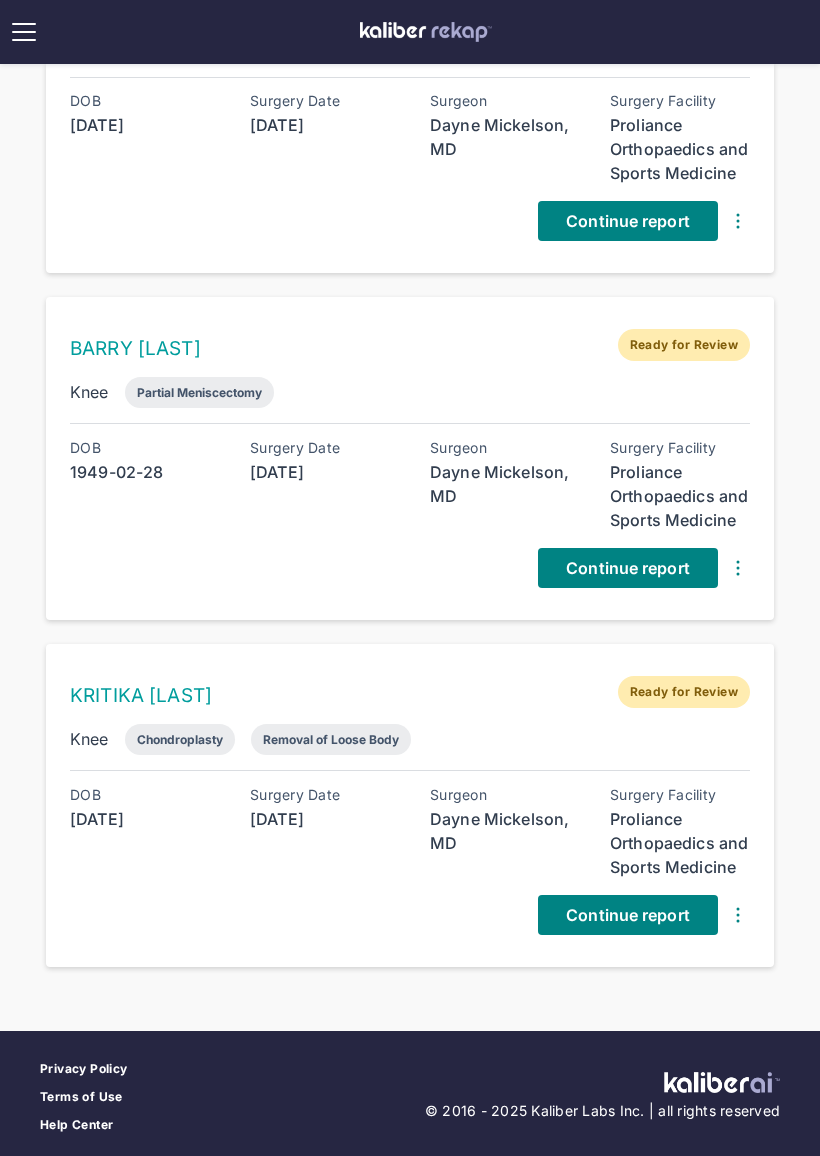click on "Continue report" at bounding box center (628, 915) 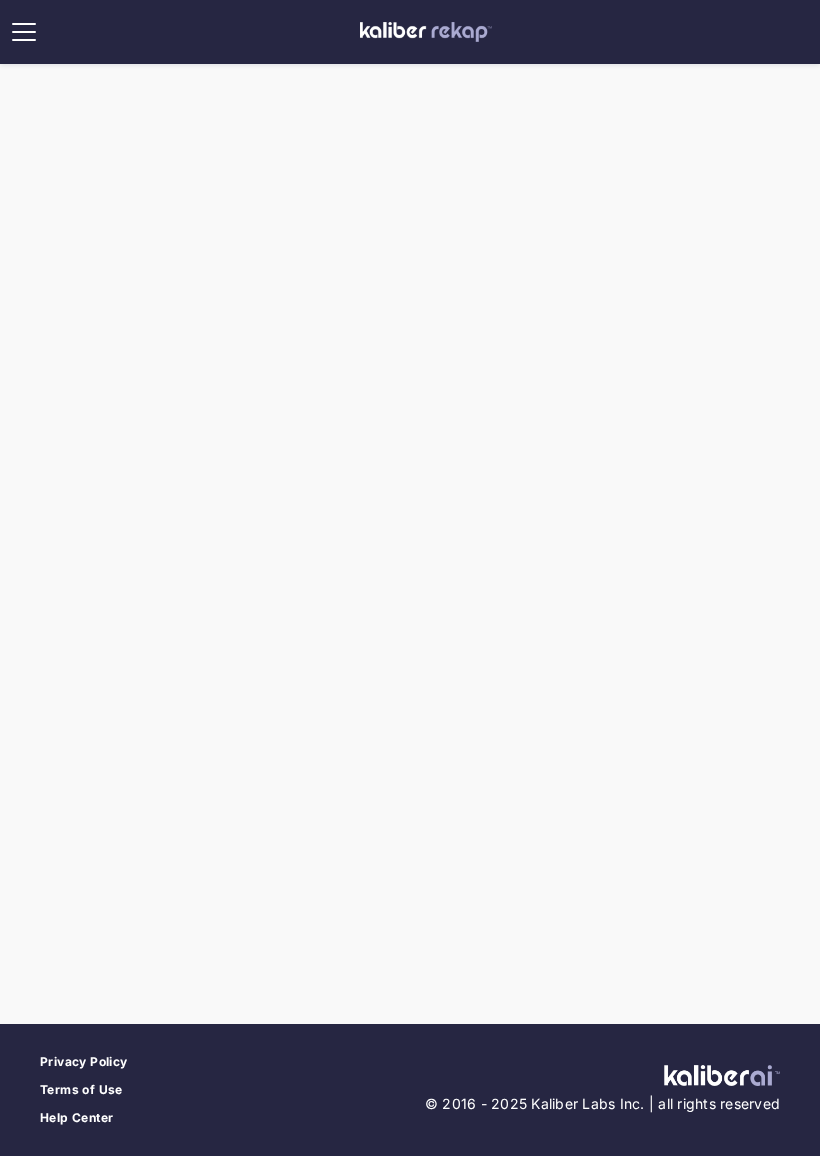 scroll, scrollTop: 0, scrollLeft: 0, axis: both 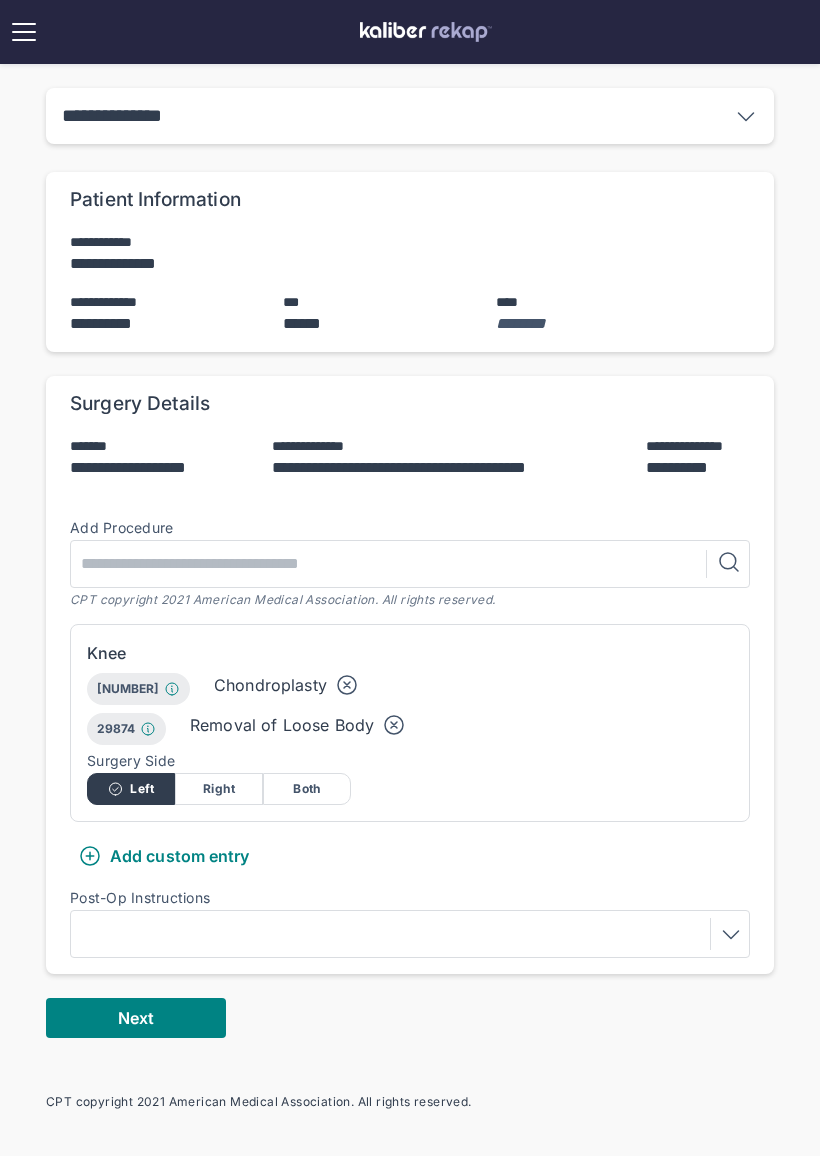 click on "Next" at bounding box center (136, 1018) 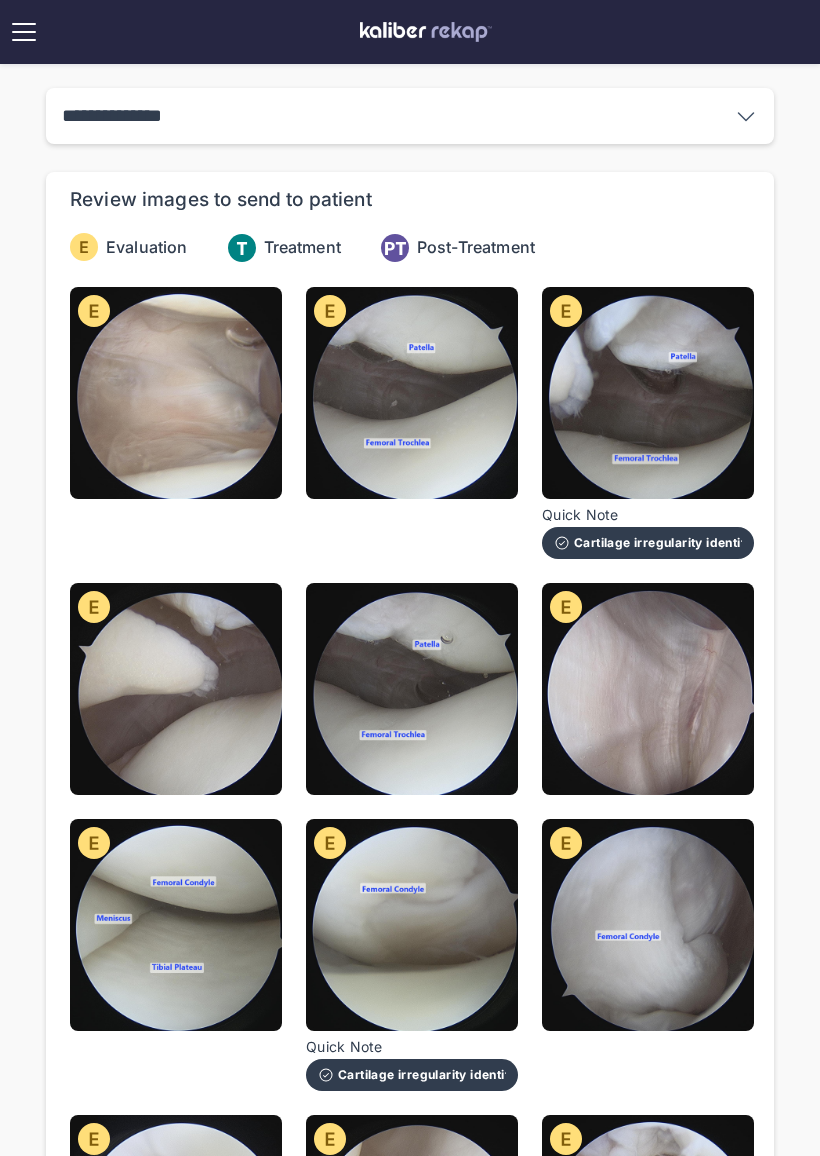 click at bounding box center (648, 393) 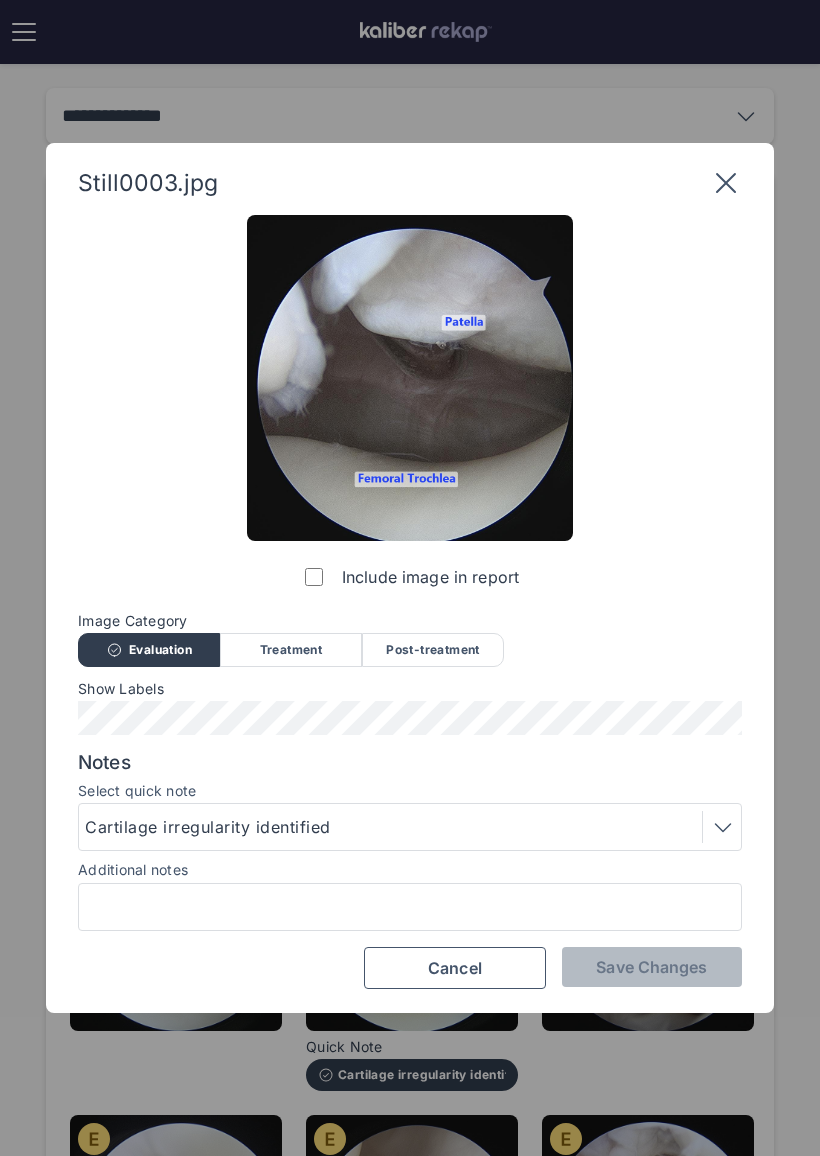 click 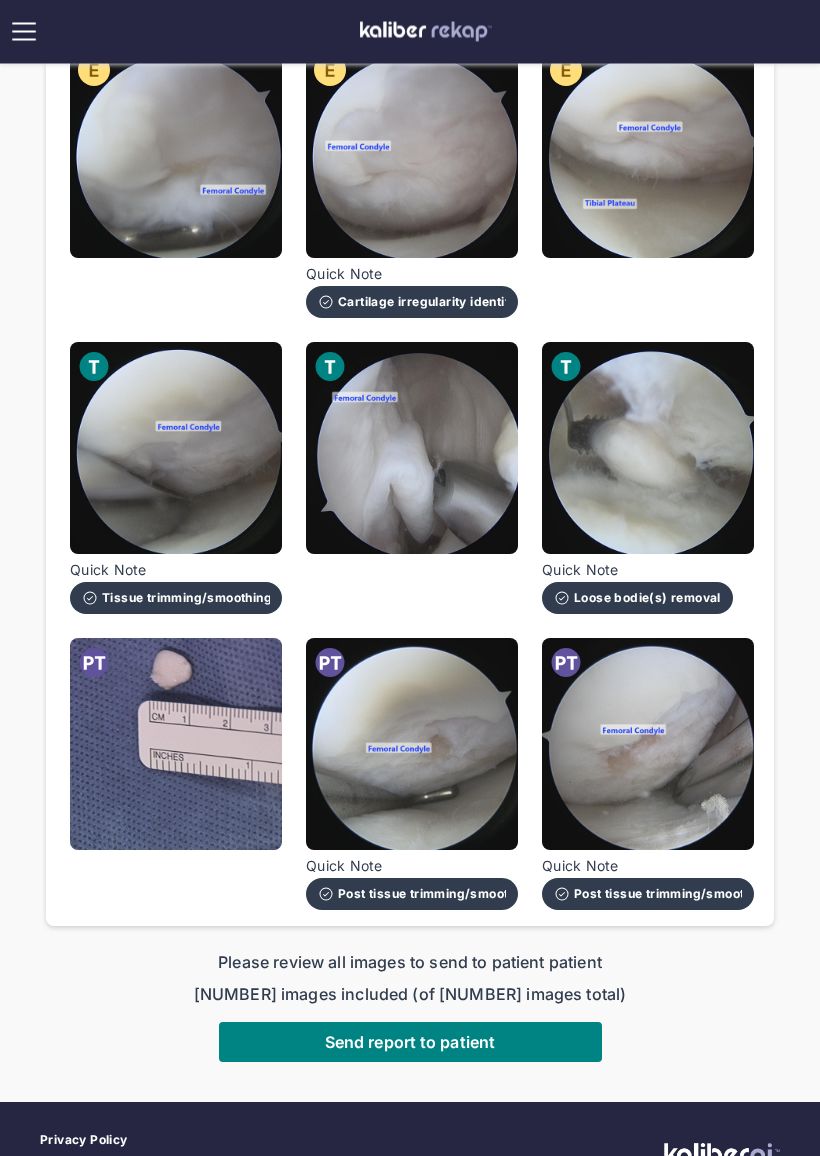 scroll, scrollTop: 1838, scrollLeft: 0, axis: vertical 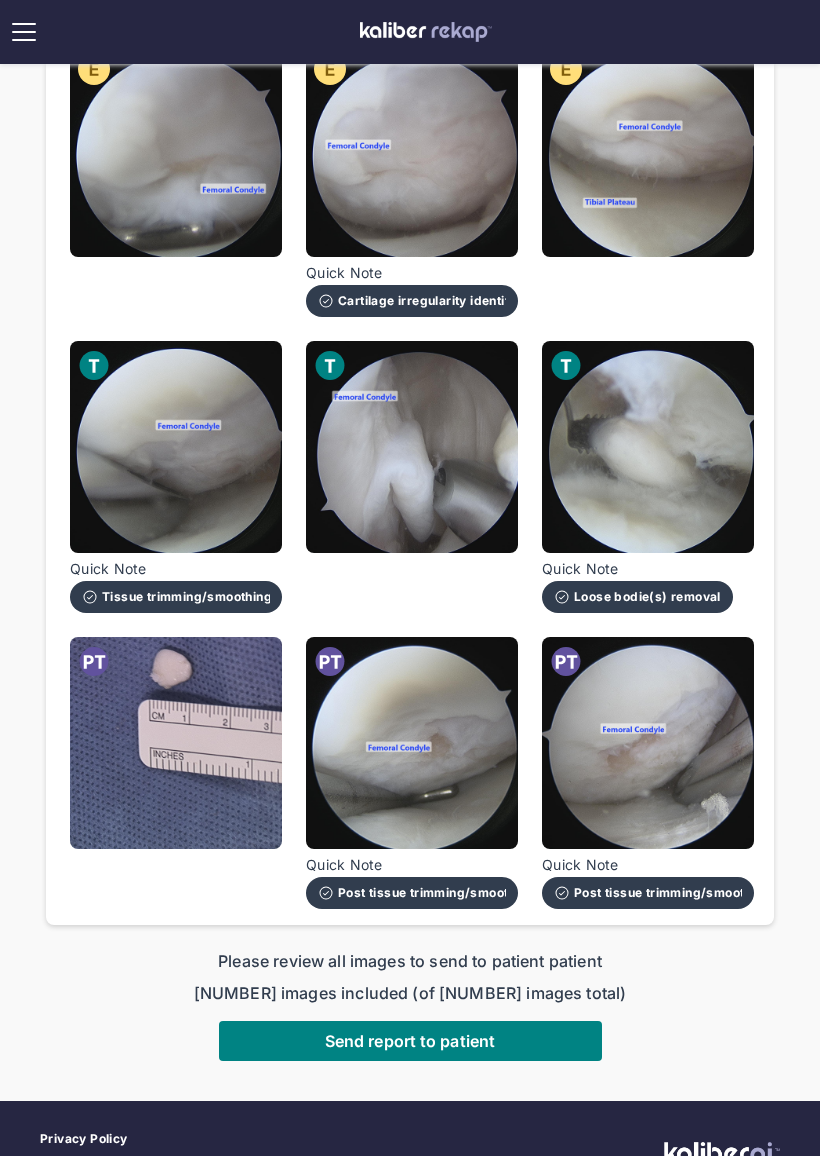 click at bounding box center (648, 743) 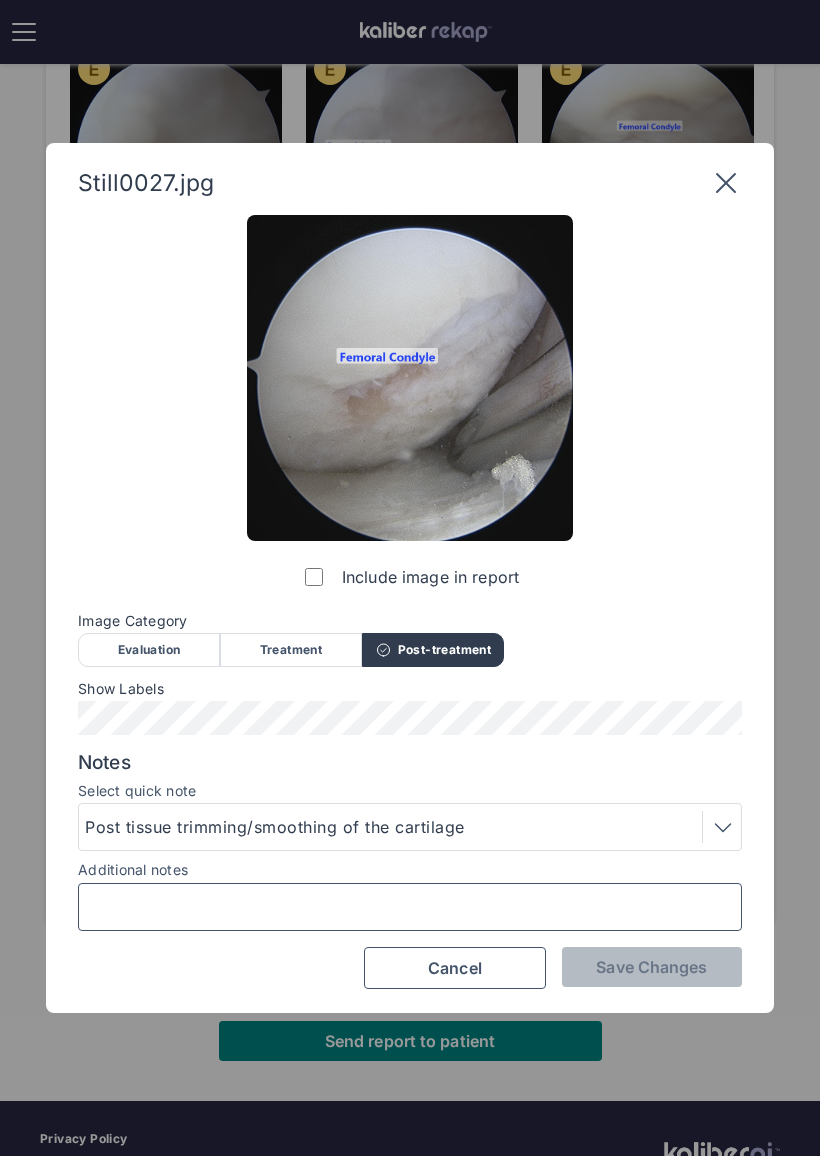 click on "Additional notes" at bounding box center (410, 907) 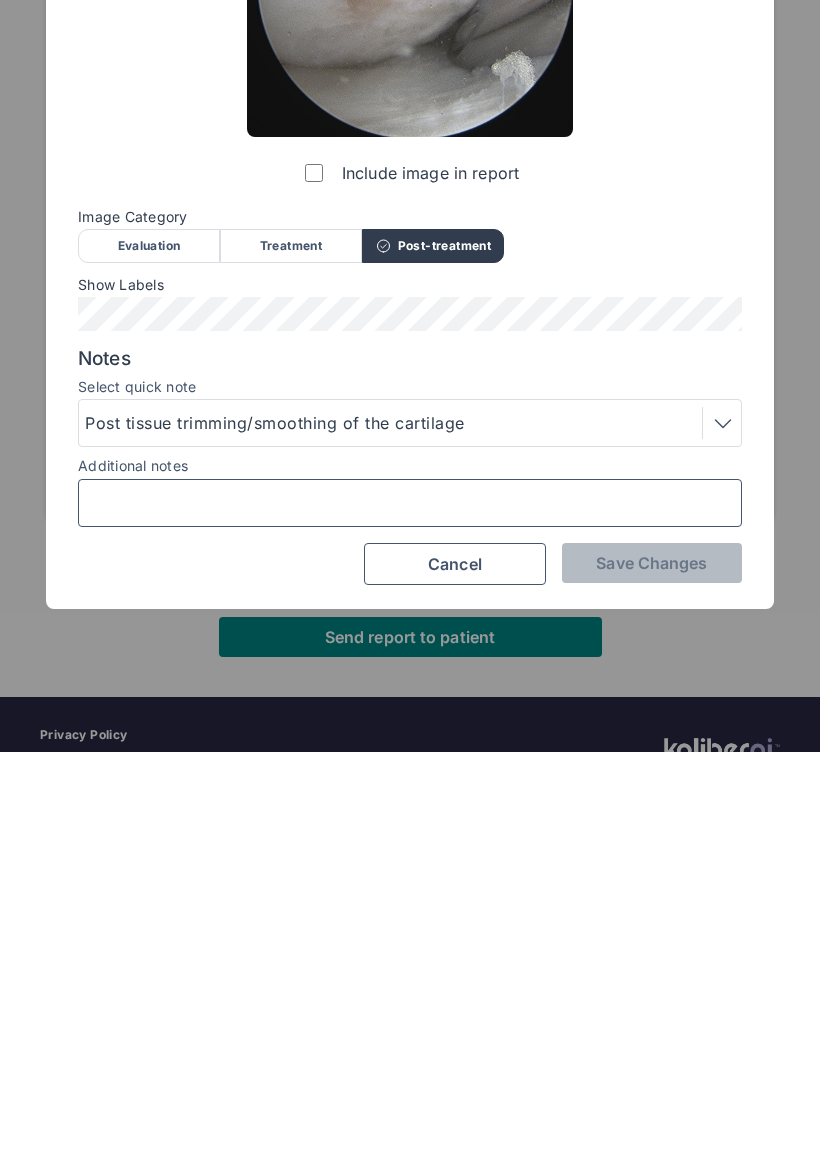 click on "Still0027.jpg Include image in report Image Category Evaluation Treatment Post-treatment Evaluation Treatment Post-treatment Show Labels Notes Select quick note Post tissue trimming/smoothing of the cartilage Additional notes Save Changes Cancel" at bounding box center (410, 578) 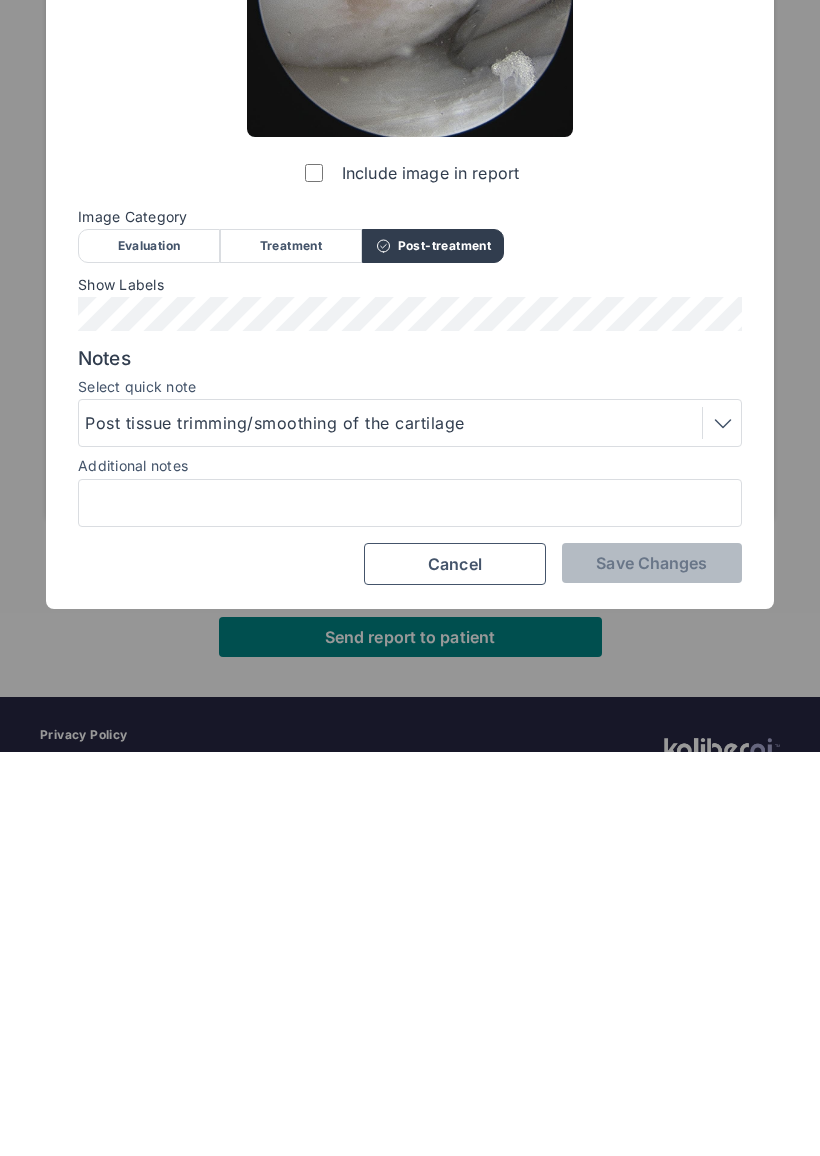 scroll, scrollTop: 1905, scrollLeft: 0, axis: vertical 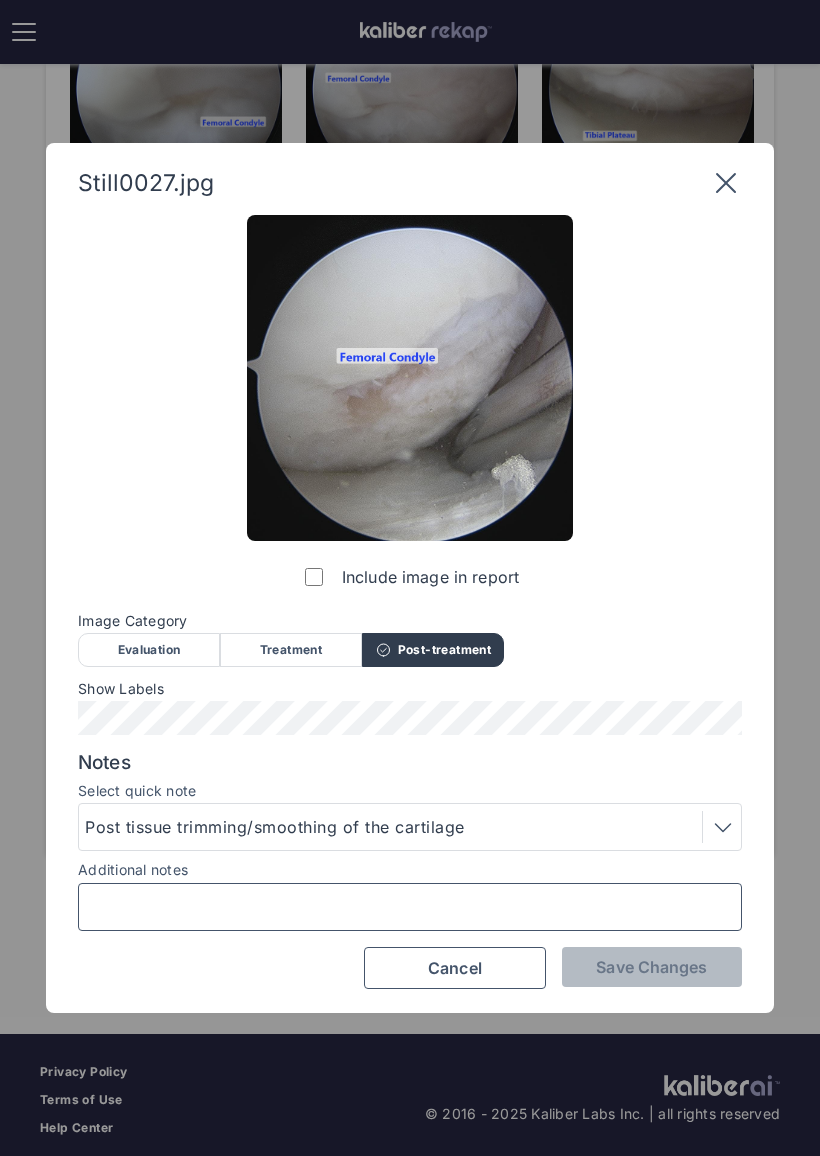 click on "Additional notes" at bounding box center [410, 907] 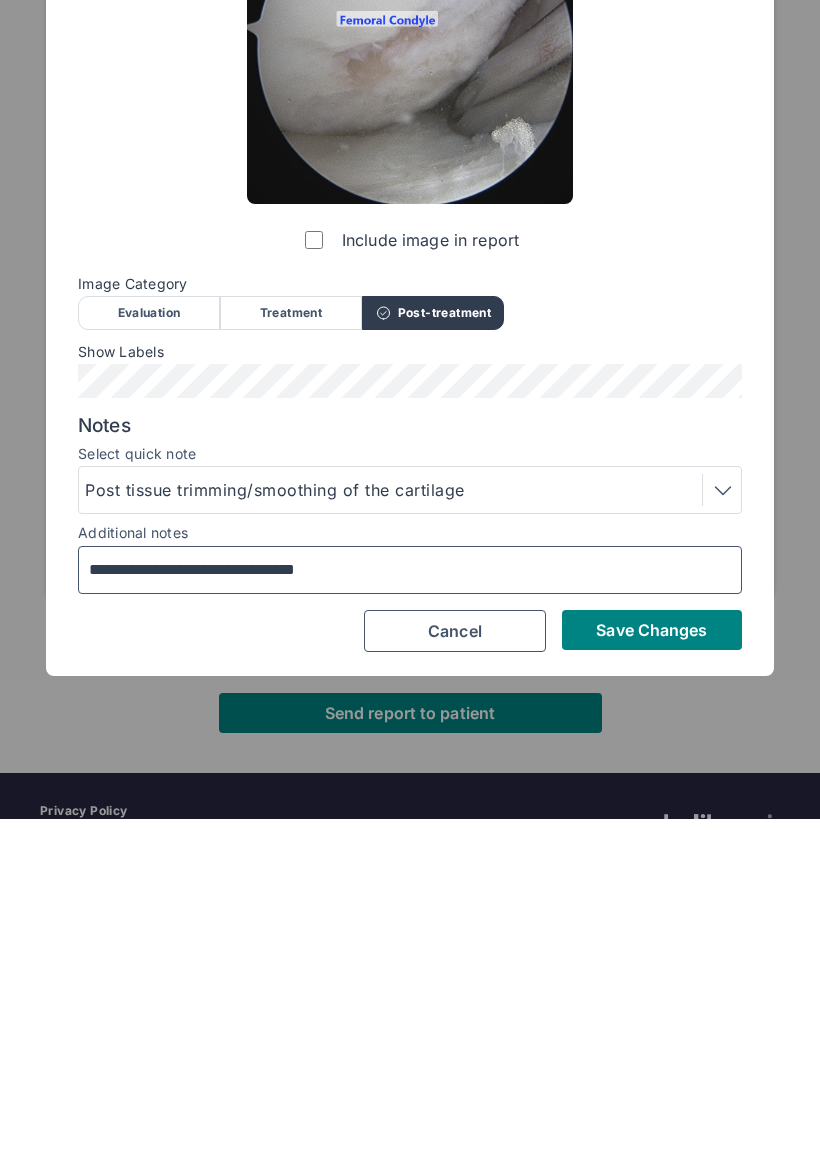 click on "**********" at bounding box center [410, 907] 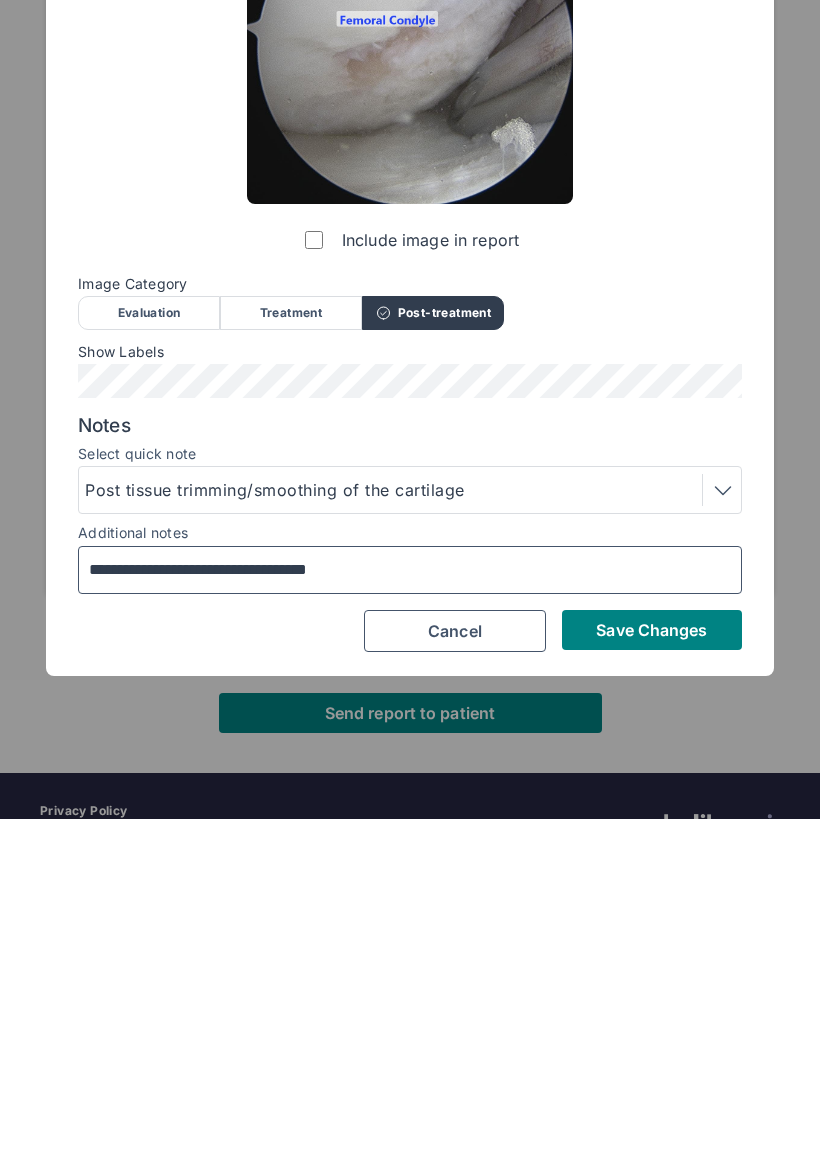 click on "**********" at bounding box center [410, 907] 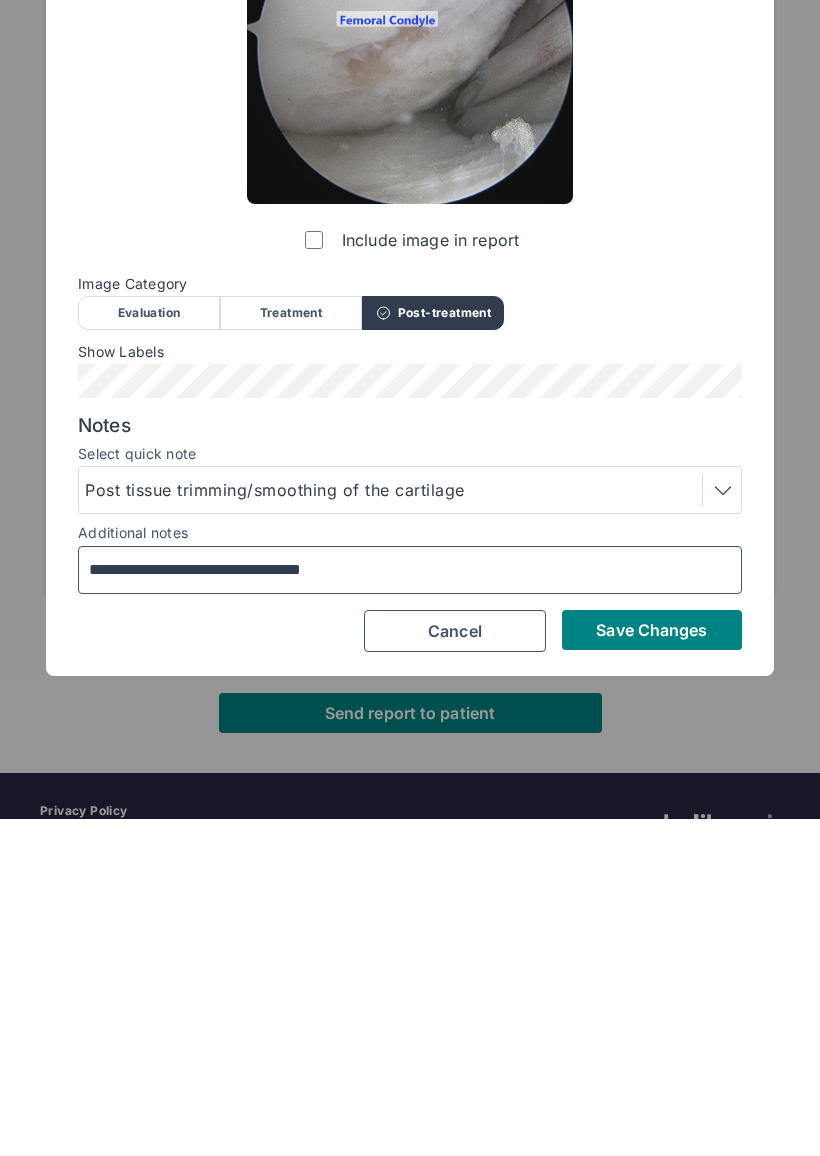 click on "**********" at bounding box center (410, 907) 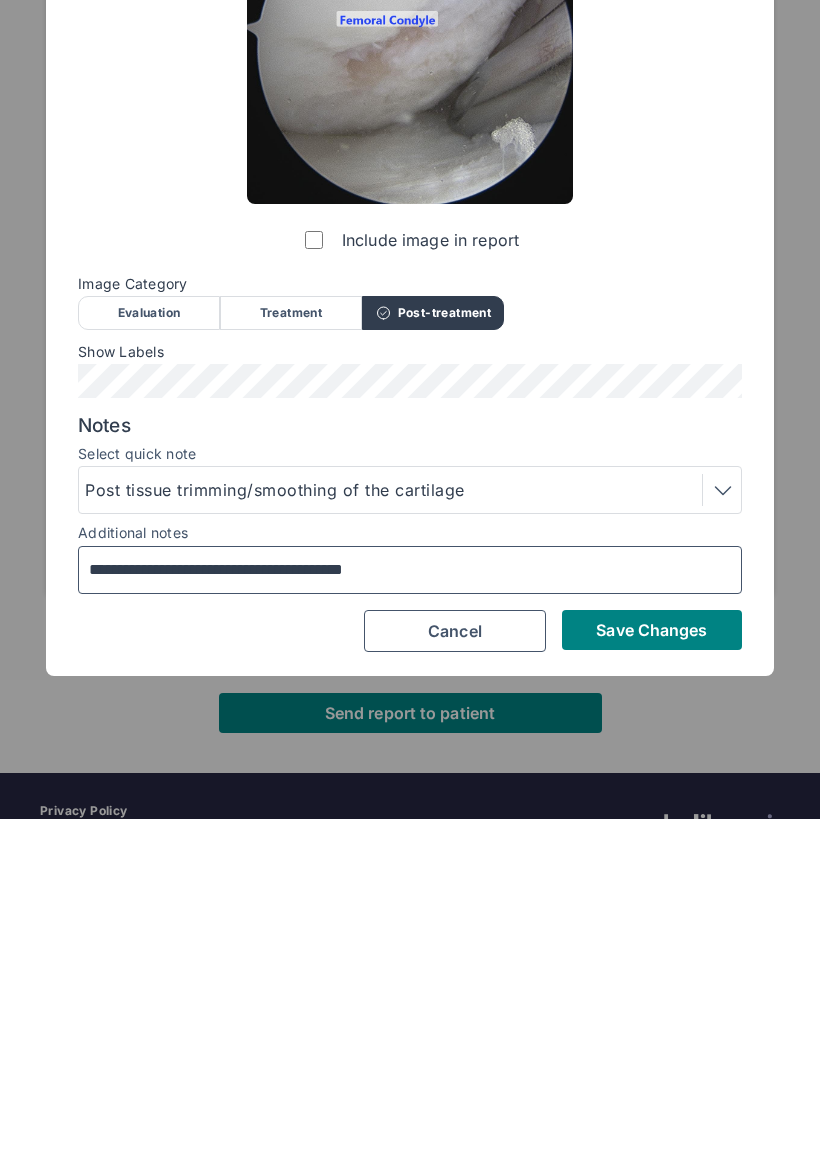 type on "**********" 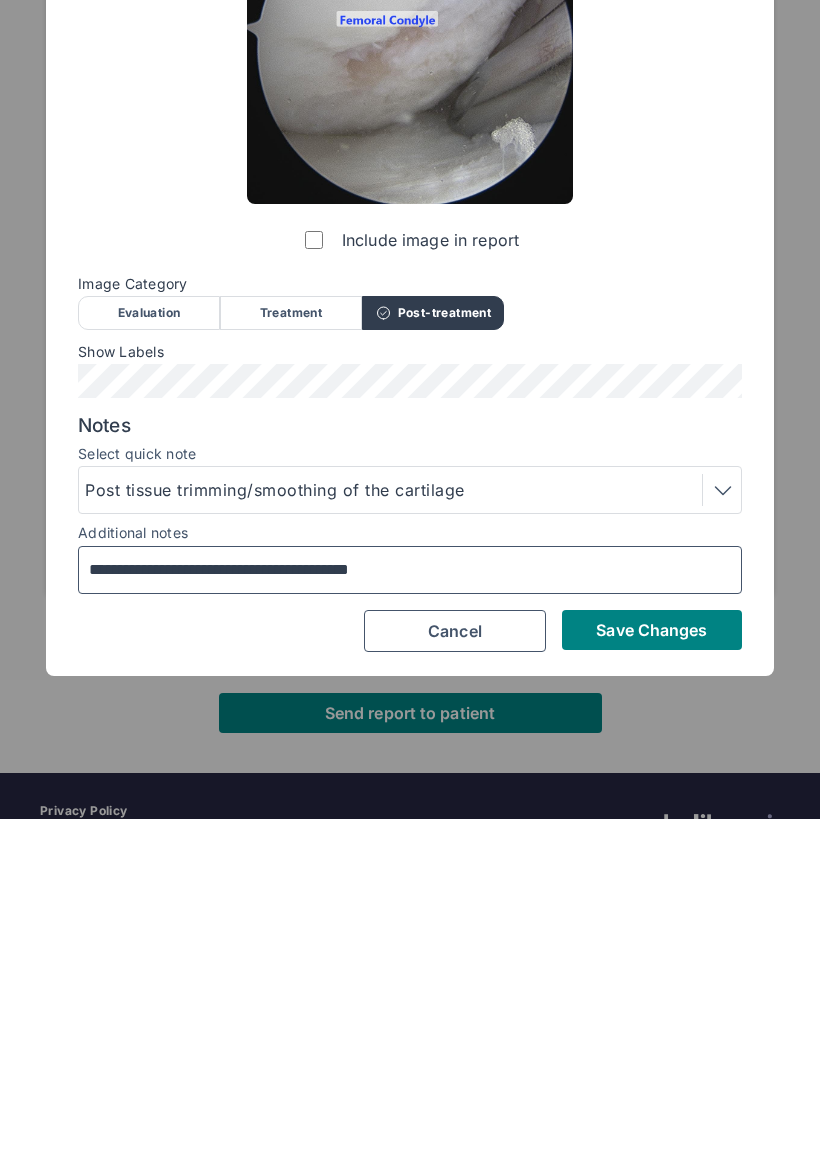 click on "Save Changes" at bounding box center [652, 967] 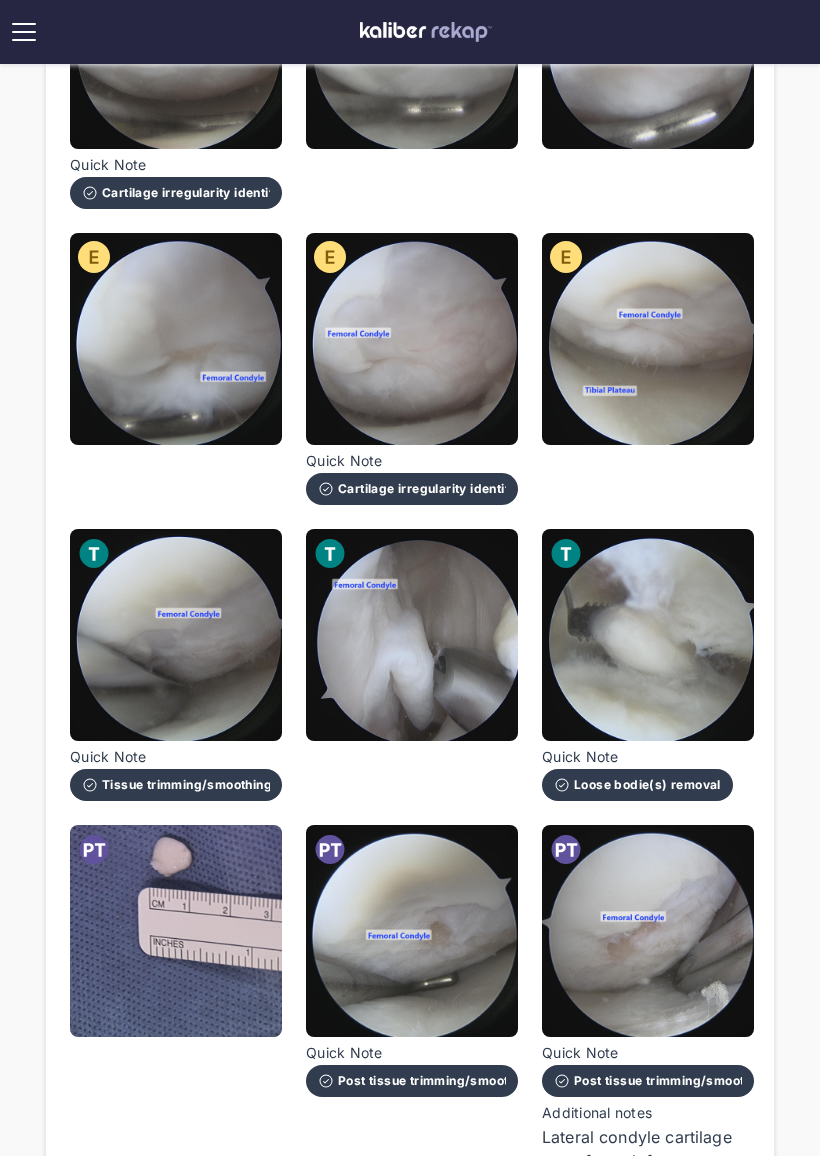scroll, scrollTop: 1647, scrollLeft: 0, axis: vertical 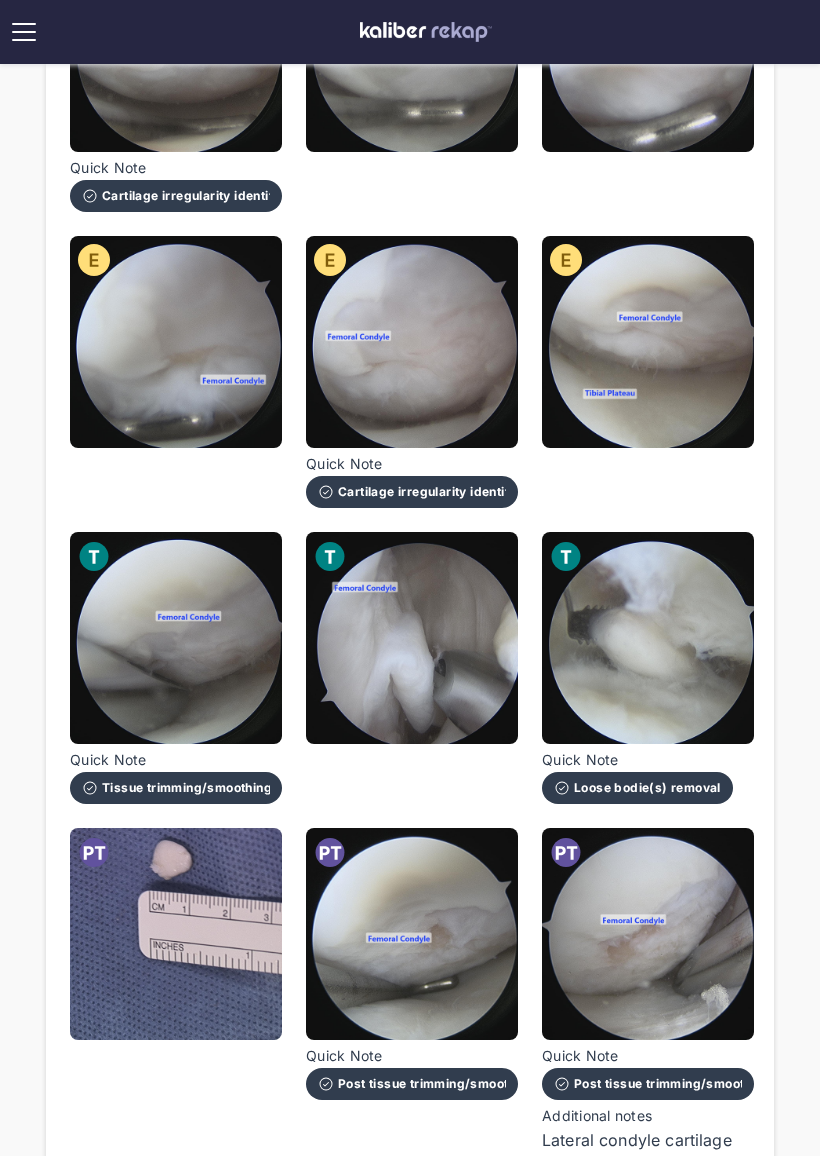 click at bounding box center (176, 934) 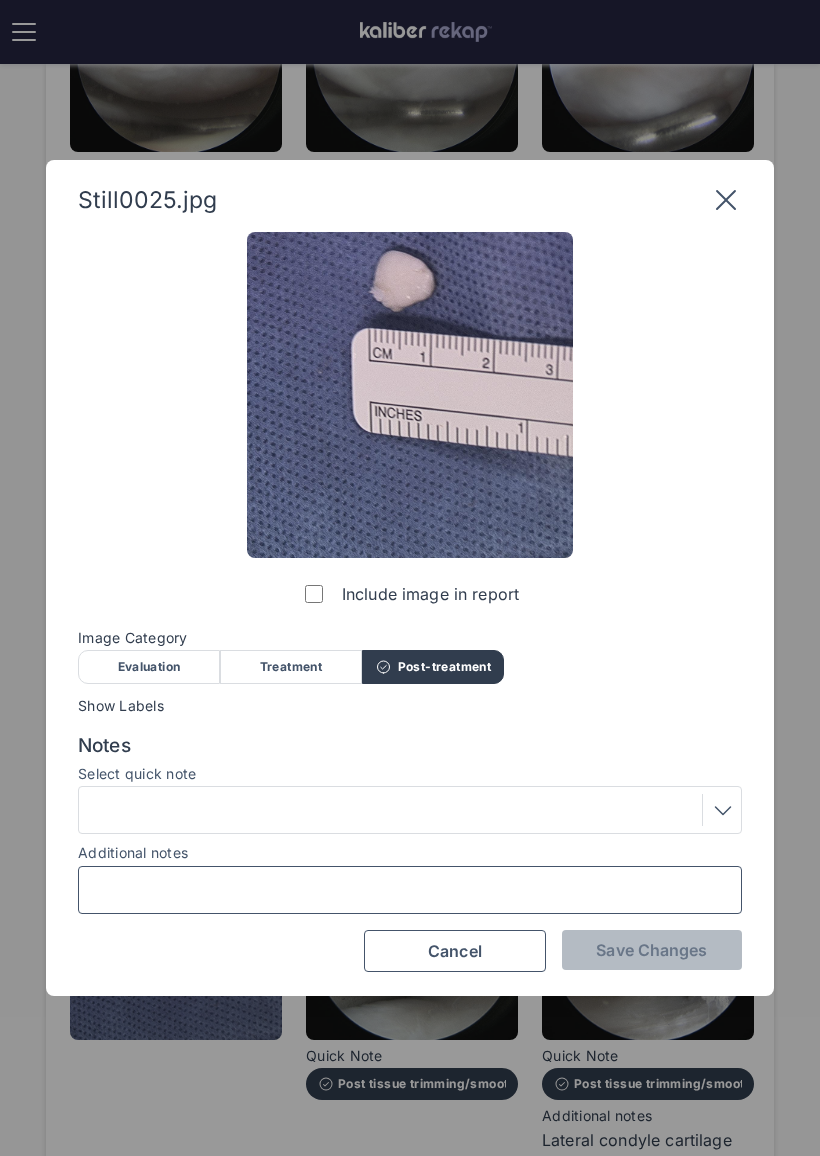 click on "Additional notes" at bounding box center (410, 890) 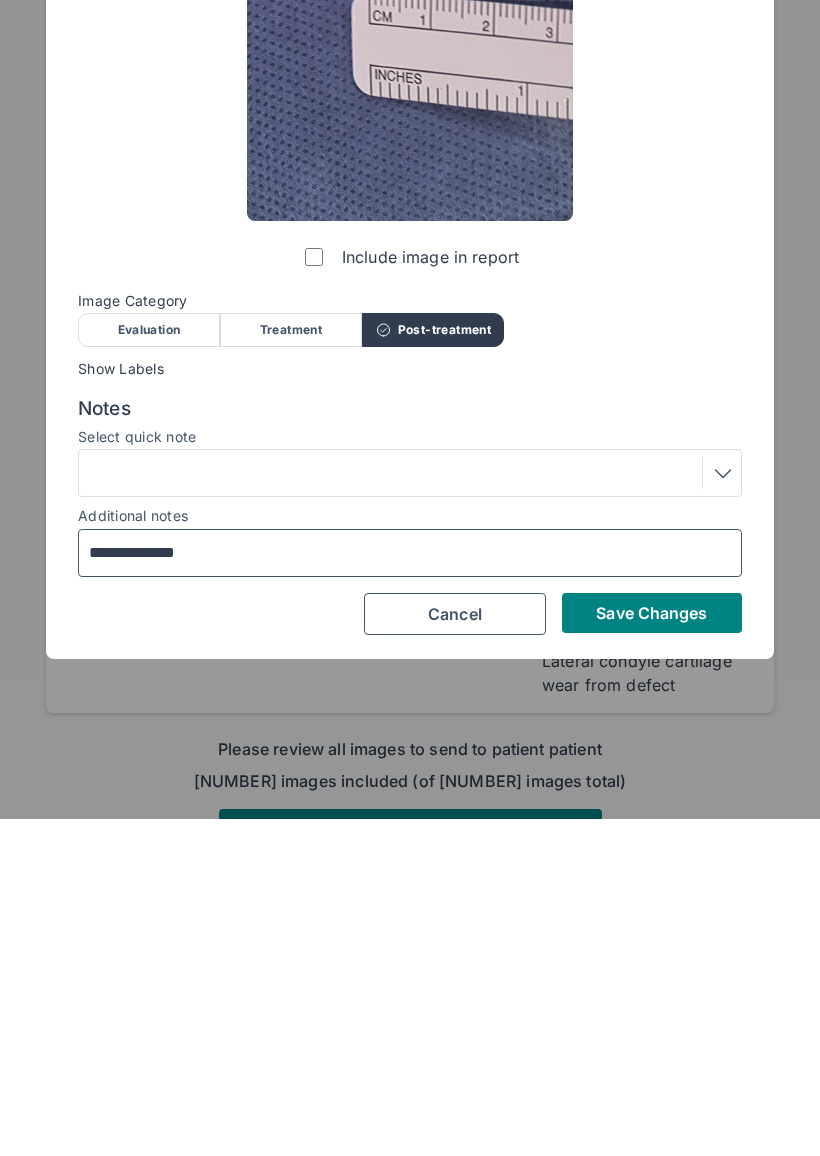 type on "**********" 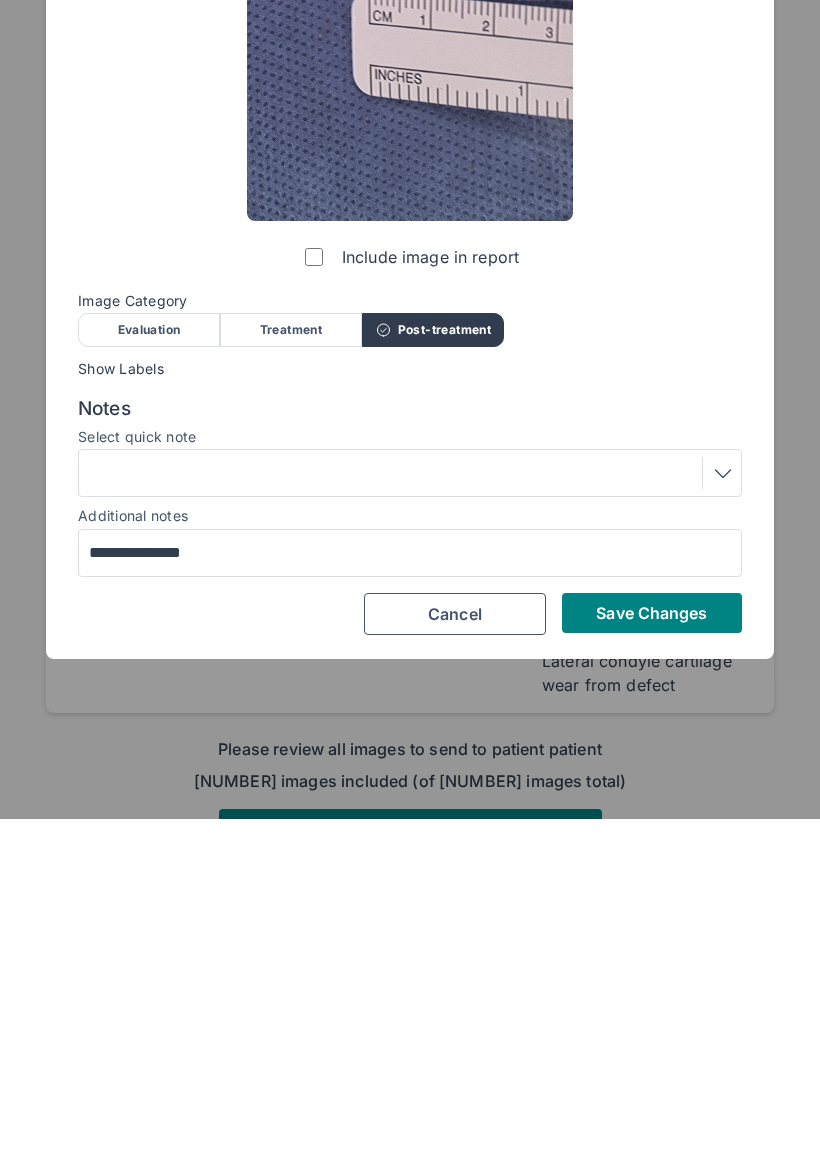 click on "Save Changes" at bounding box center [651, 950] 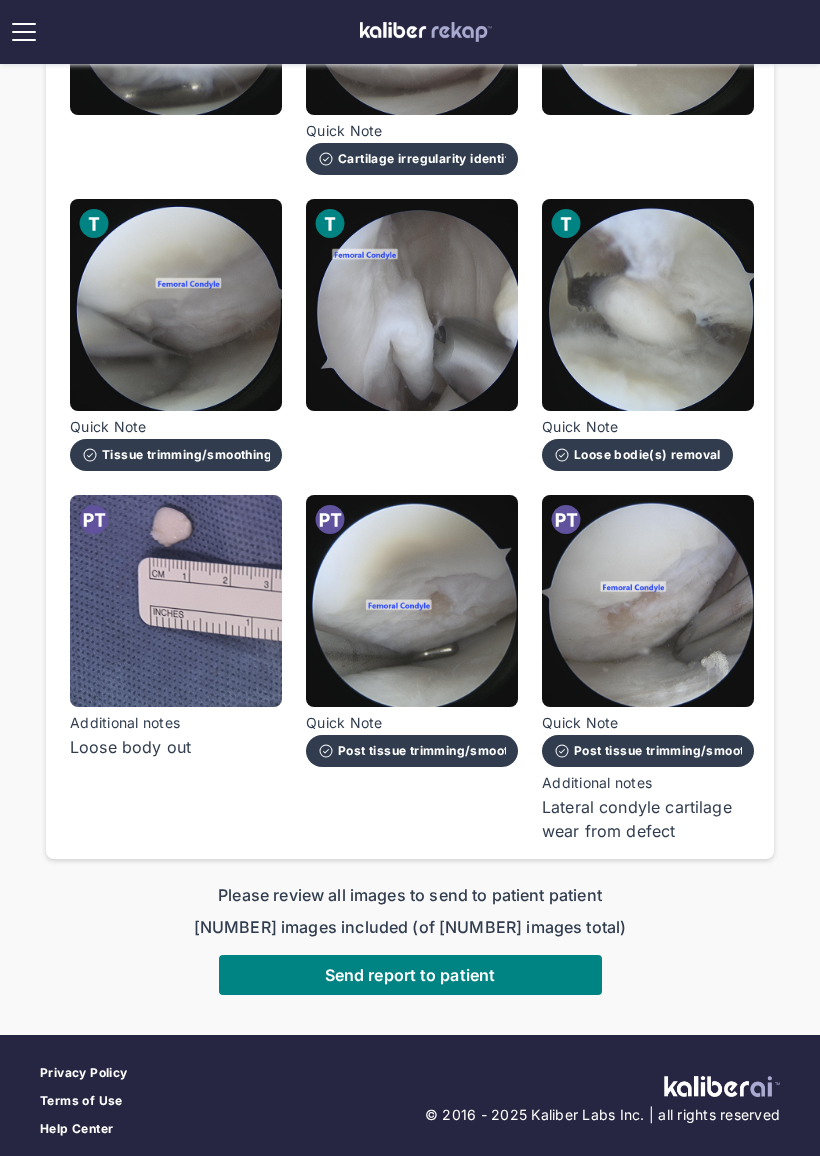 click on "Send report to patient" at bounding box center (410, 975) 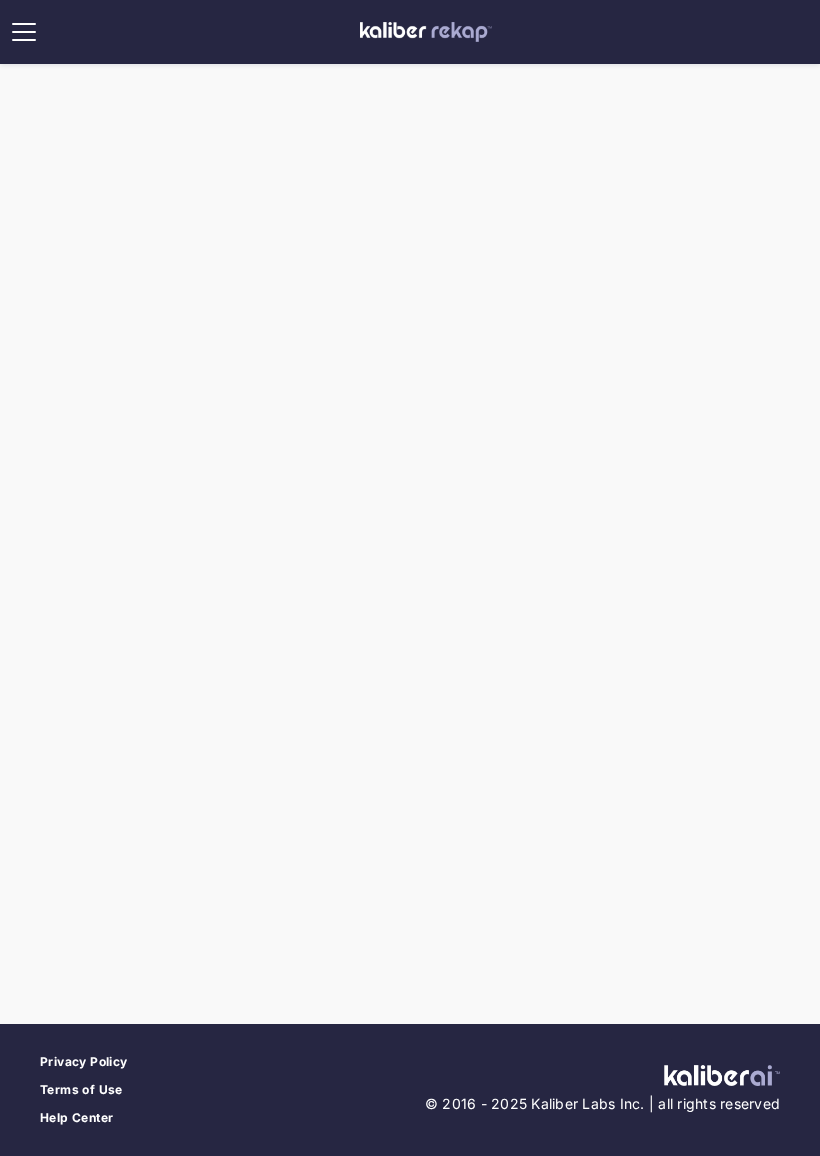 scroll, scrollTop: 0, scrollLeft: 0, axis: both 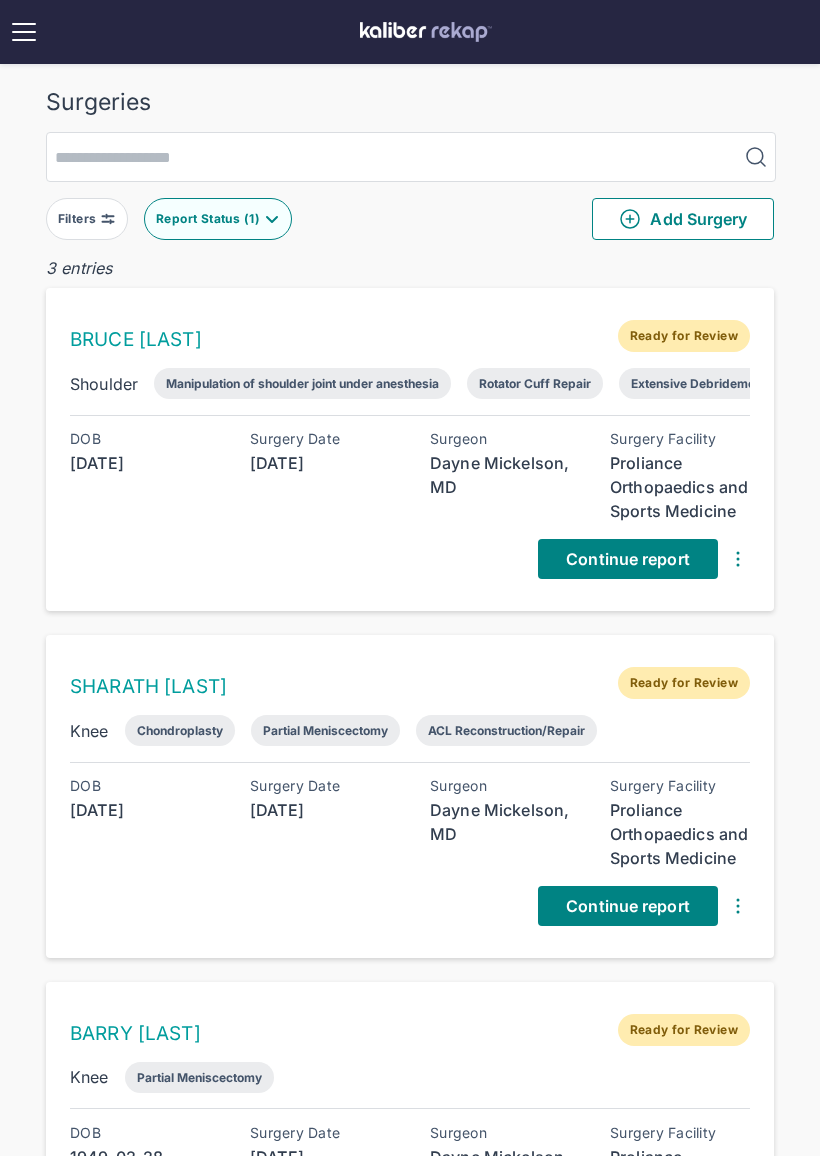 click on "Continue report" at bounding box center [628, 559] 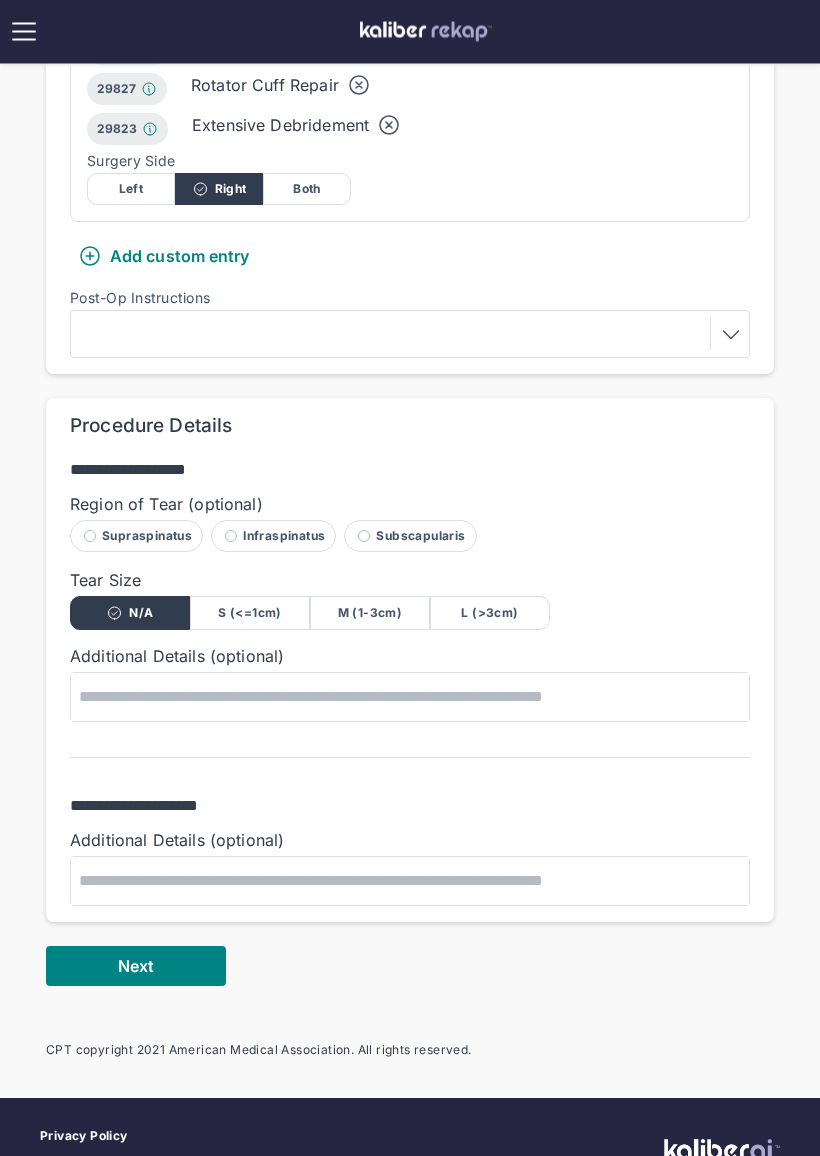 scroll, scrollTop: 657, scrollLeft: 0, axis: vertical 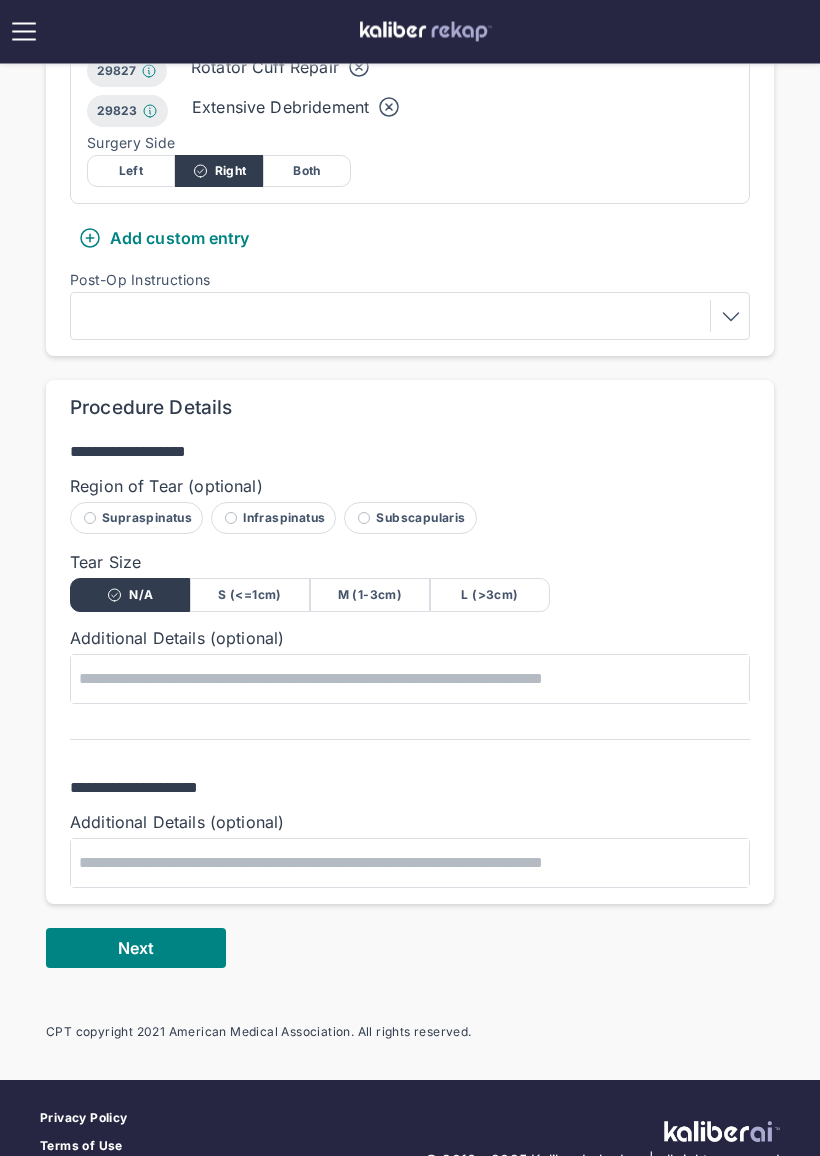 click on "Supraspinatus" at bounding box center [136, 519] 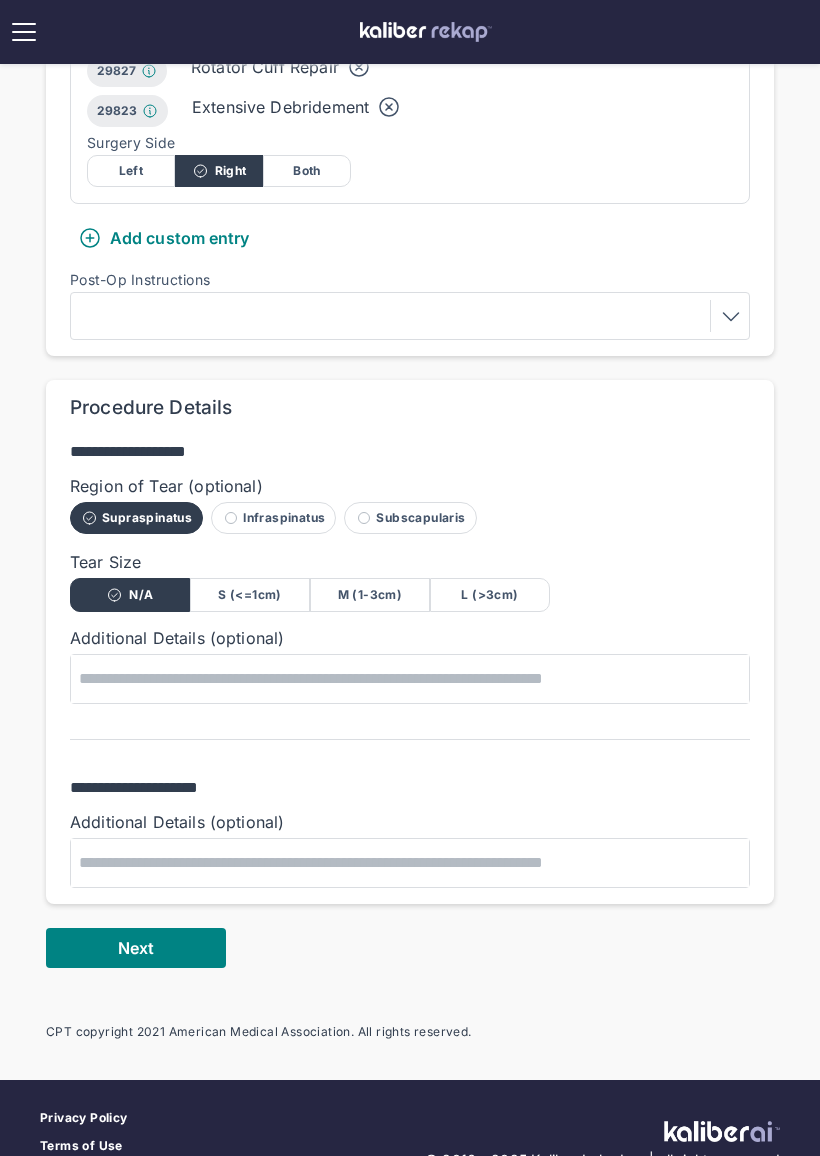 click on "M (1-3cm)" at bounding box center (370, 595) 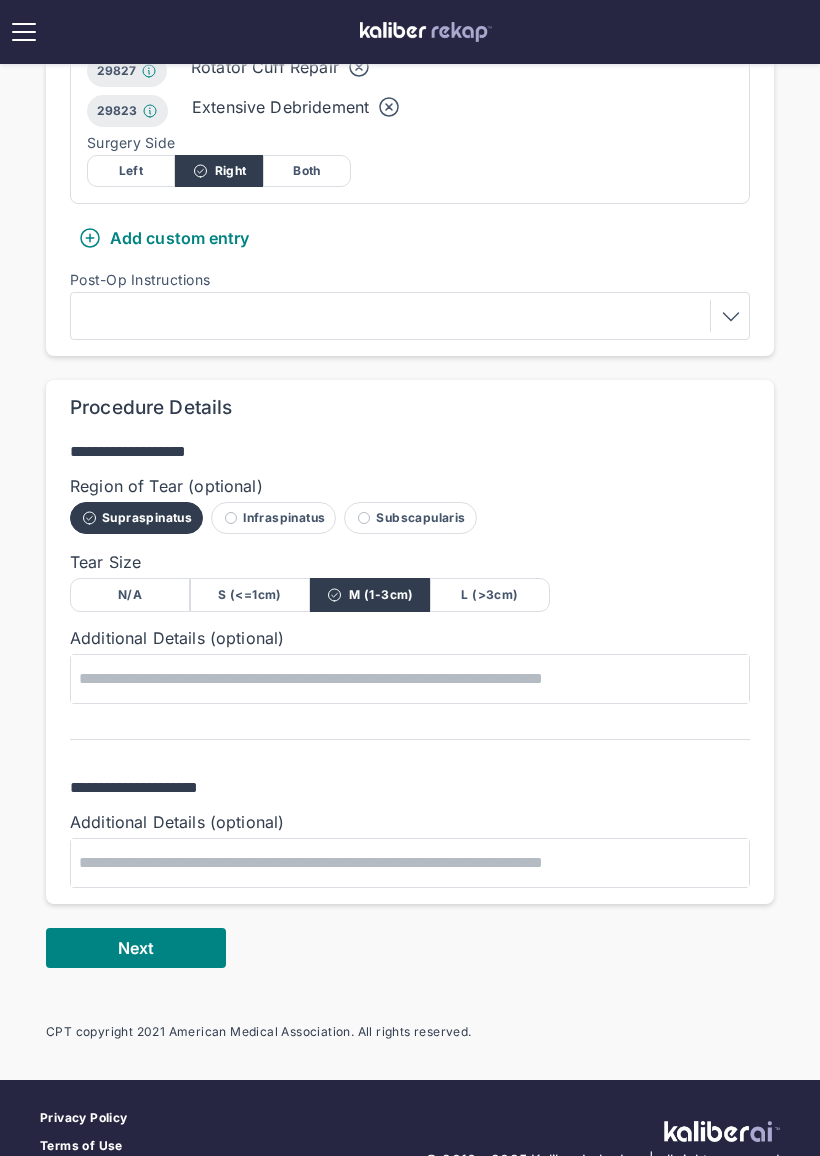 click on "Next" at bounding box center (136, 948) 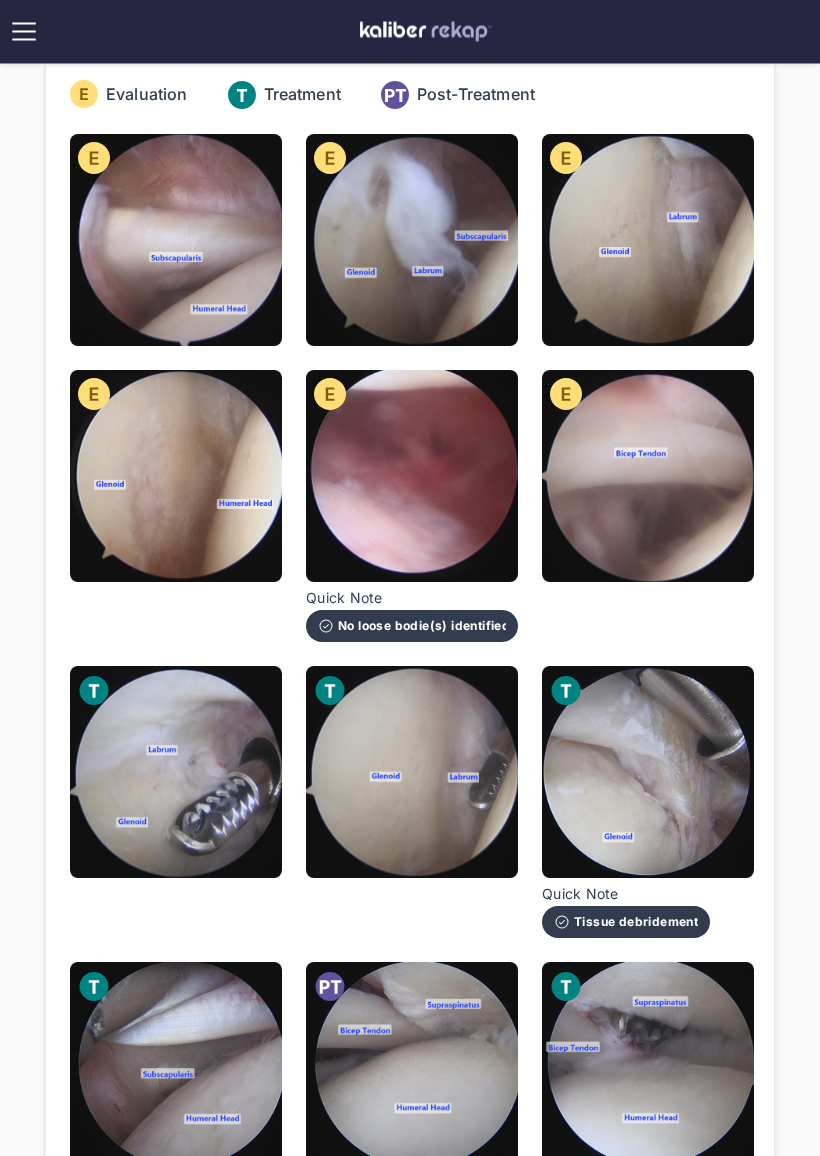 scroll, scrollTop: 153, scrollLeft: 0, axis: vertical 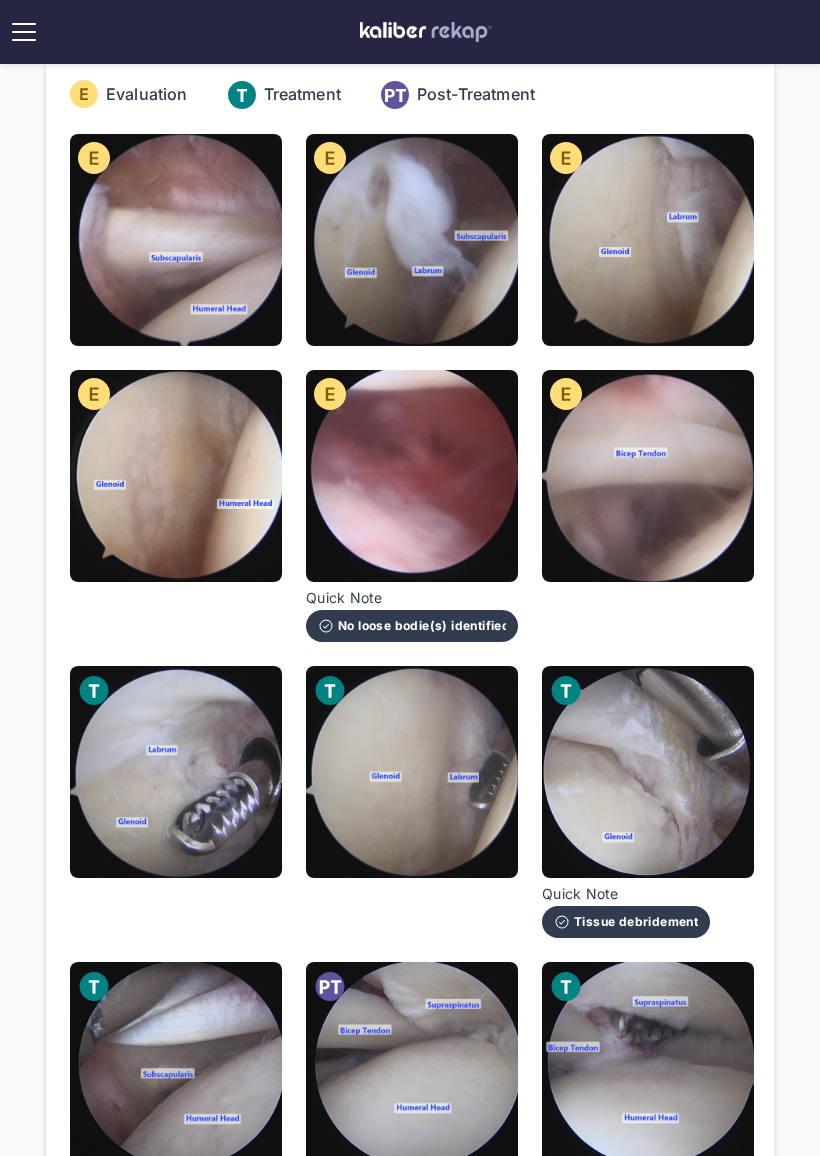 click at bounding box center [412, 476] 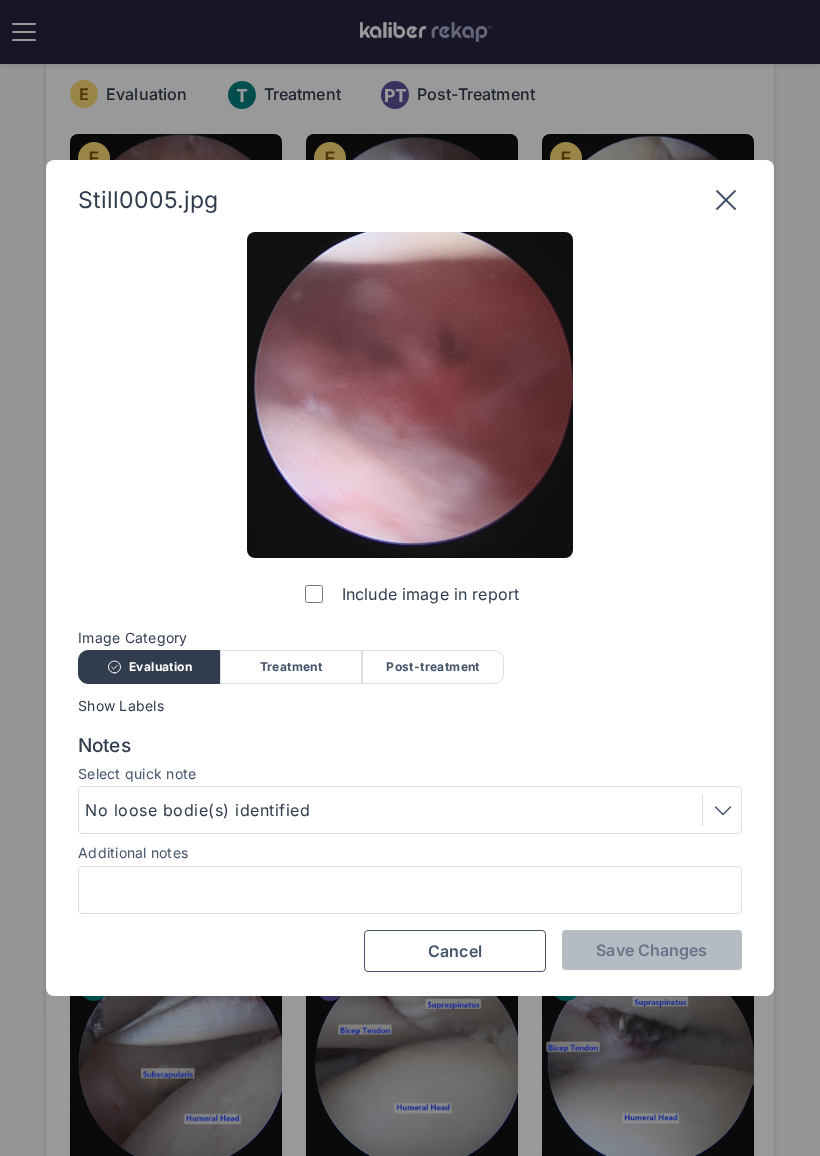 click 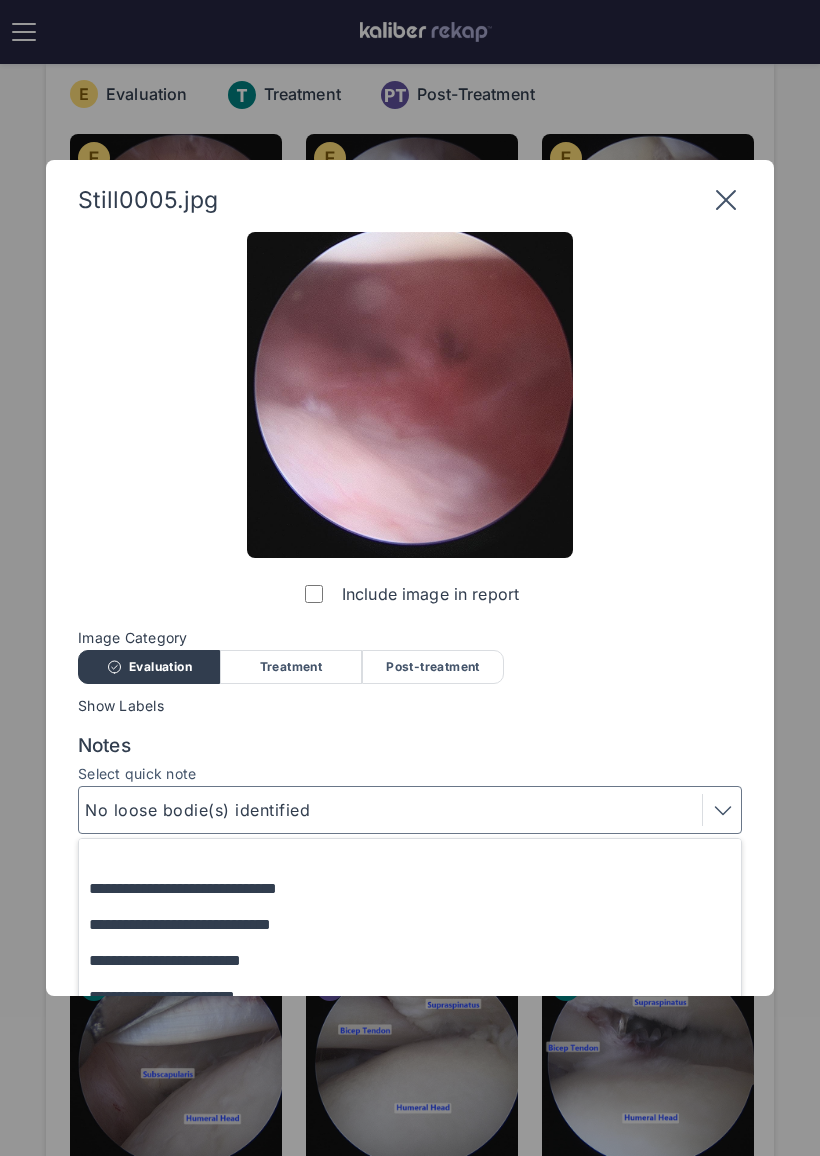 click at bounding box center (419, 855) 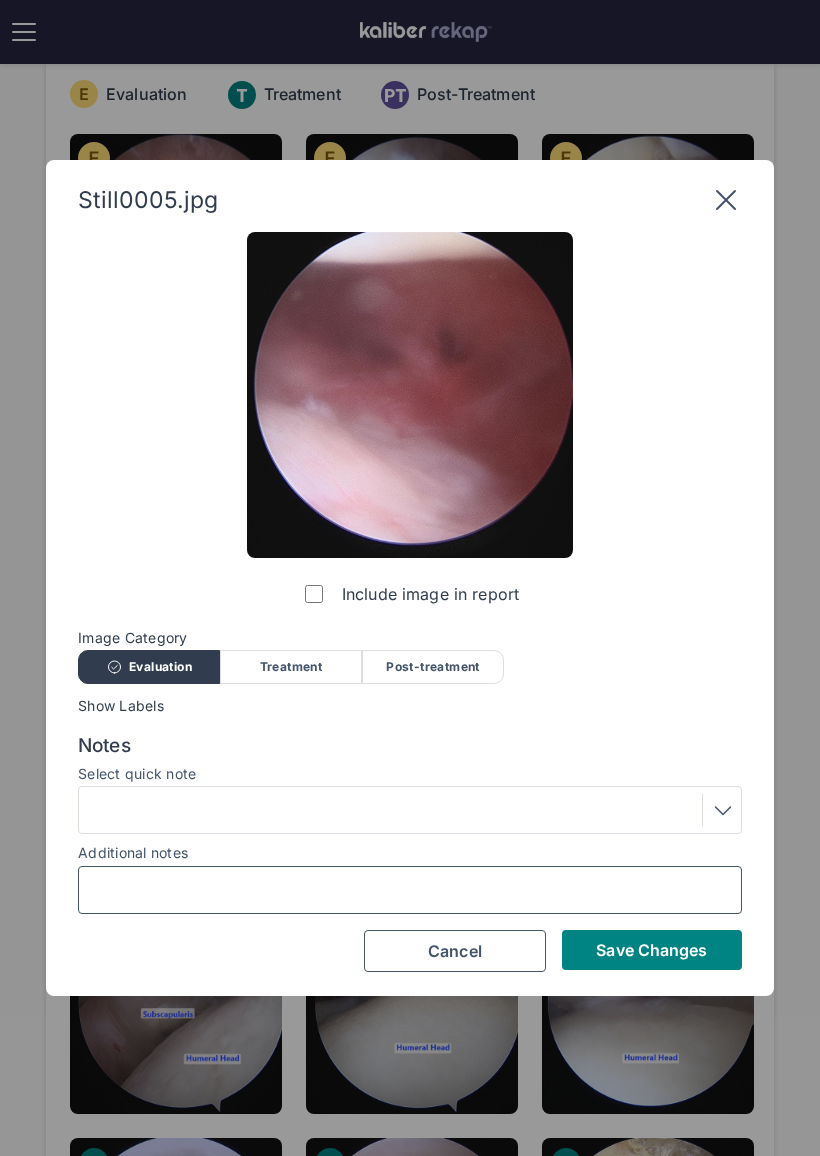 click on "Additional notes" at bounding box center (410, 890) 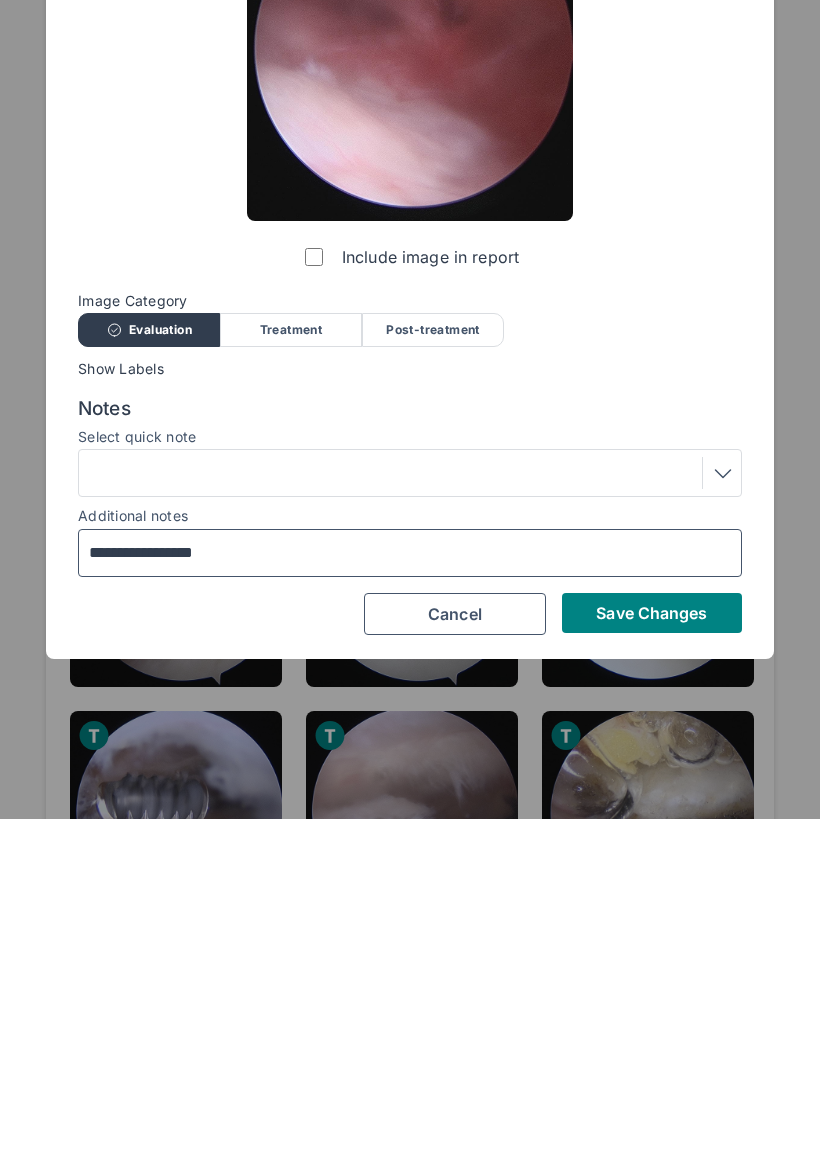 click on "**********" at bounding box center [410, 890] 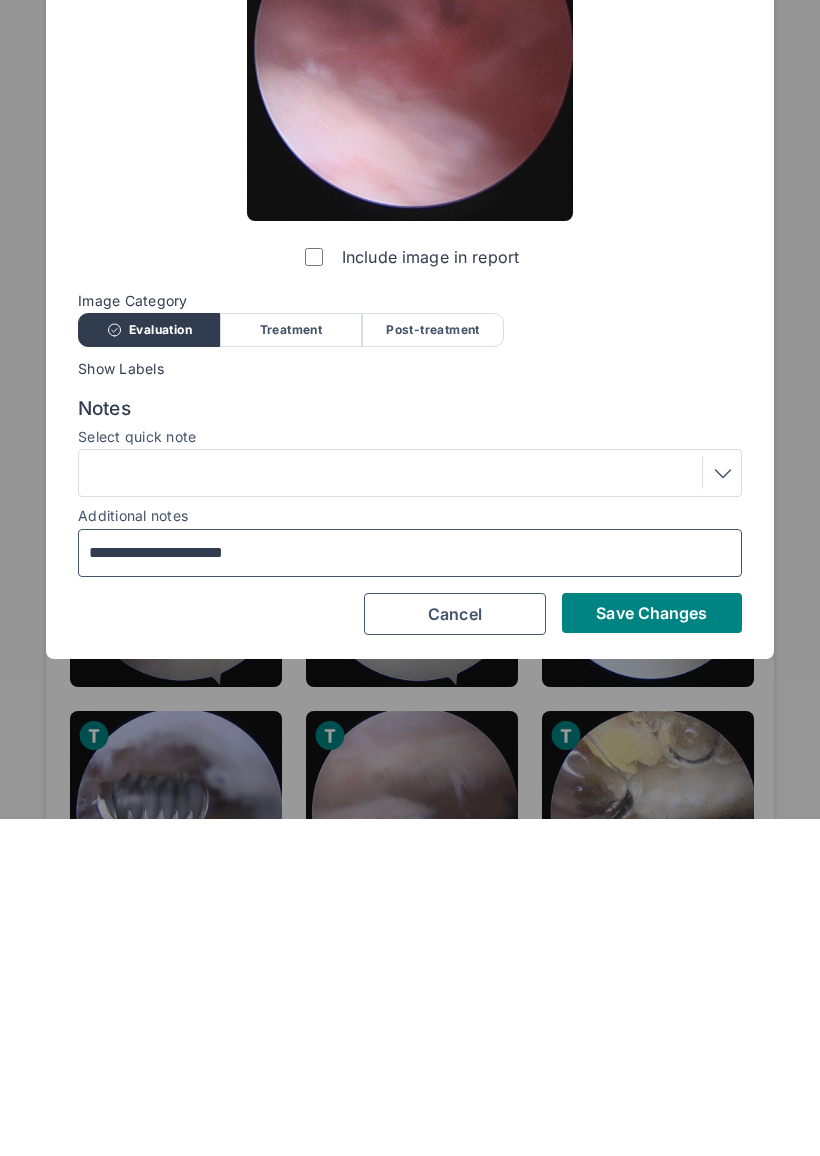 type on "**********" 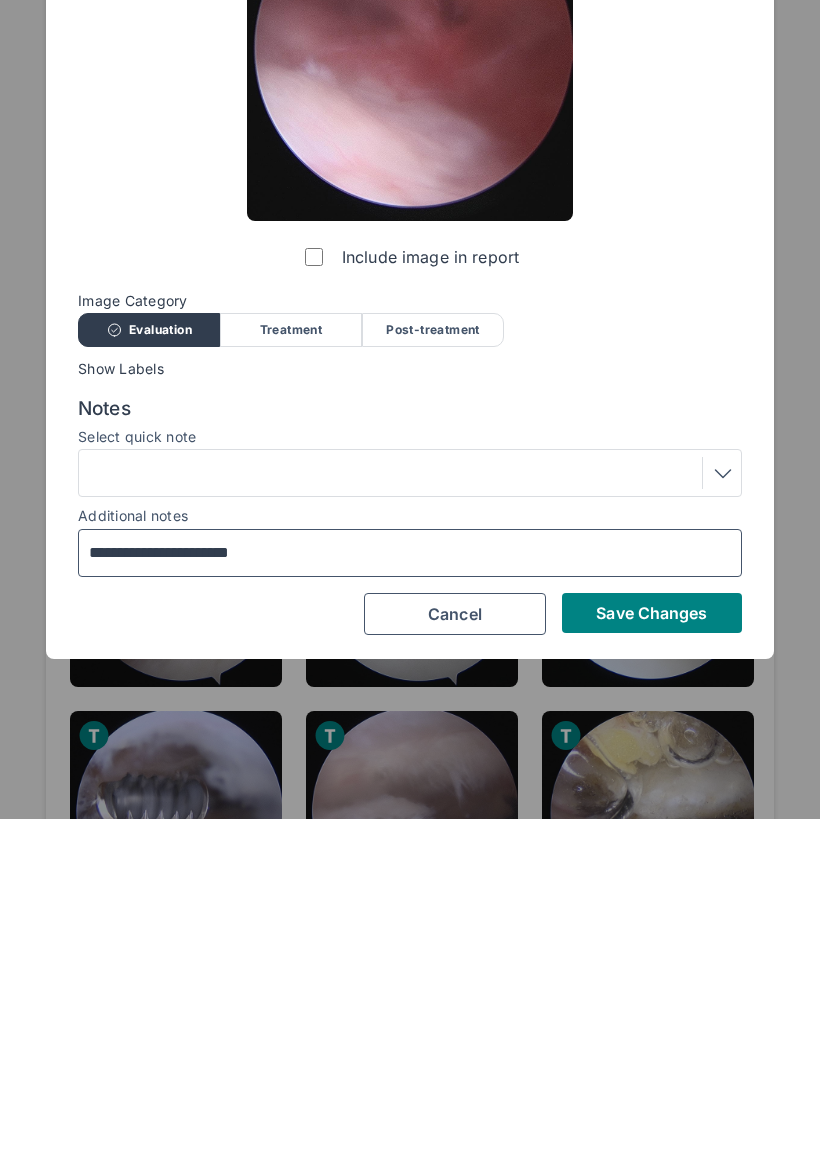 click on "Save Changes" at bounding box center [651, 950] 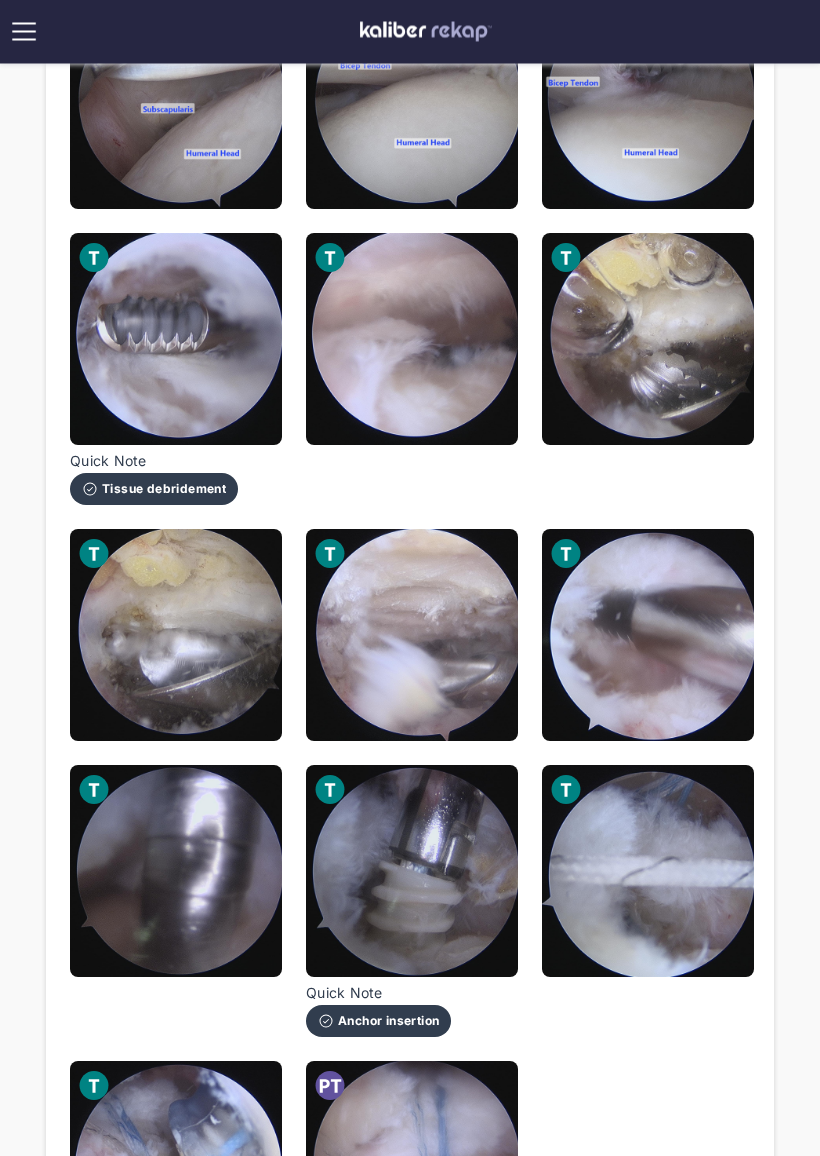 scroll, scrollTop: 1110, scrollLeft: 0, axis: vertical 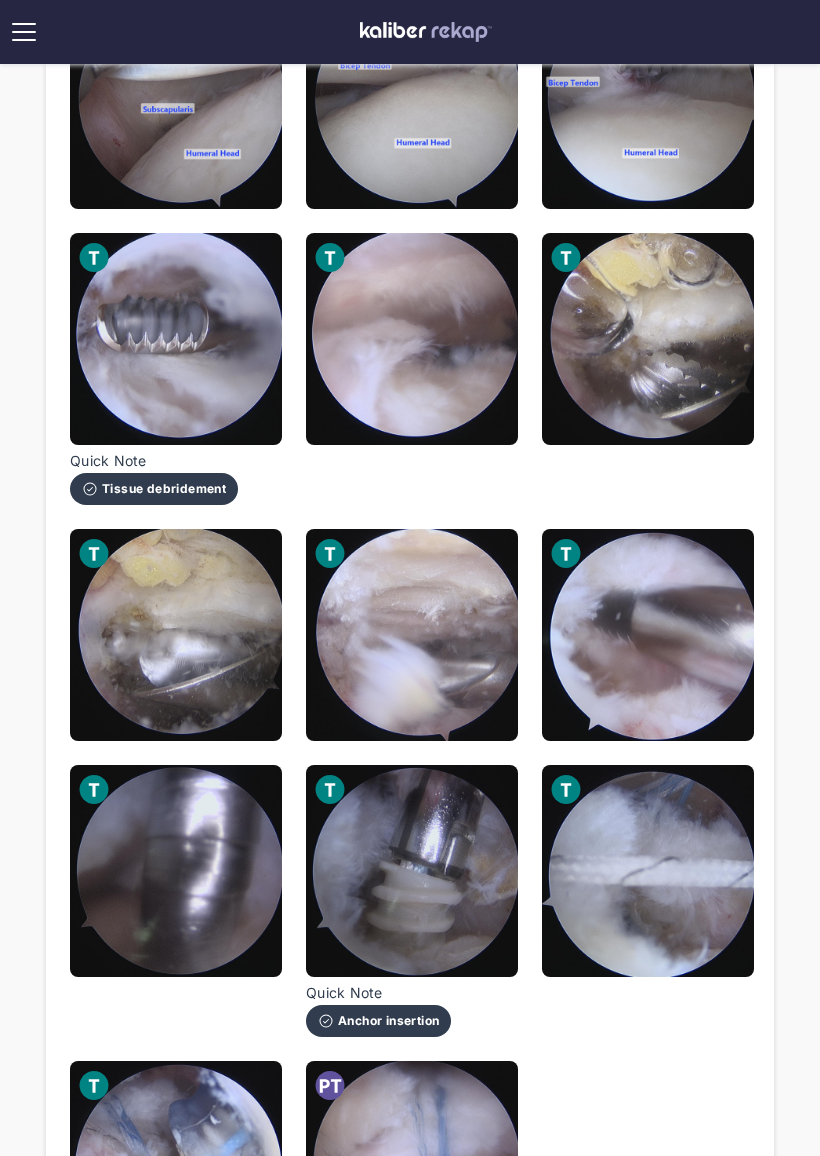 click at bounding box center [648, 339] 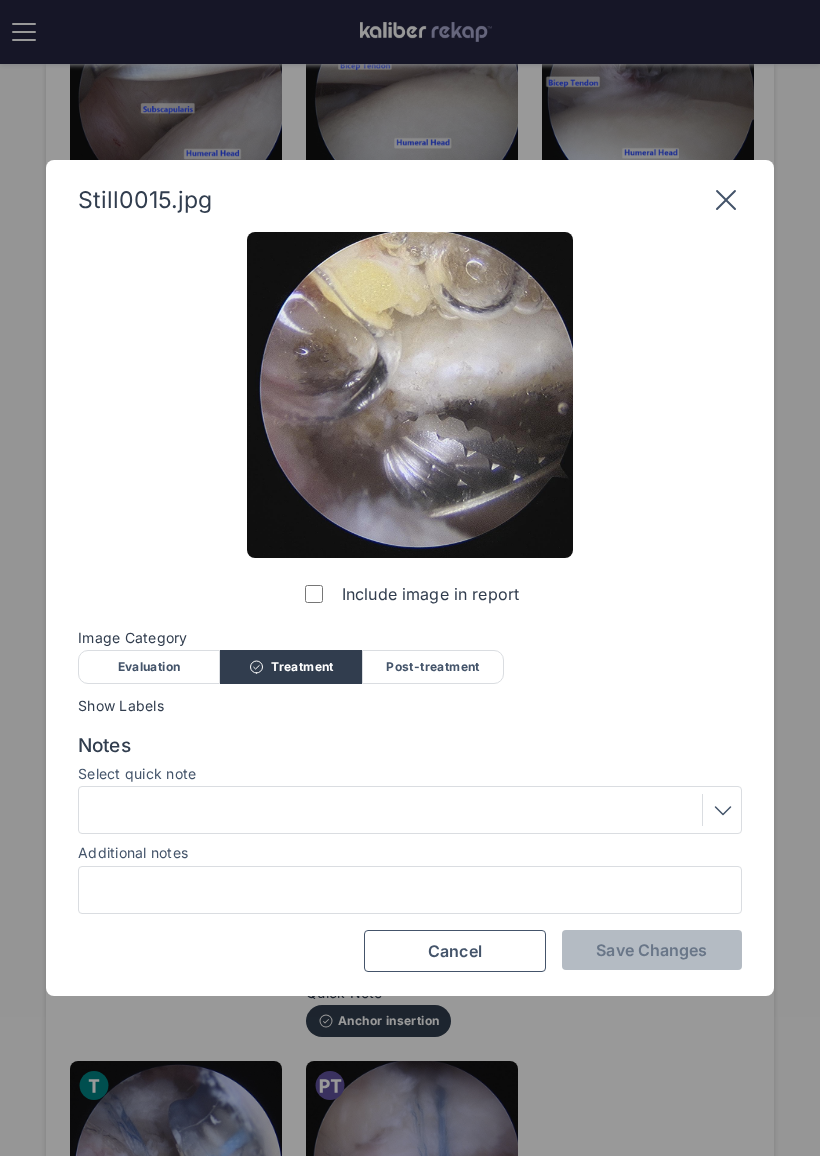 click at bounding box center (410, 810) 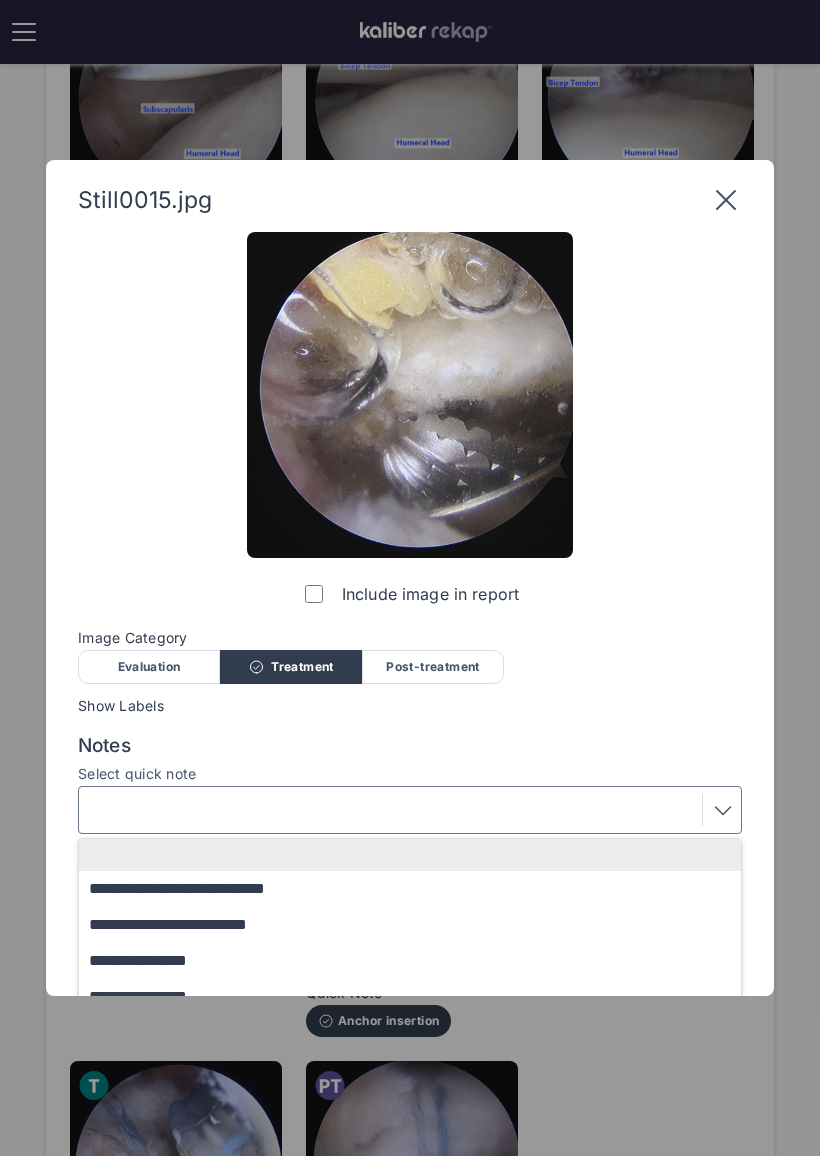 click on "**********" at bounding box center (419, 889) 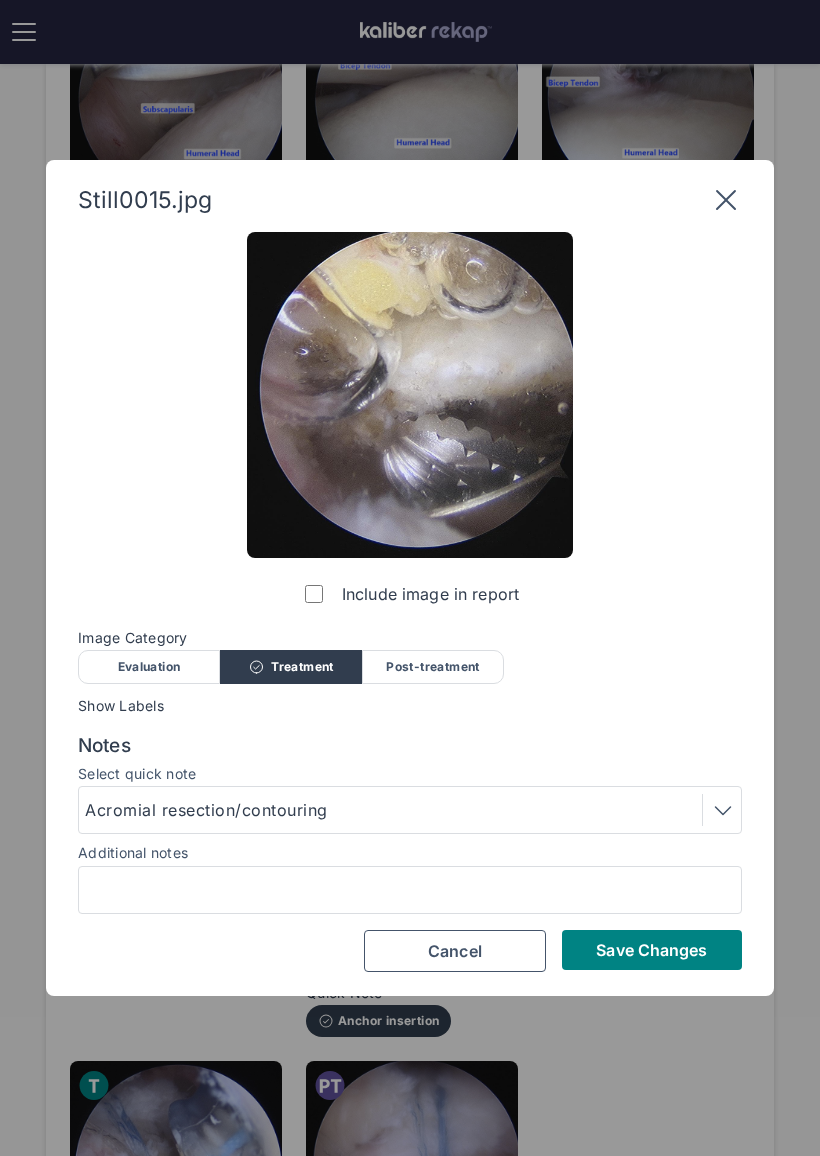 click on "Still0015.jpg Include image in report Image Category Evaluation Treatment Post-treatment Evaluation Treatment Post-treatment Show Labels Notes Select quick note Acromial resection/contouring Additional notes Save Changes Cancel" at bounding box center (410, 578) 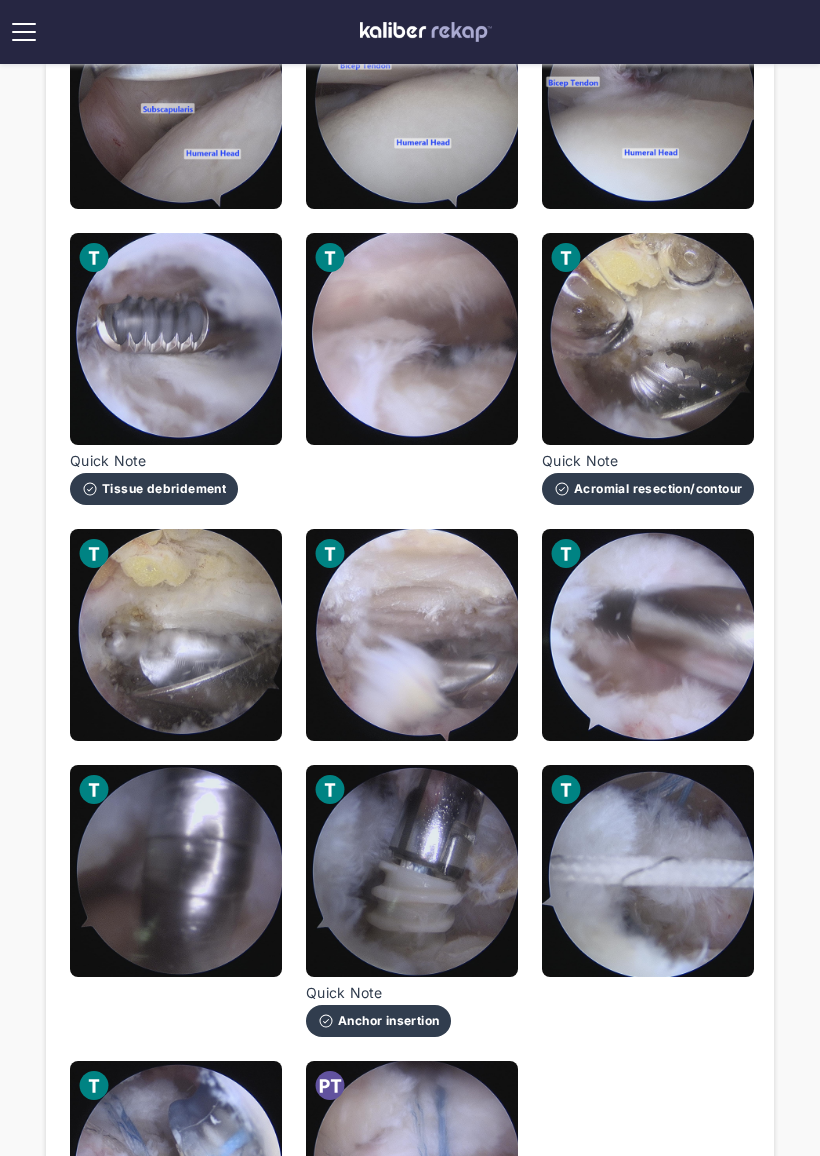click at bounding box center (412, 635) 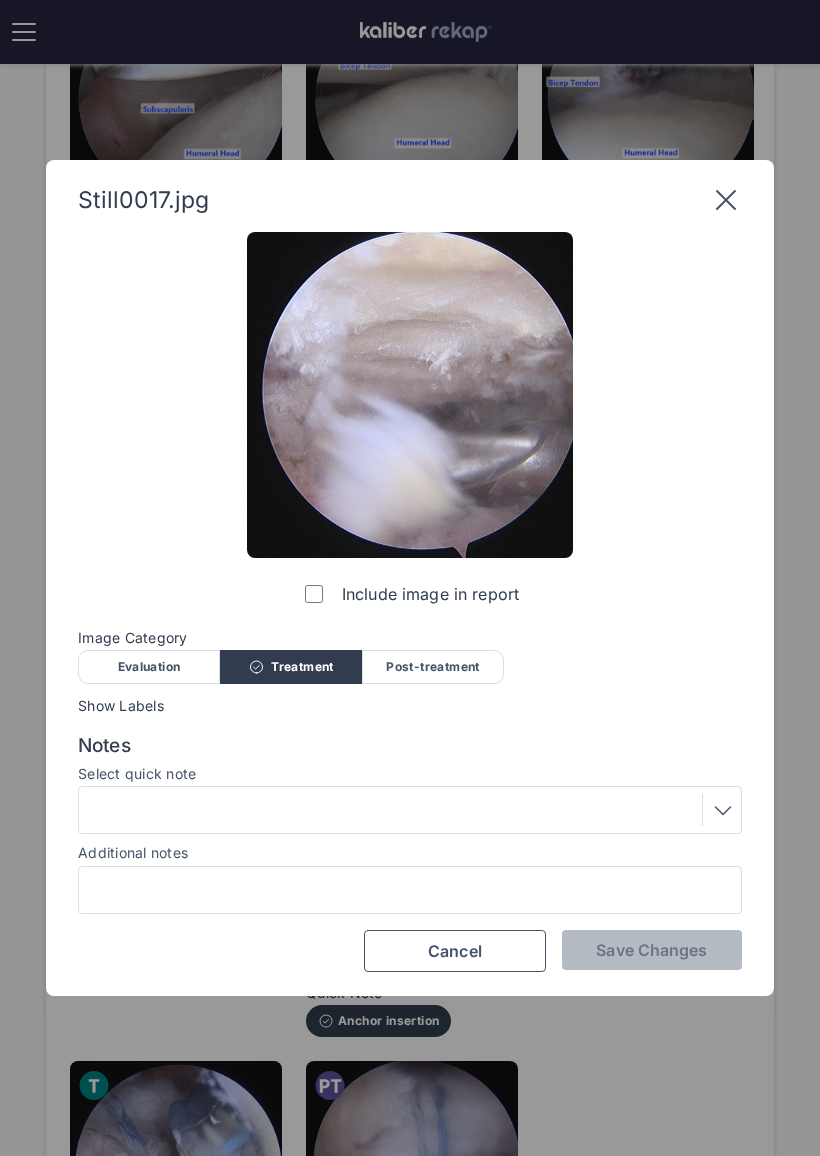click 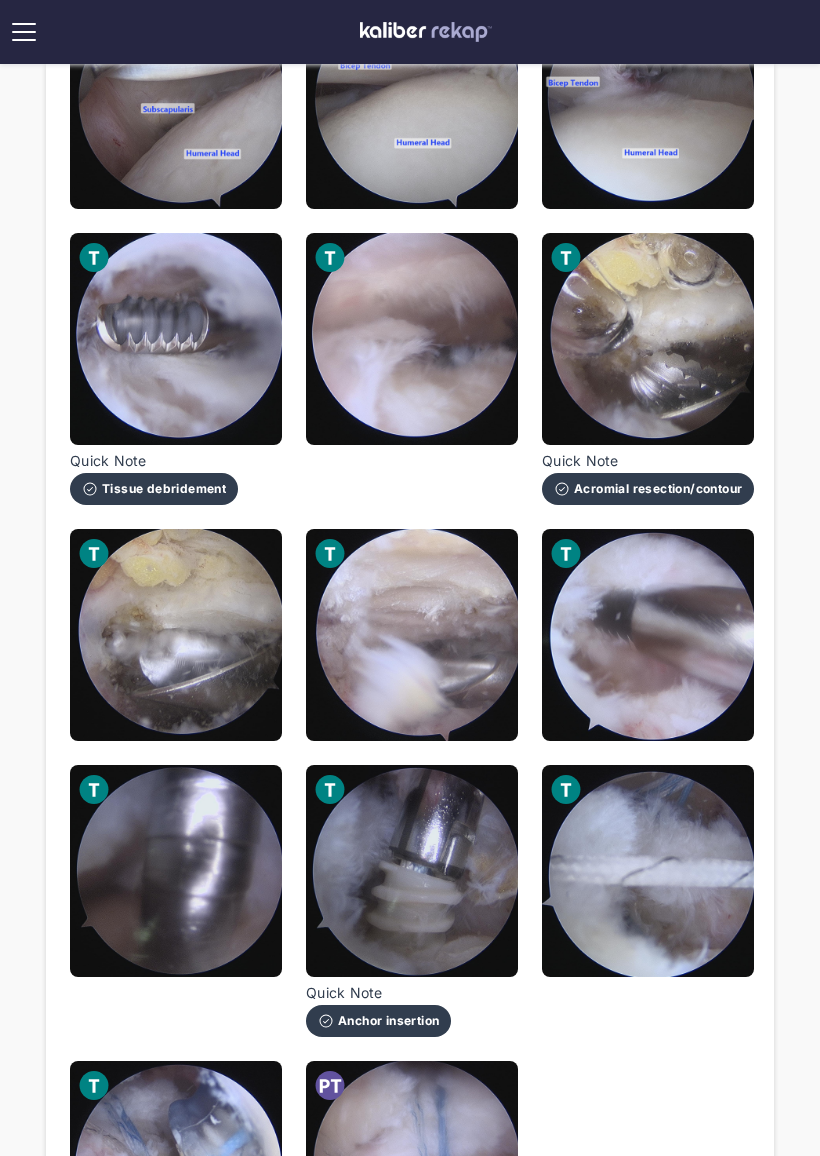 click at bounding box center (412, 635) 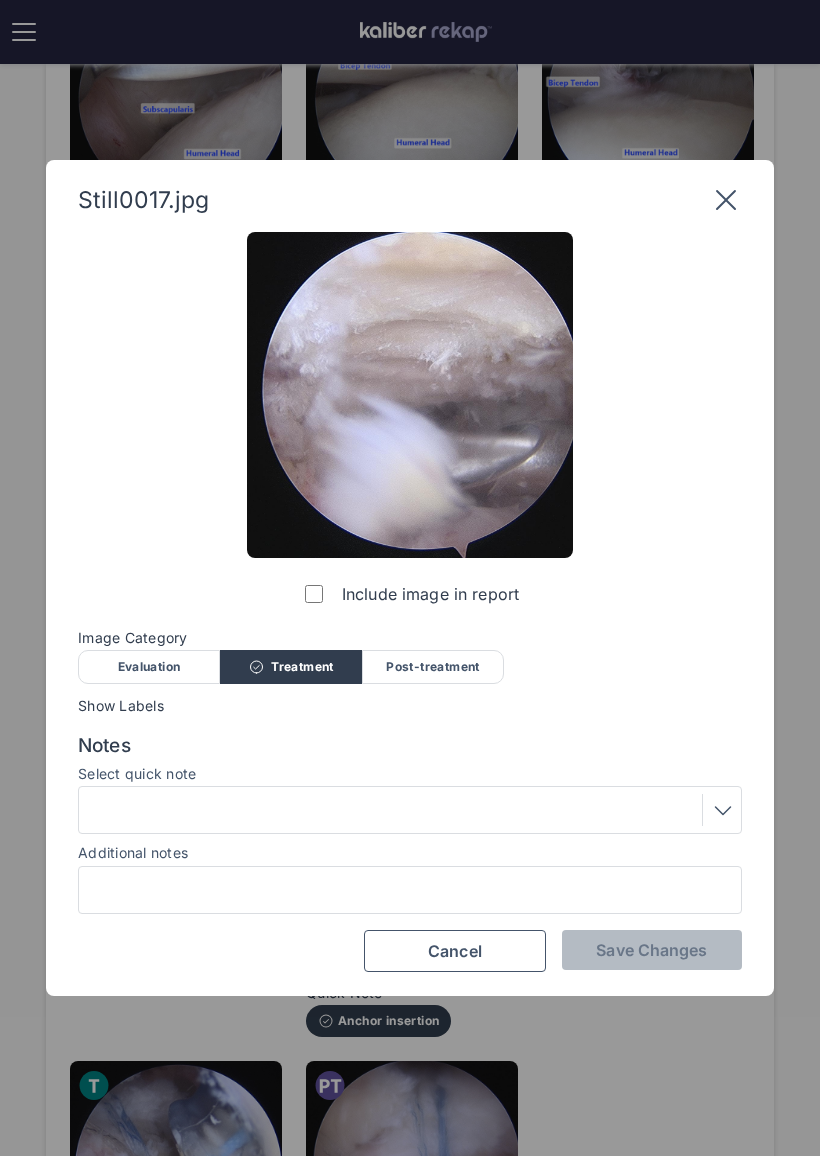 click on "Post-treatment" at bounding box center [433, 667] 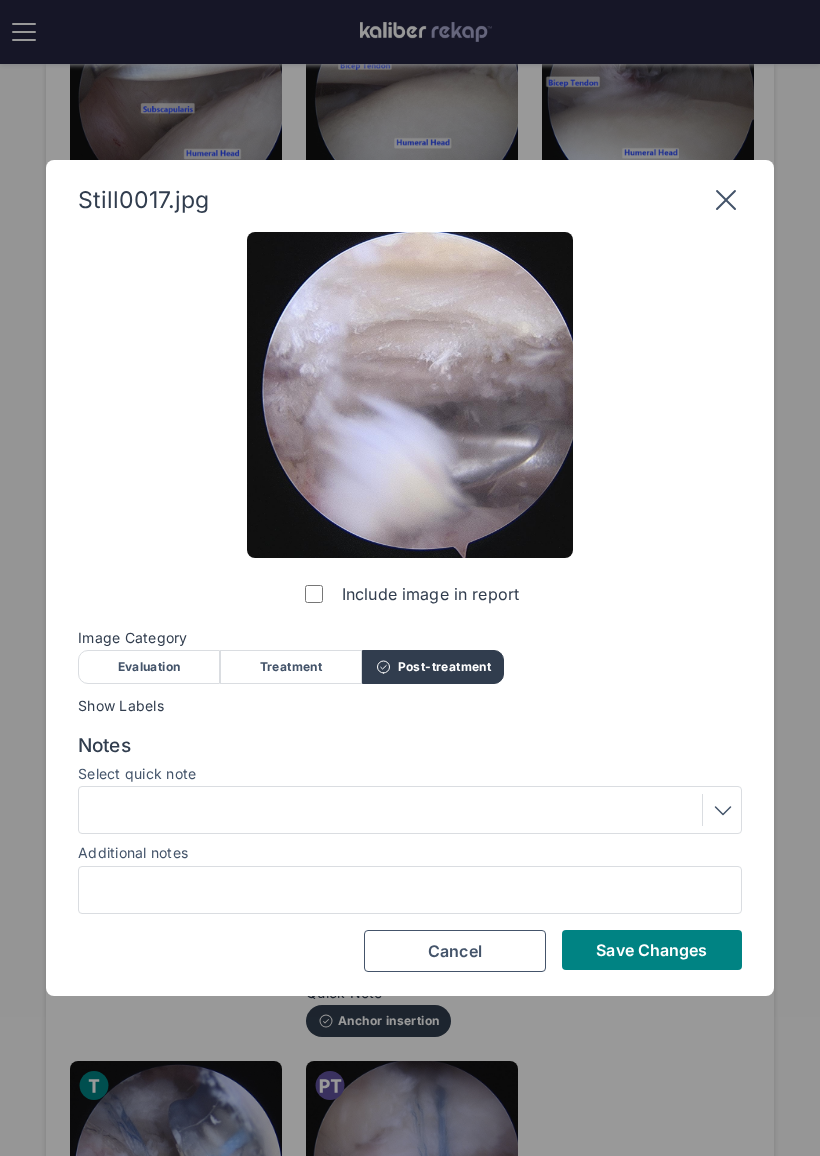 click 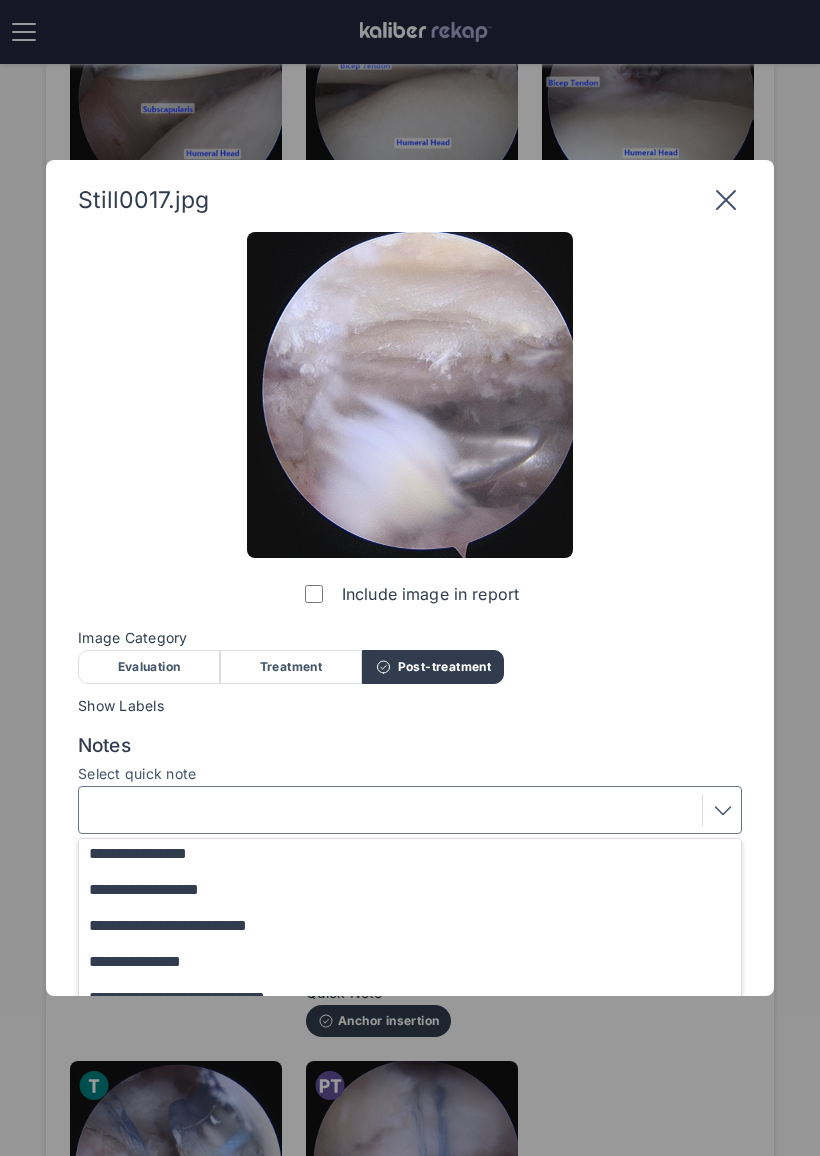 scroll, scrollTop: 31, scrollLeft: 0, axis: vertical 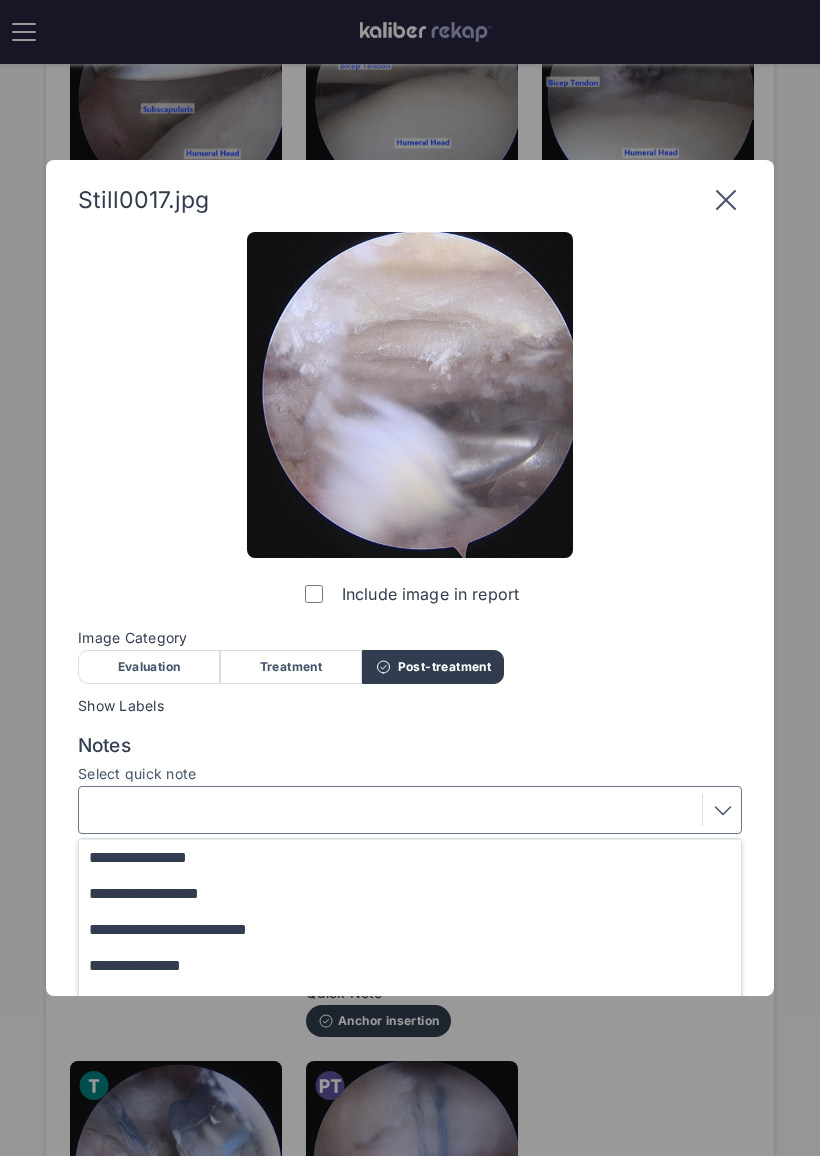 click on "**********" at bounding box center [419, 894] 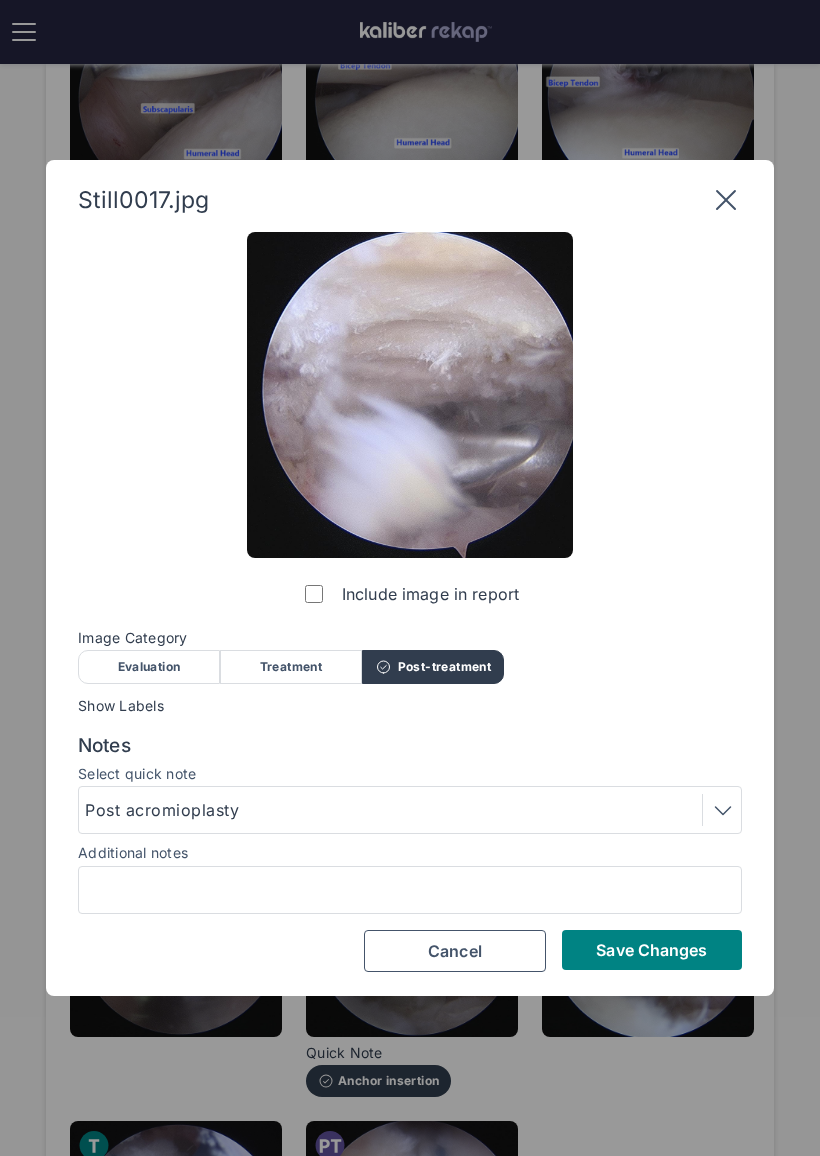click on "Save Changes" at bounding box center [652, 950] 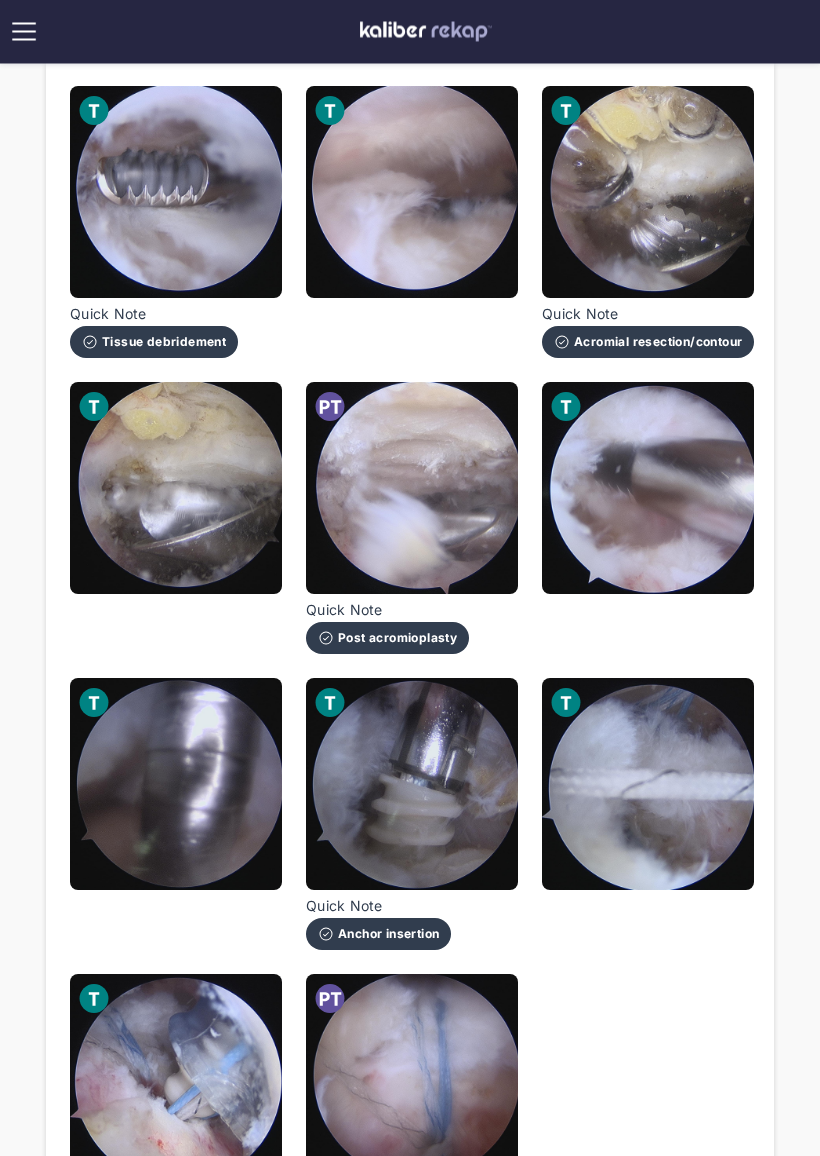 scroll, scrollTop: 1257, scrollLeft: 0, axis: vertical 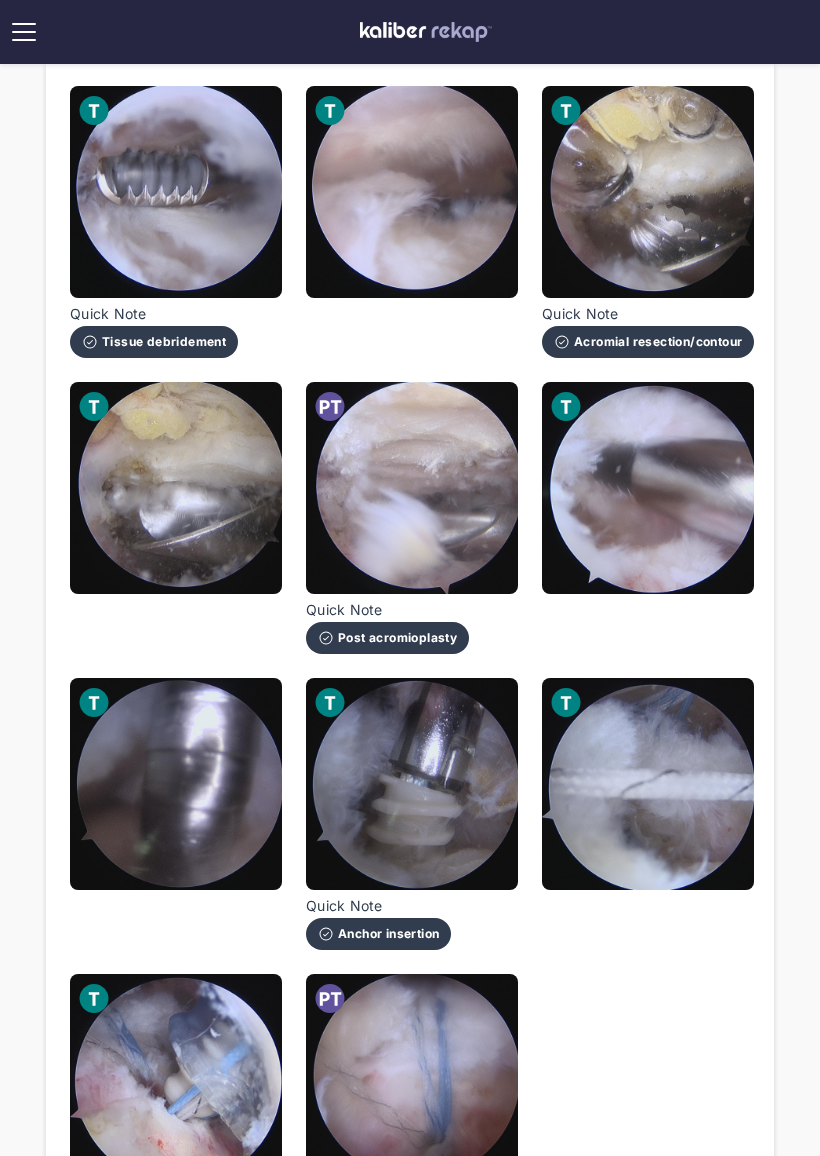 click at bounding box center [648, 488] 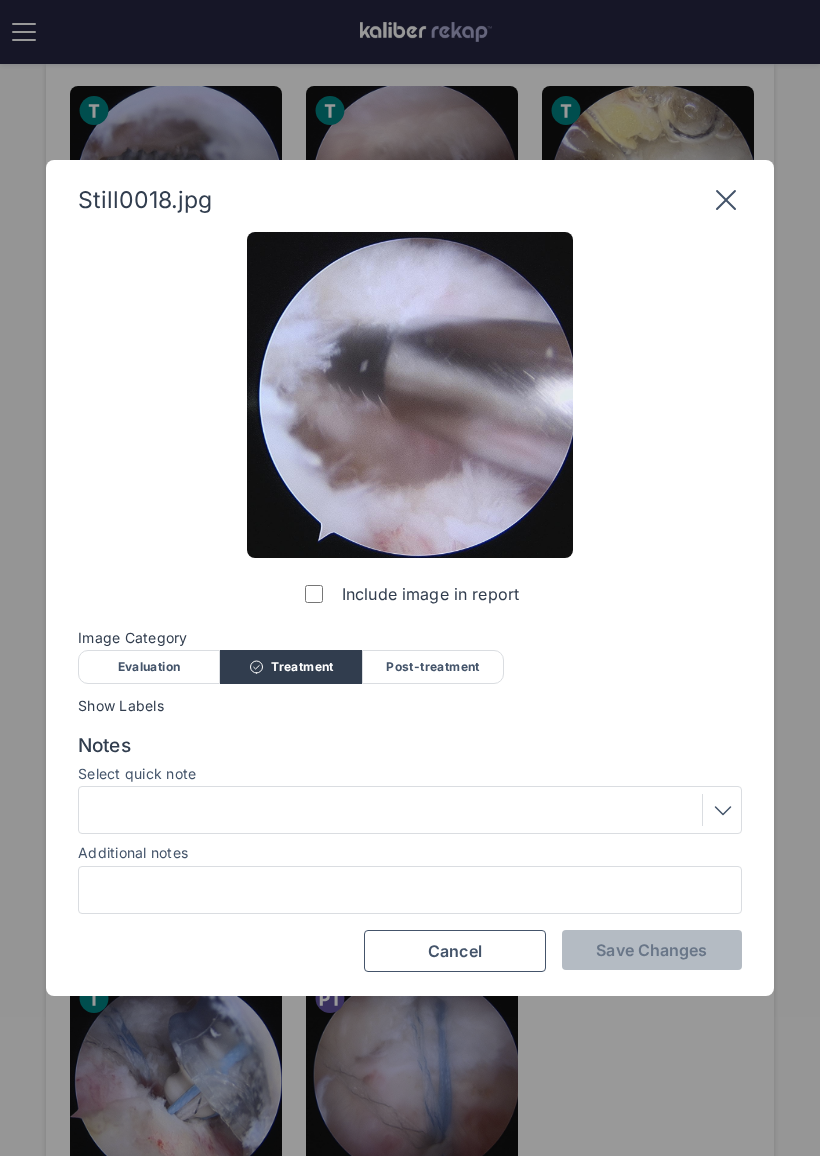 click at bounding box center [410, 810] 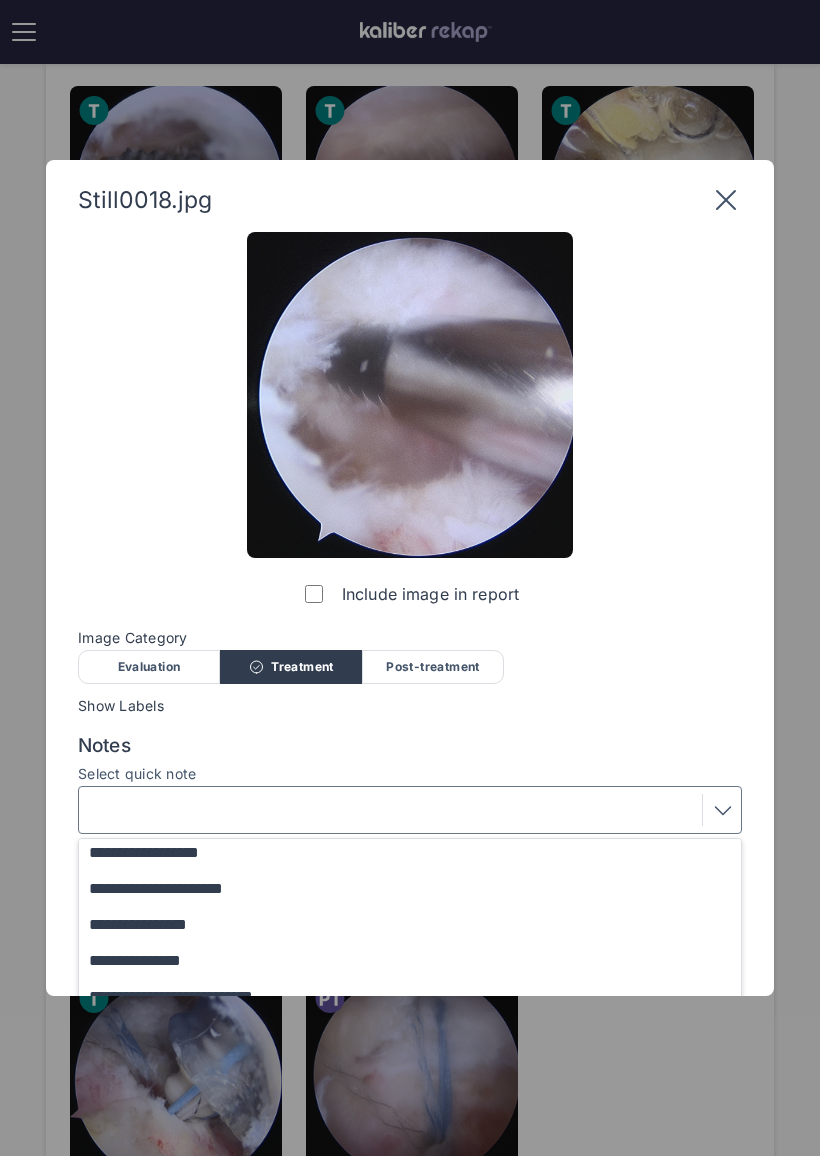 scroll, scrollTop: 252, scrollLeft: 0, axis: vertical 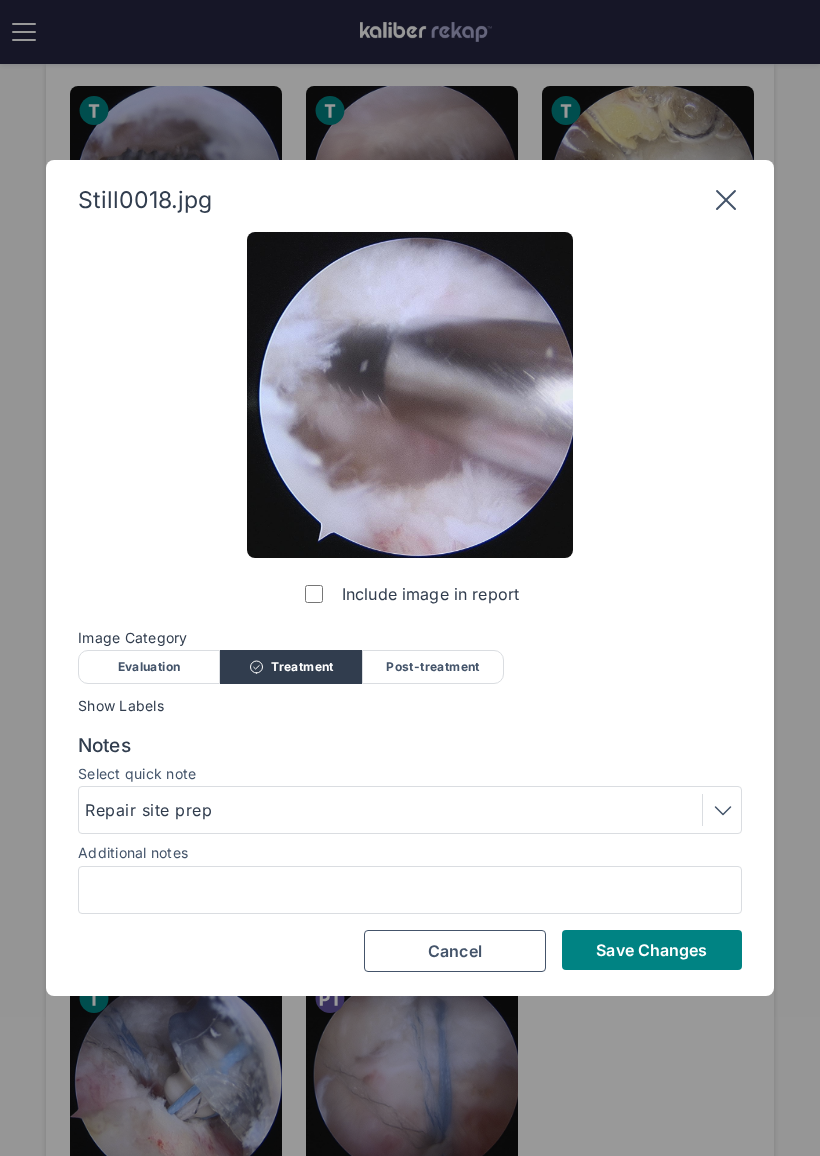 click on "Save Changes" at bounding box center [651, 950] 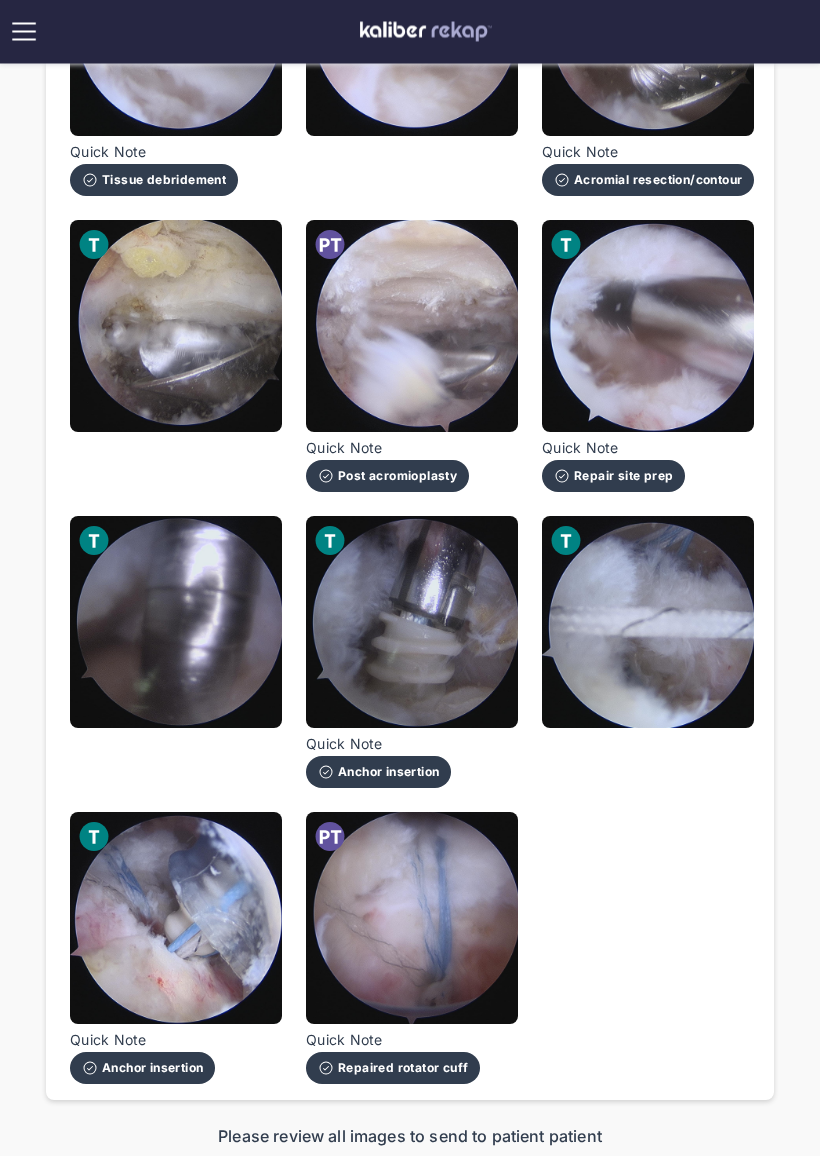 scroll, scrollTop: 1522, scrollLeft: 0, axis: vertical 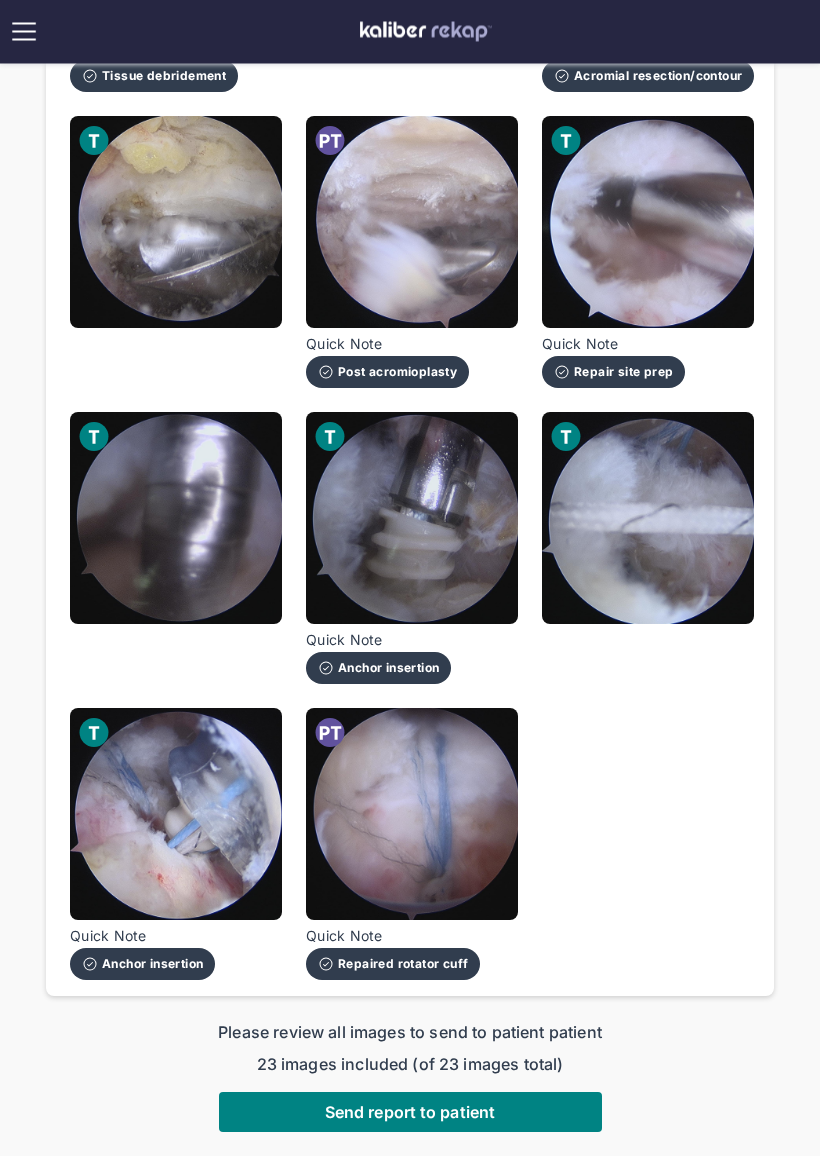 click on "Send report to patient" at bounding box center [410, 1113] 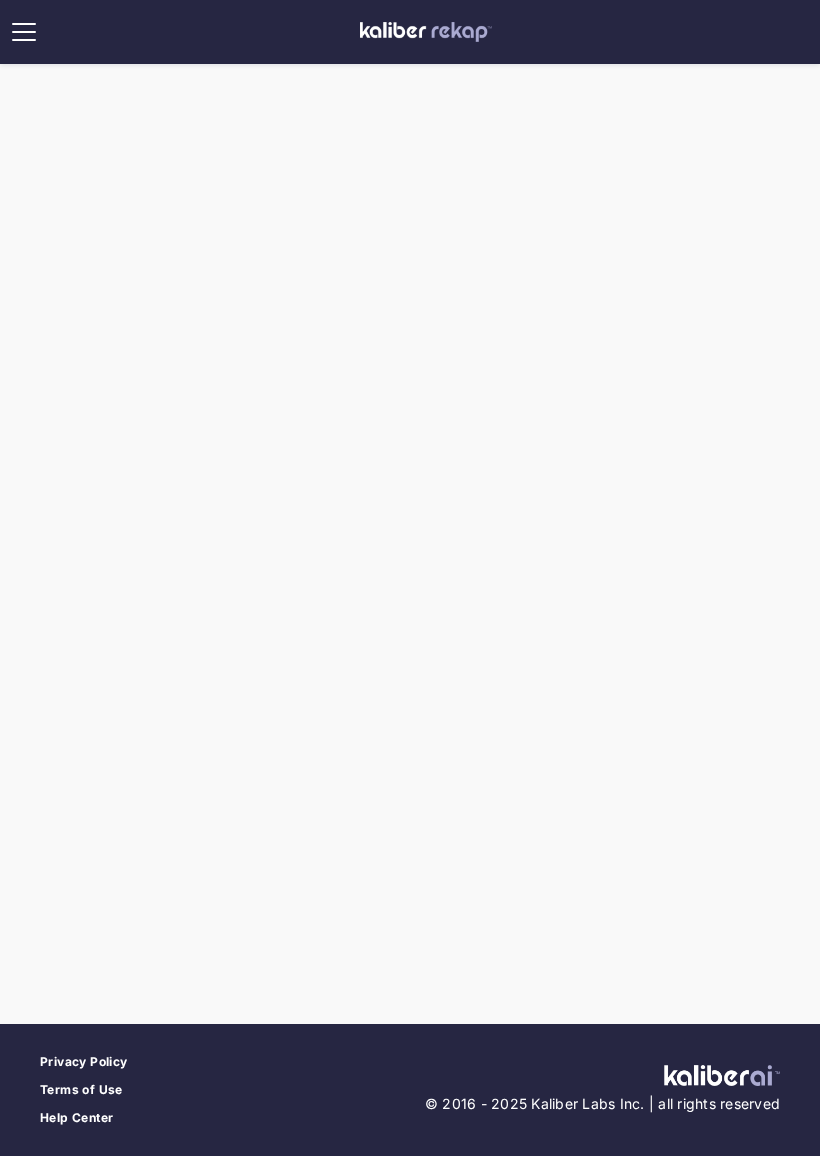 scroll, scrollTop: 0, scrollLeft: 0, axis: both 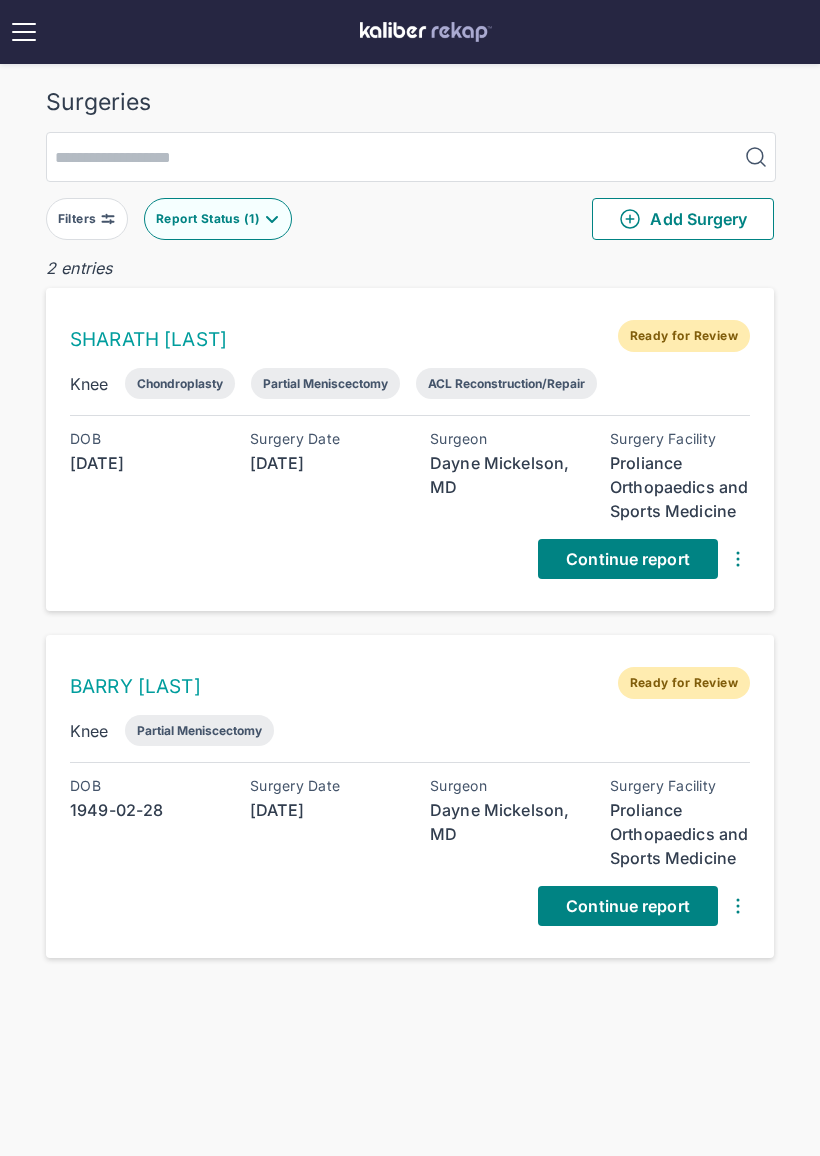 click on "Continue report" at bounding box center [628, 559] 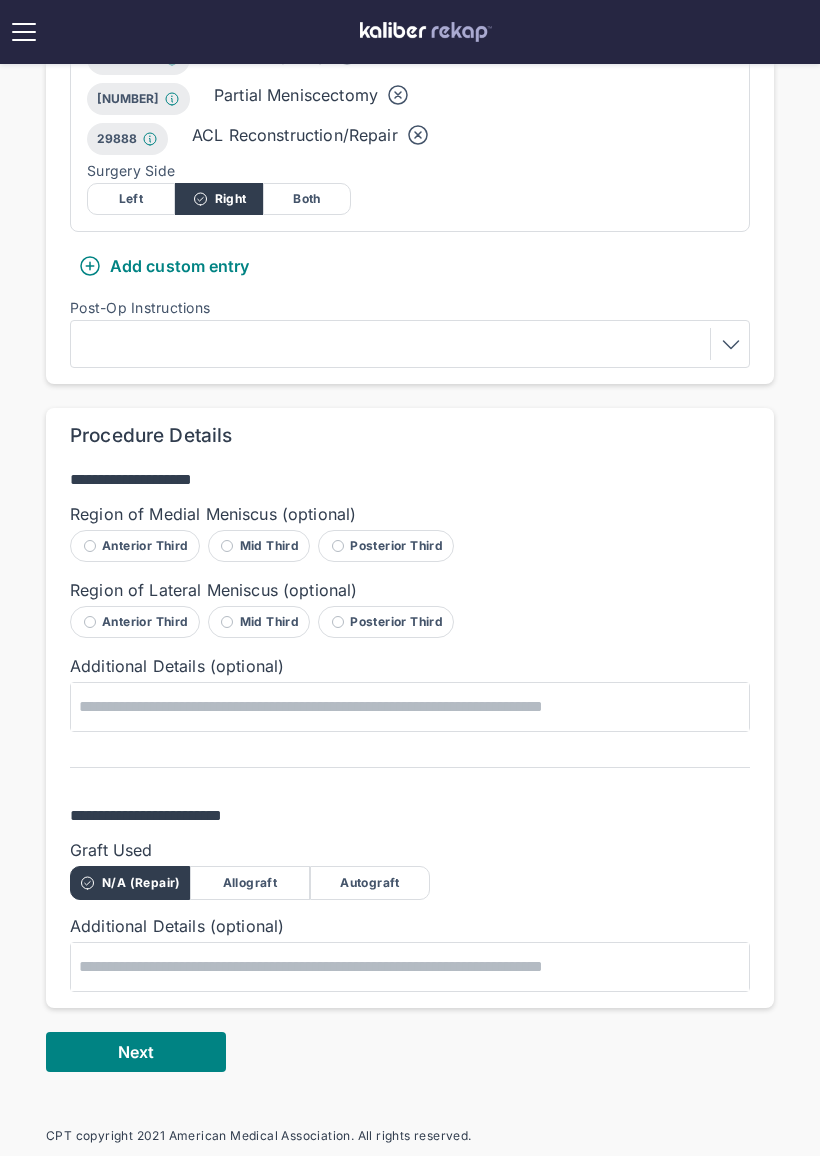 scroll, scrollTop: 629, scrollLeft: 0, axis: vertical 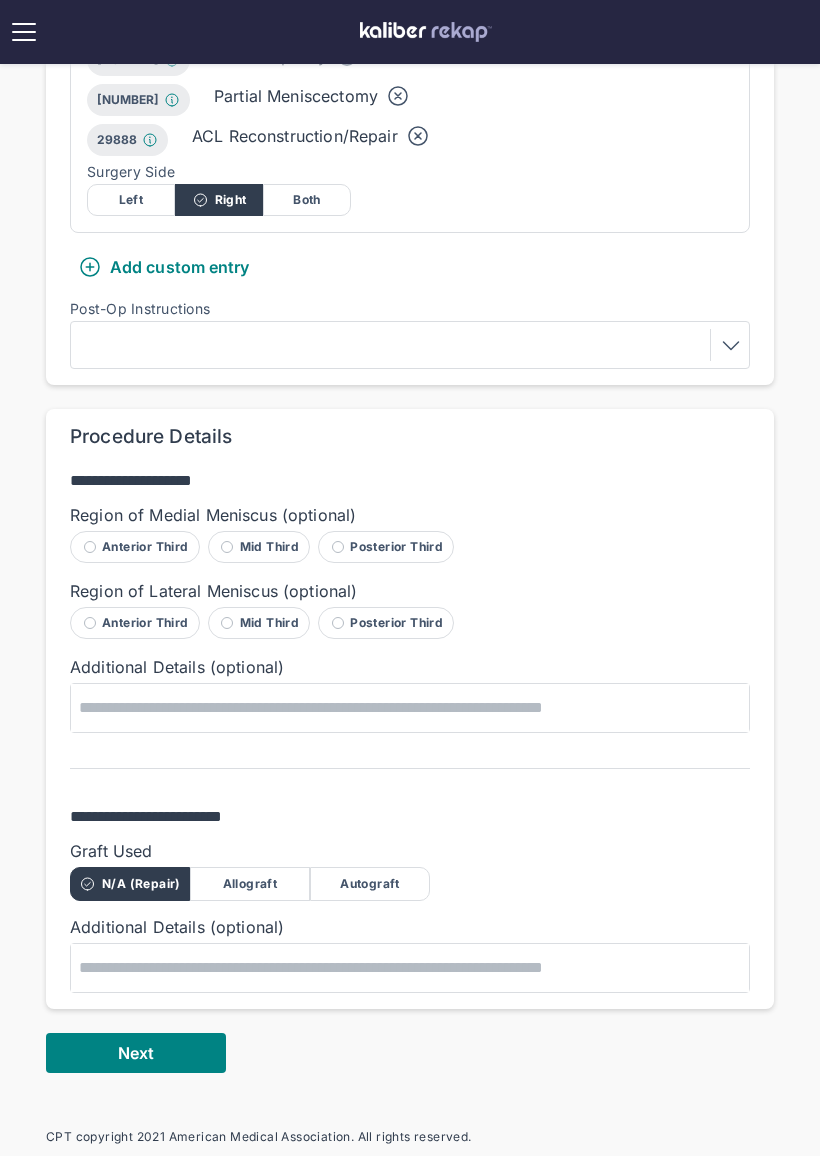 click on "Autograft" at bounding box center [370, 884] 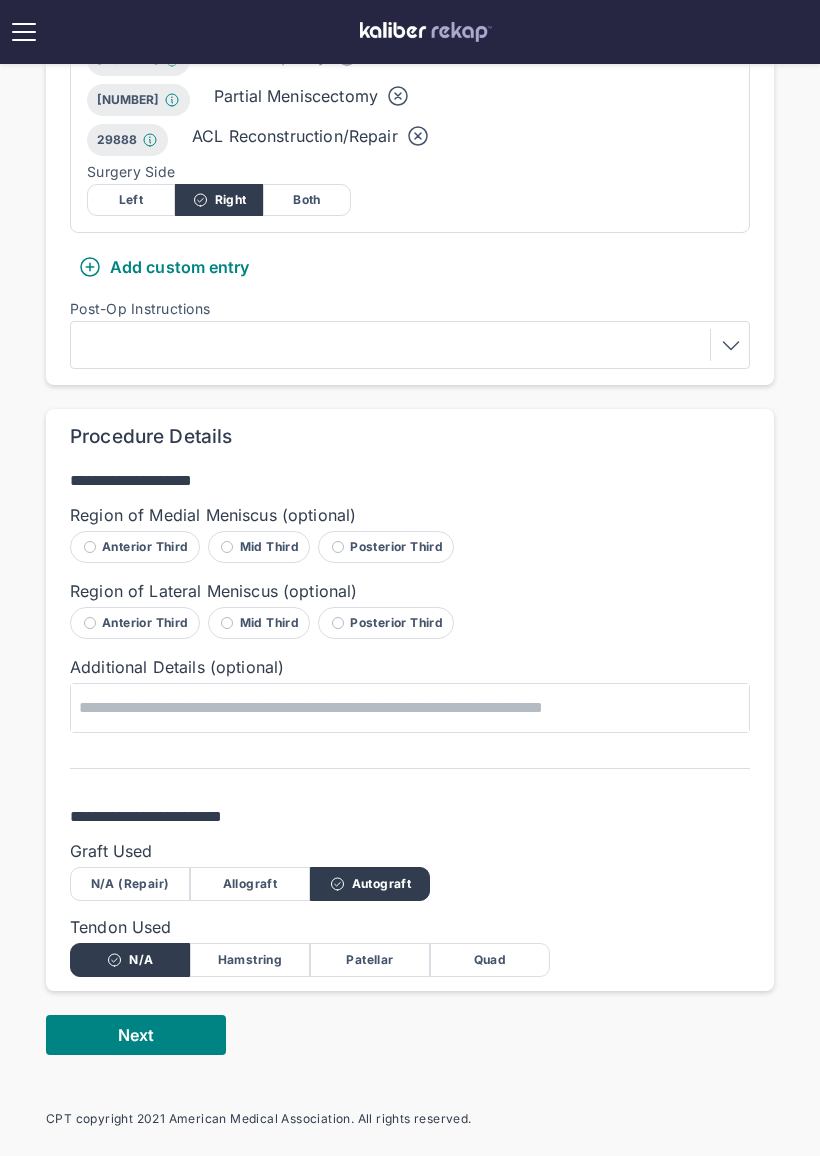 click on "Quad" at bounding box center (490, 960) 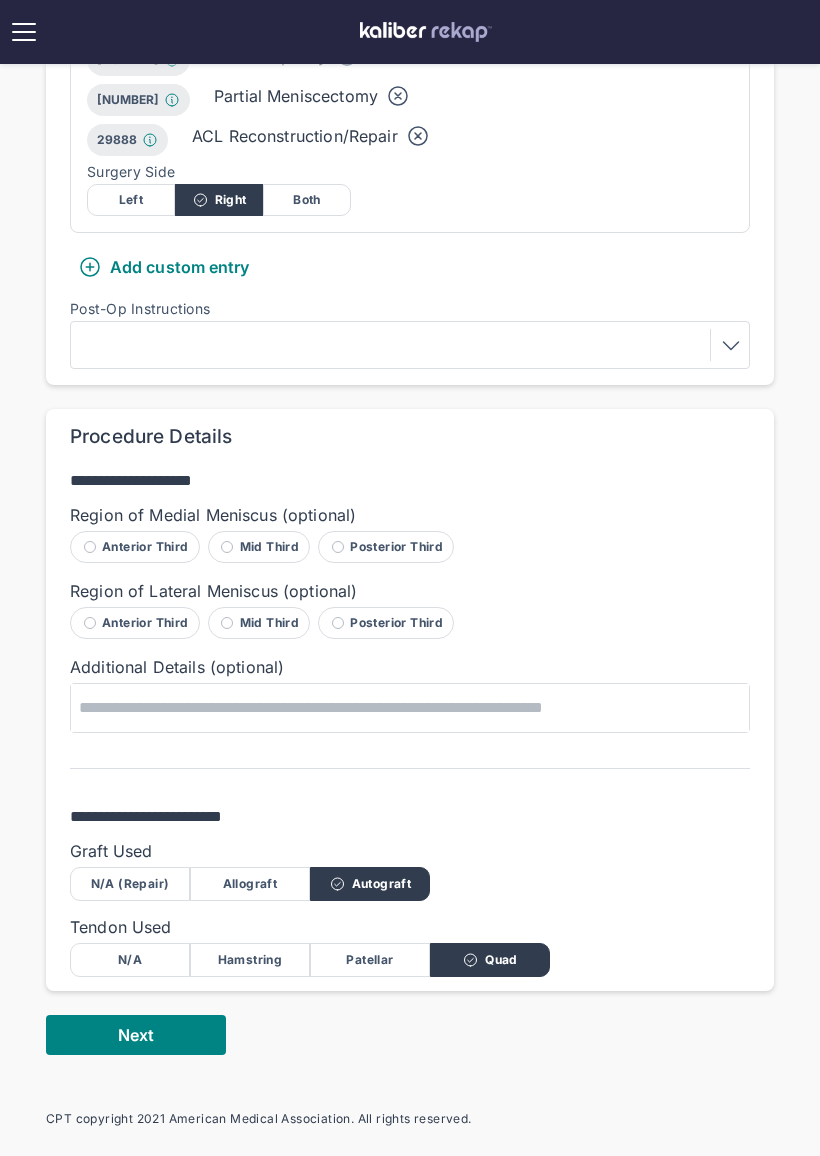 click on "Posterior Third" at bounding box center [386, 547] 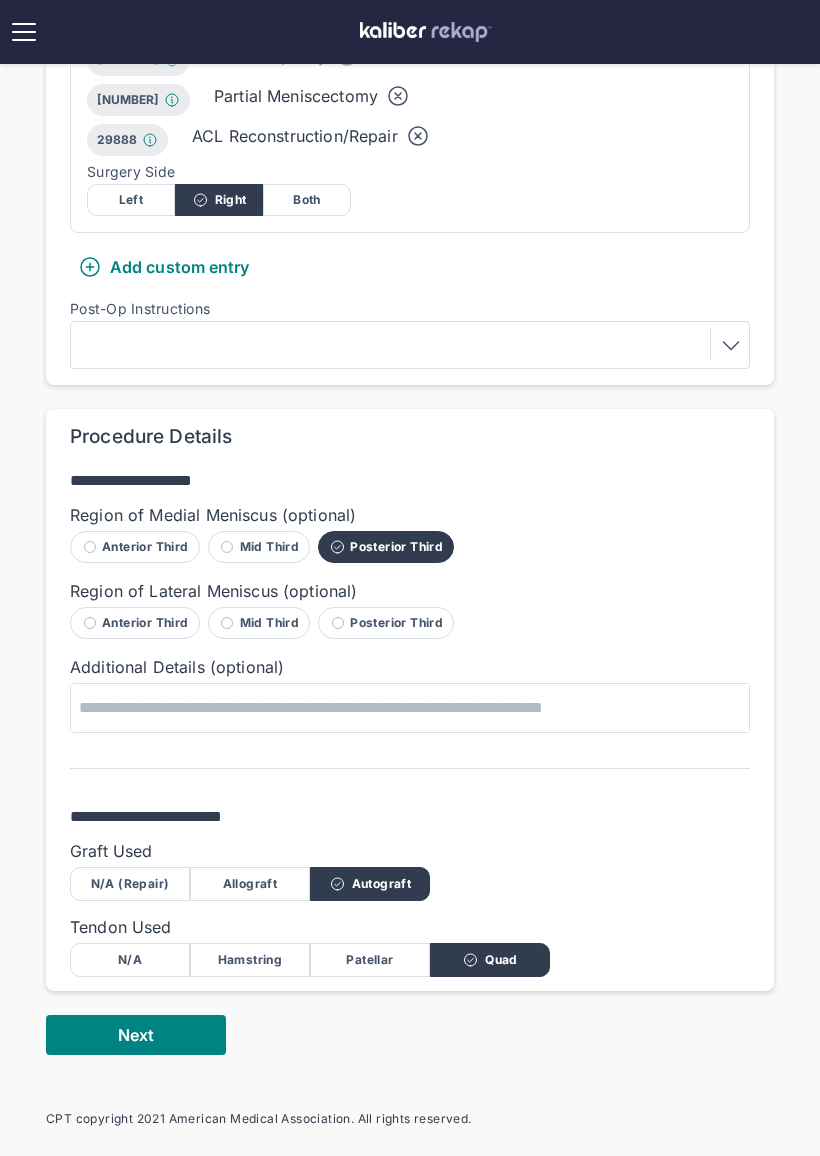 click on "Posterior Third" at bounding box center (386, 623) 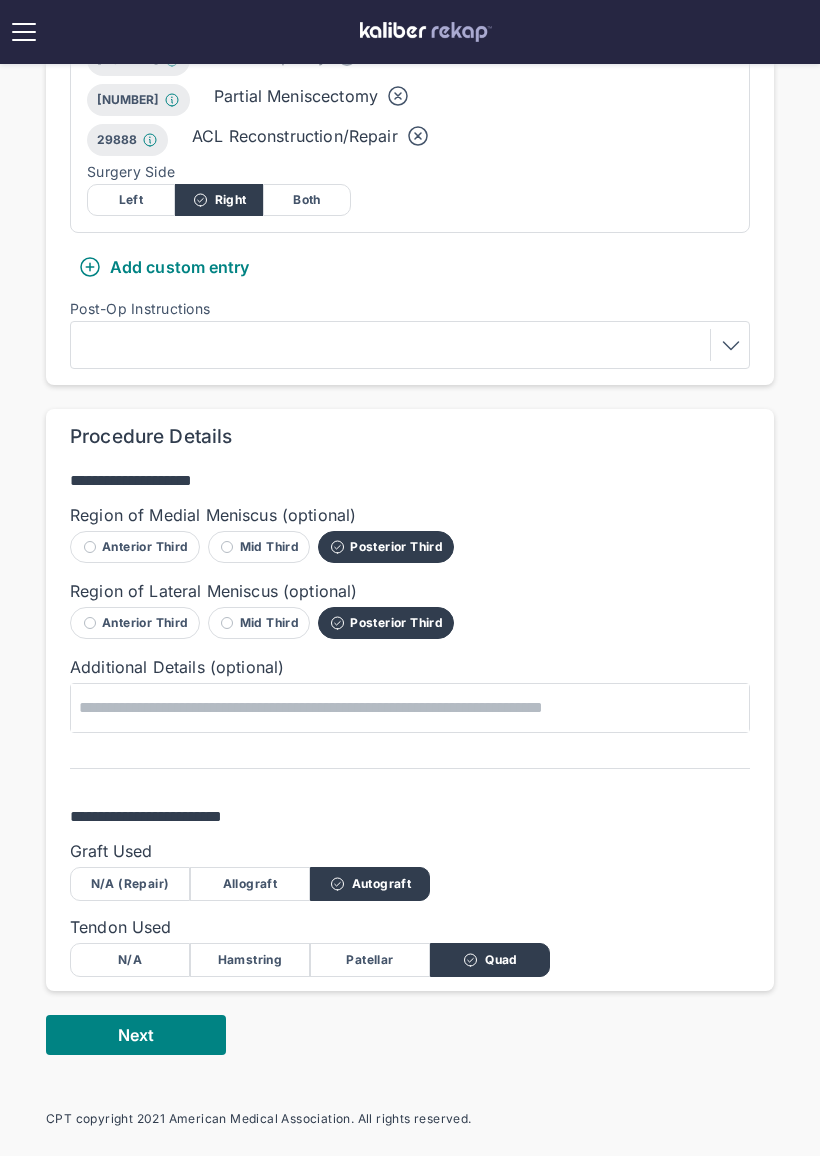 click on "Next" at bounding box center (136, 1035) 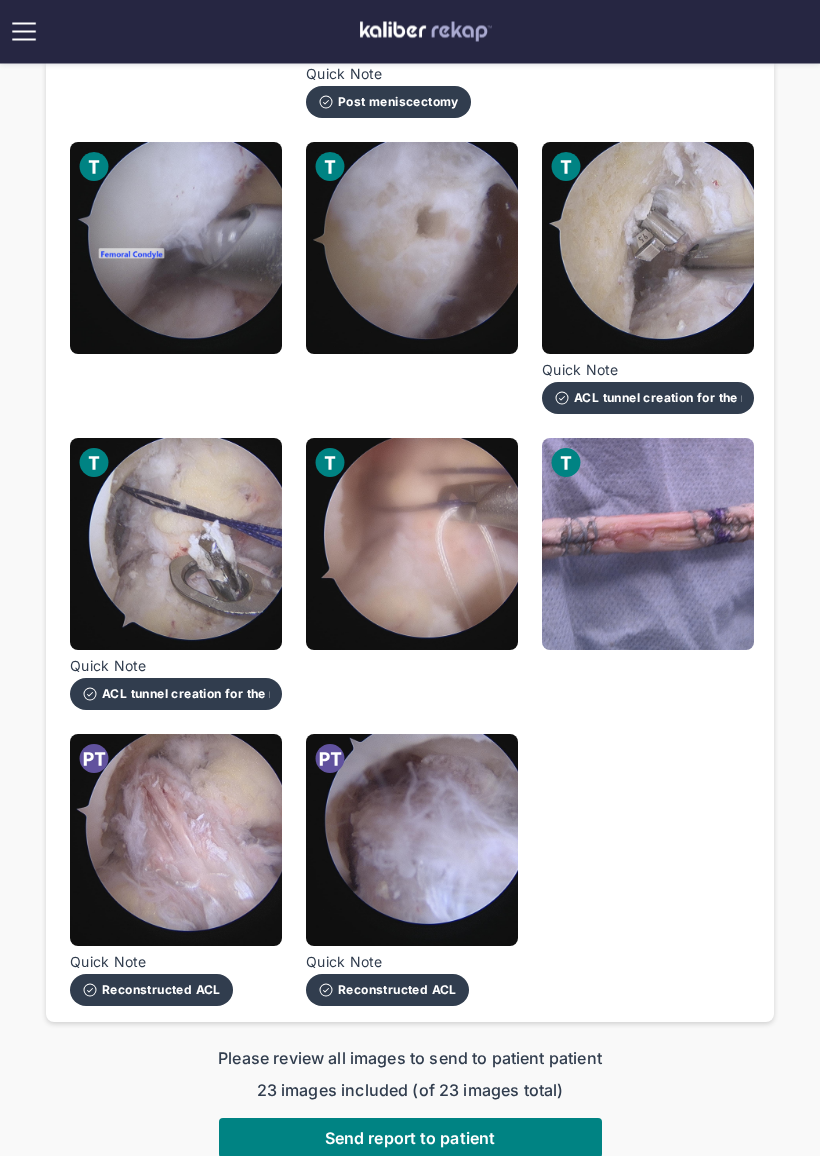 scroll, scrollTop: 1625, scrollLeft: 0, axis: vertical 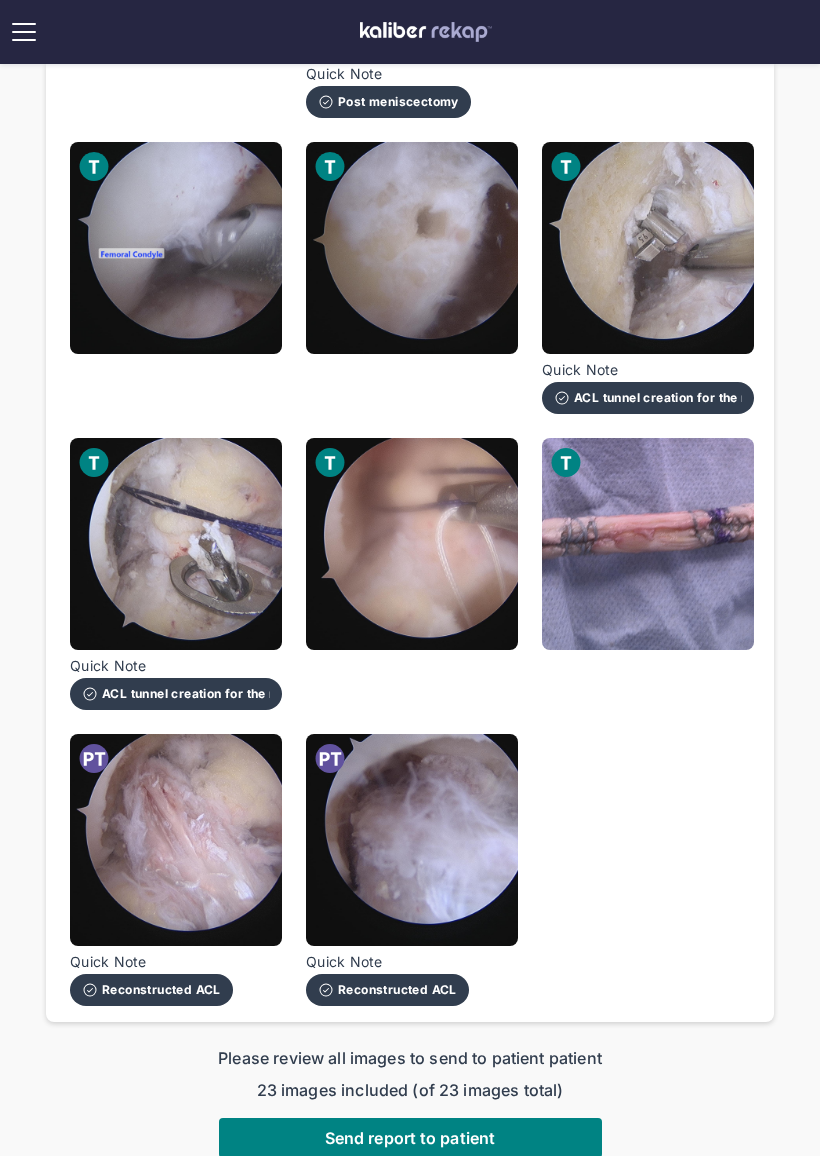 click at bounding box center [648, 544] 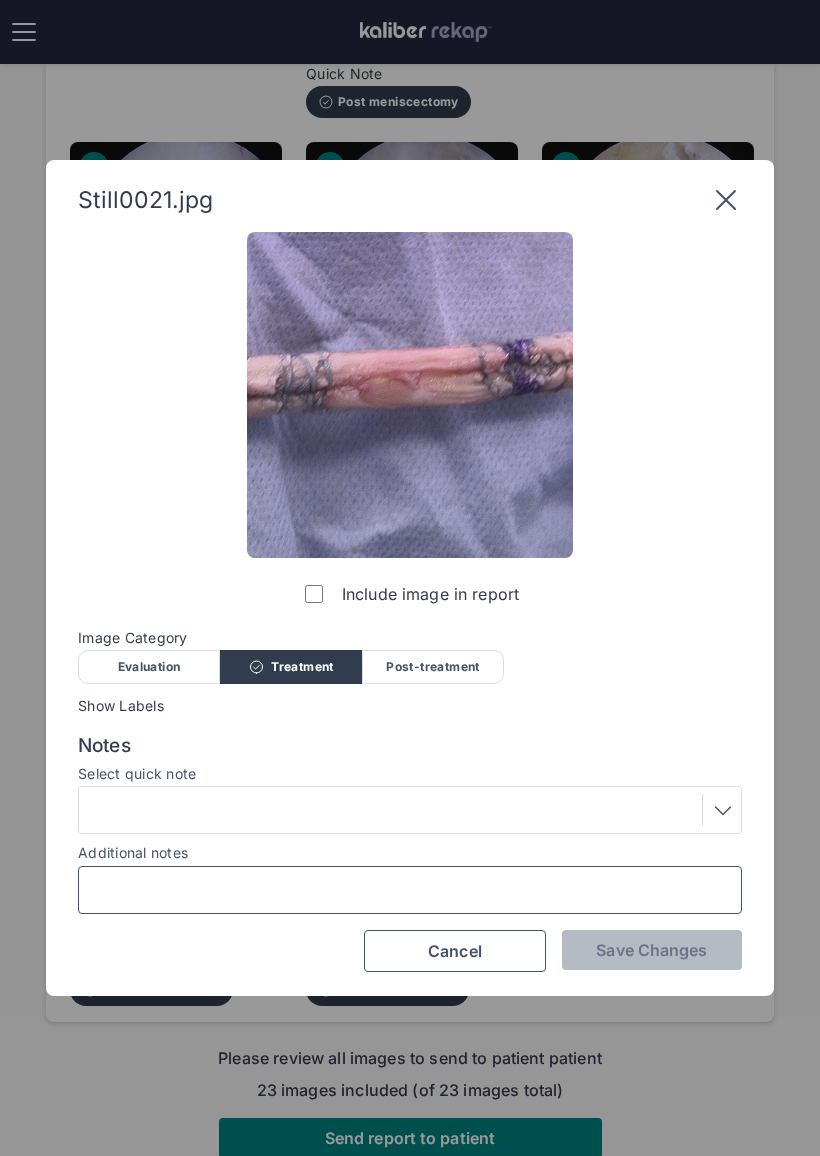 click on "Additional notes" at bounding box center [410, 890] 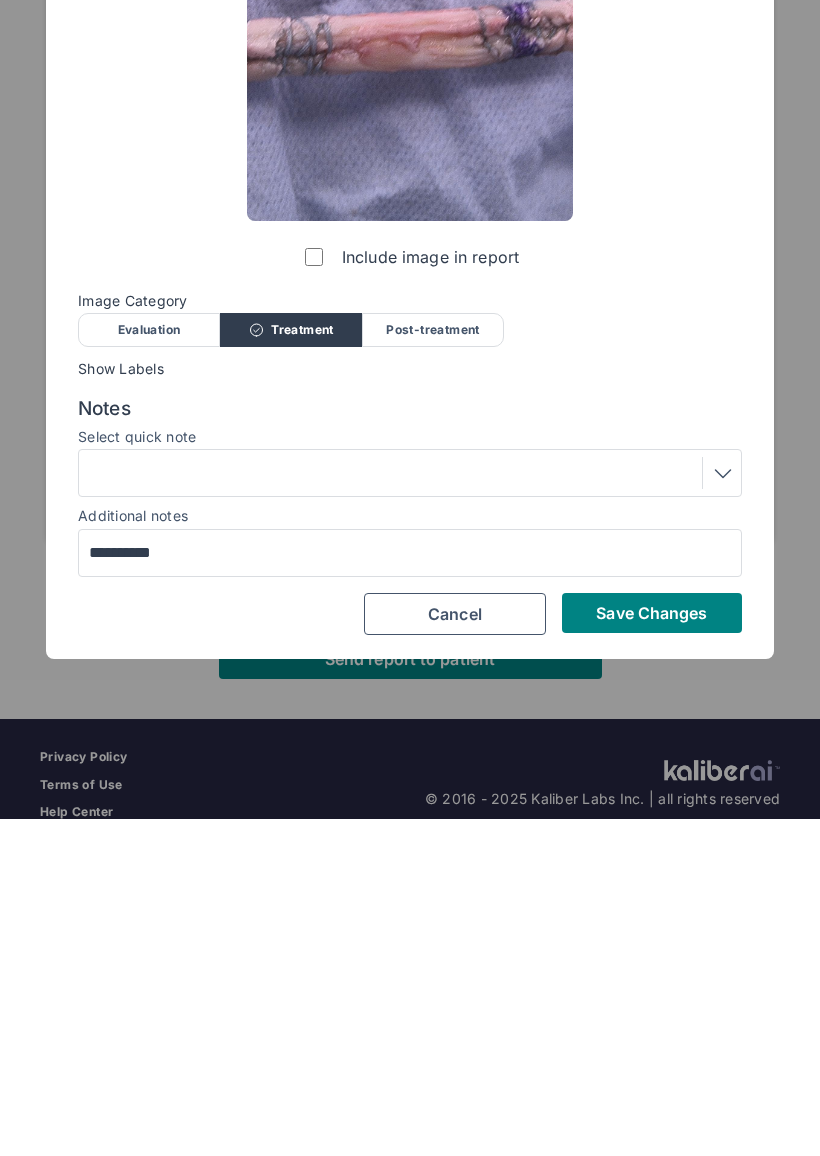 click on "Save Changes" at bounding box center (651, 950) 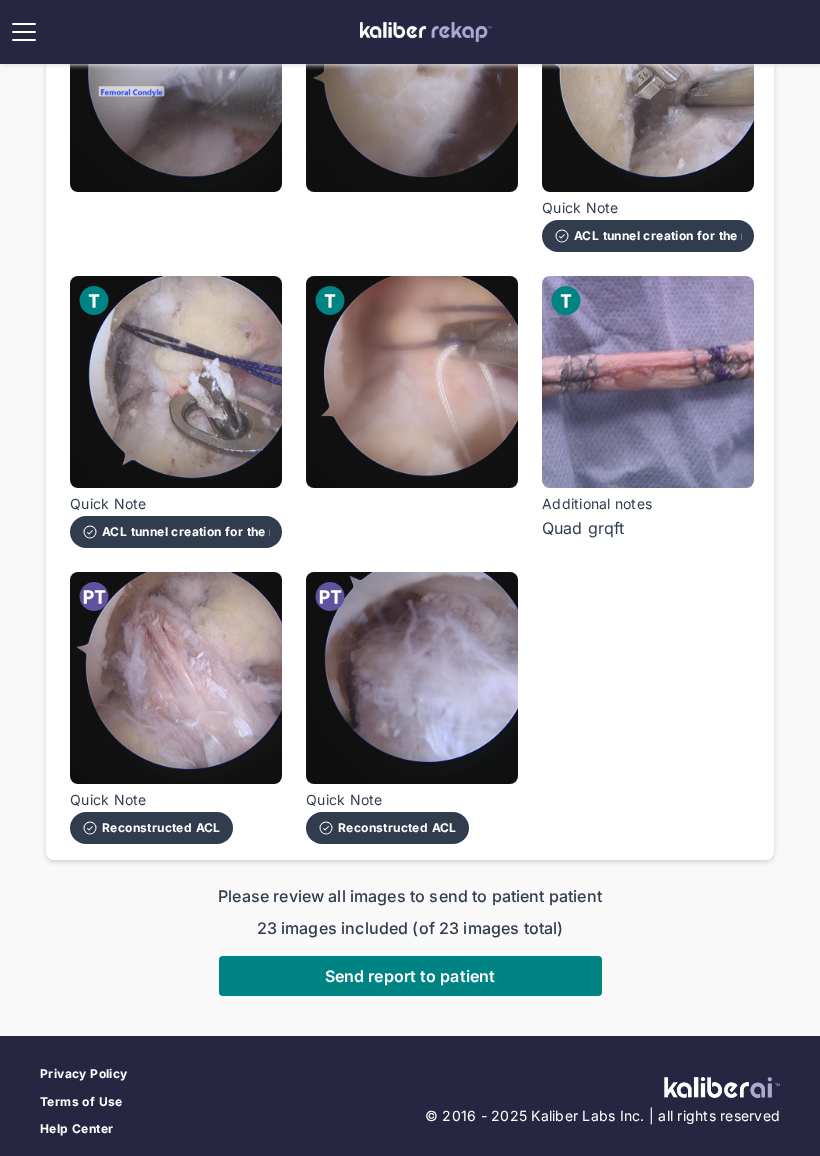 click at bounding box center (648, 382) 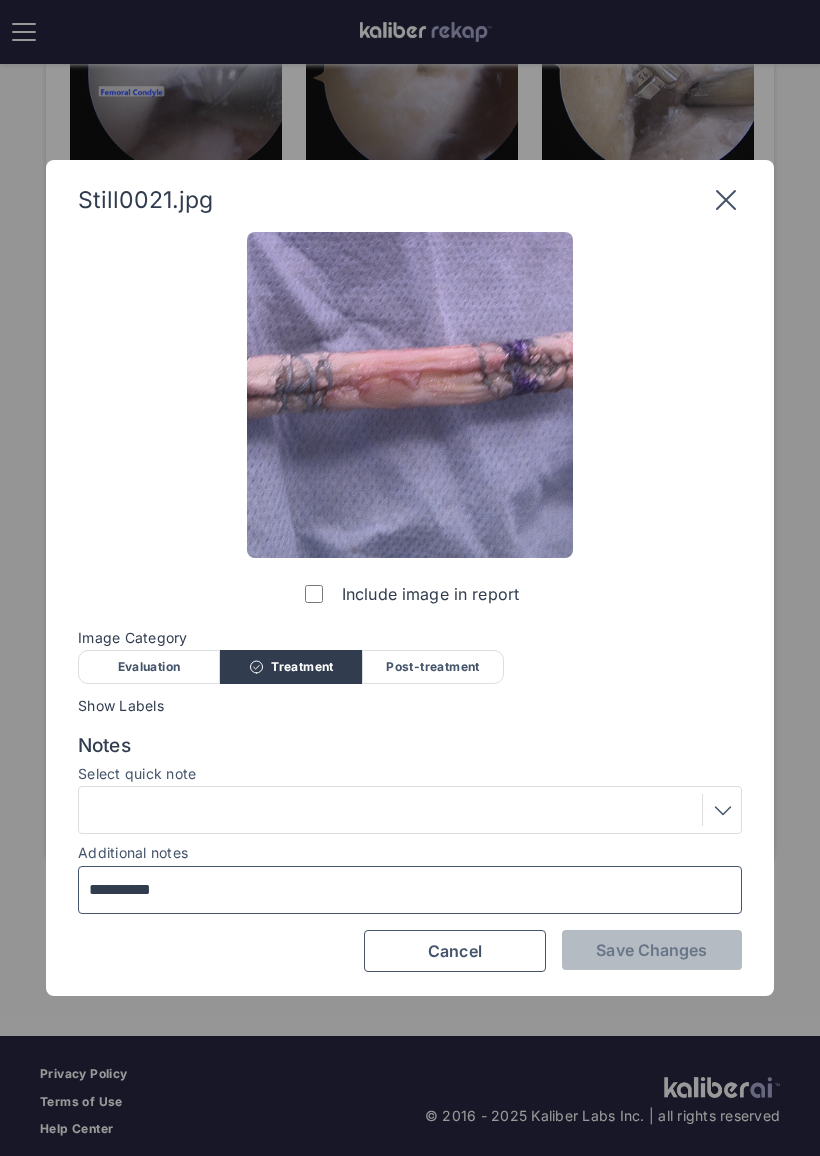 click on "**********" at bounding box center [410, 890] 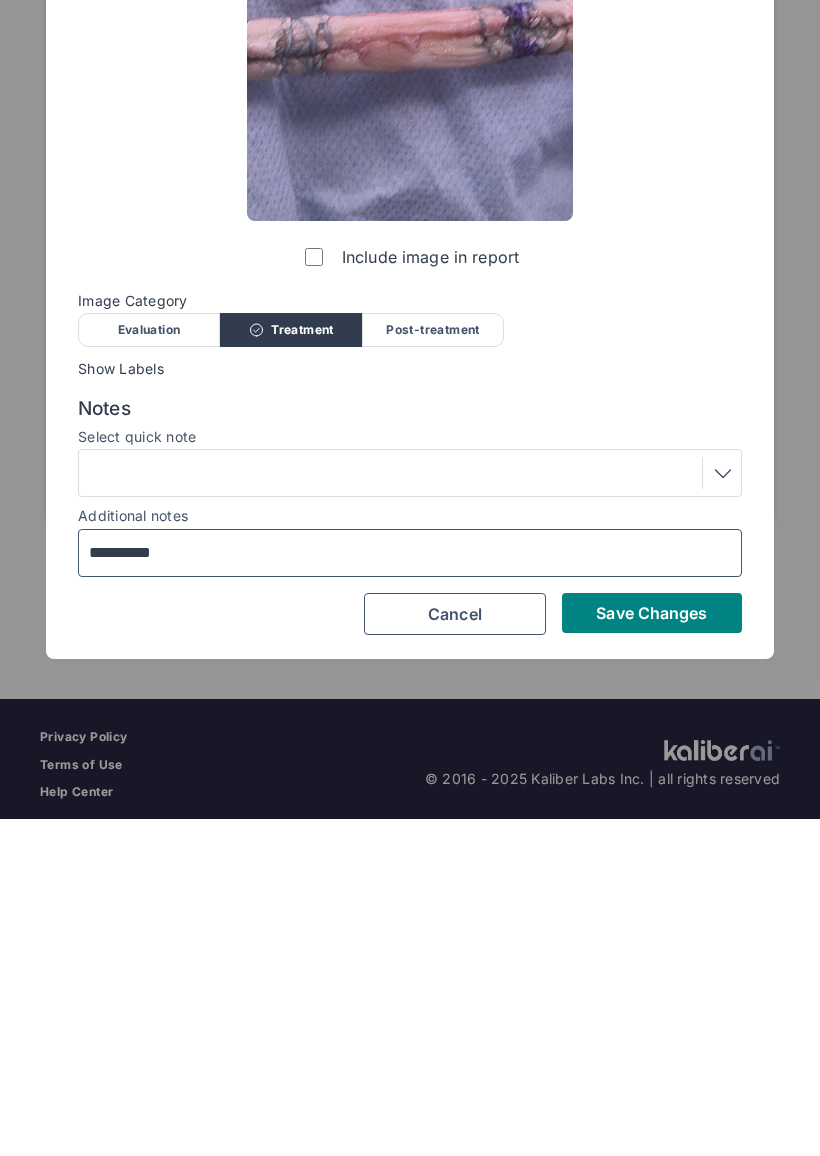 type on "**********" 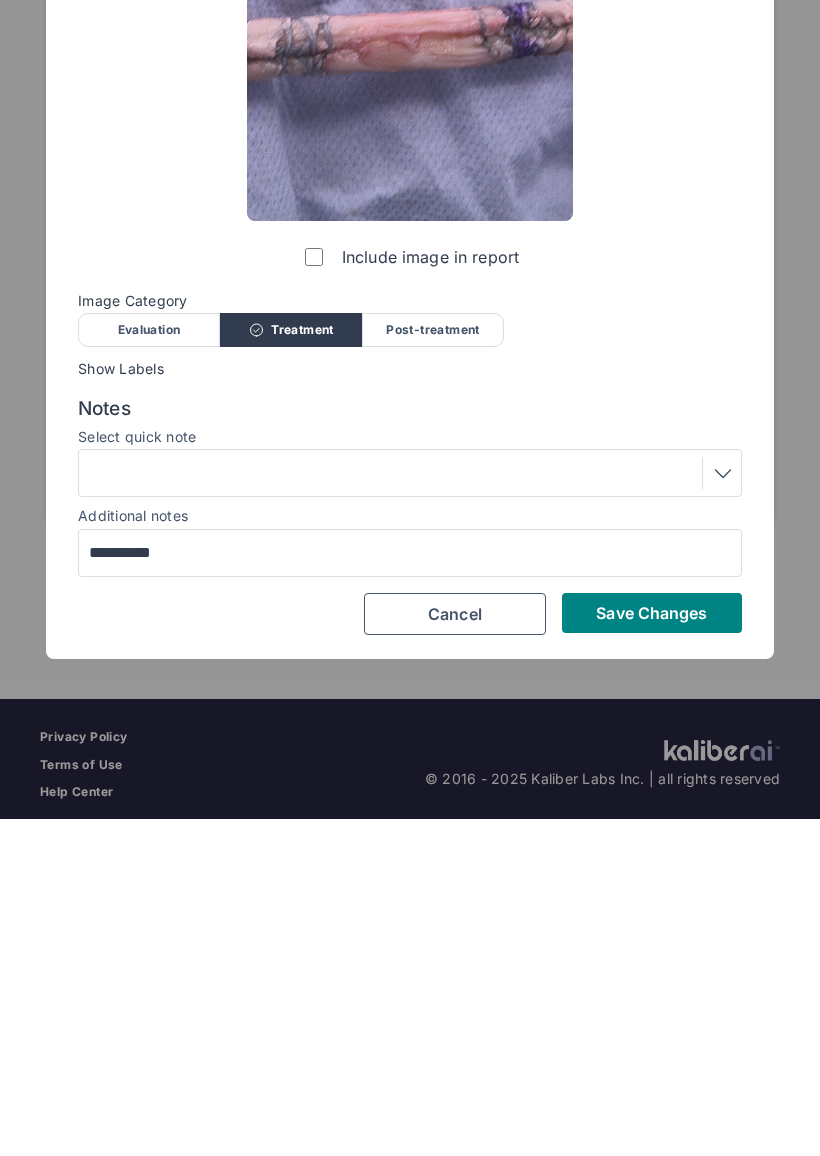 click on "**********" at bounding box center (410, 578) 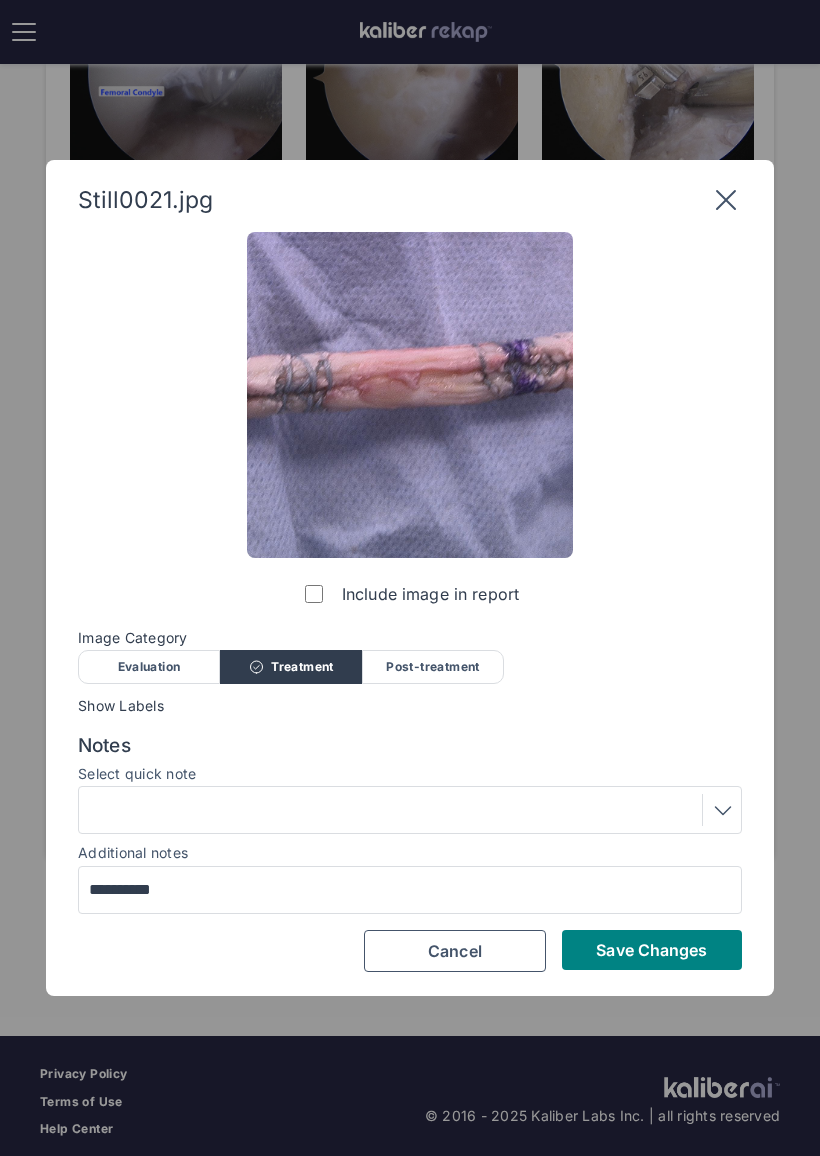 click on "Save Changes" at bounding box center (651, 950) 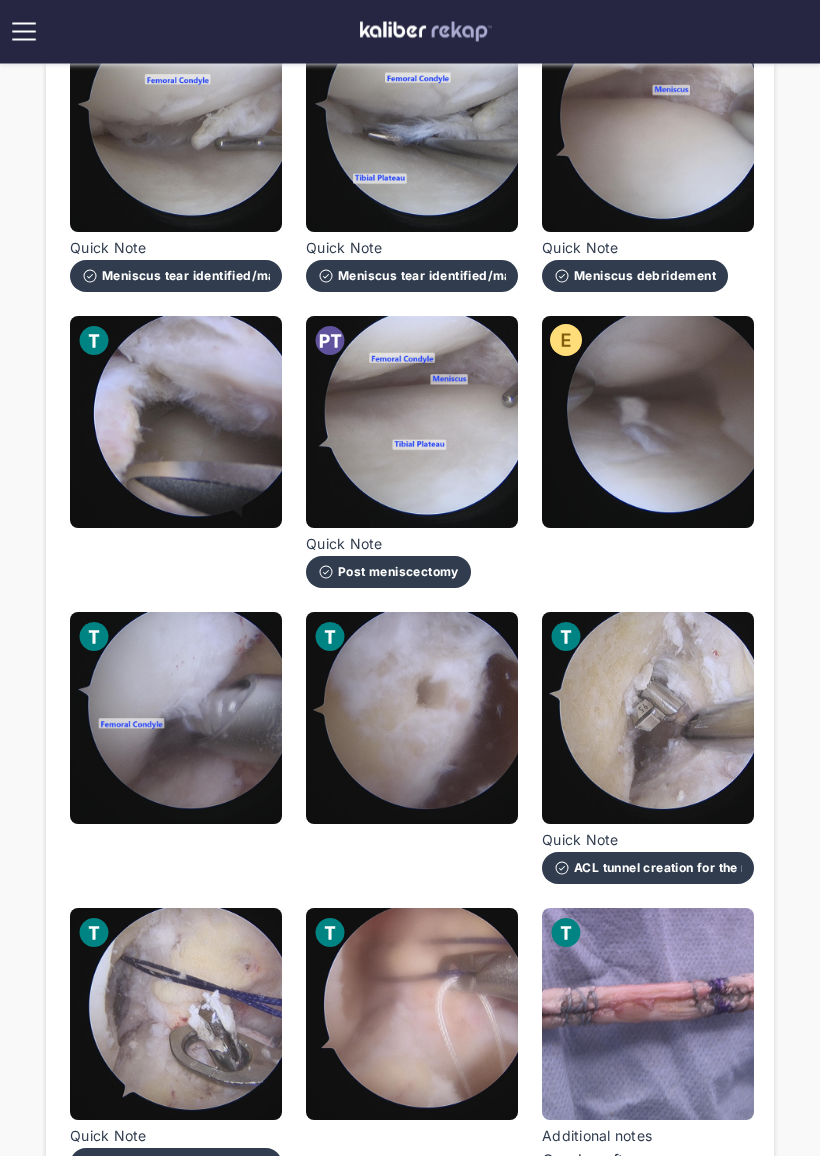 scroll, scrollTop: 1154, scrollLeft: 0, axis: vertical 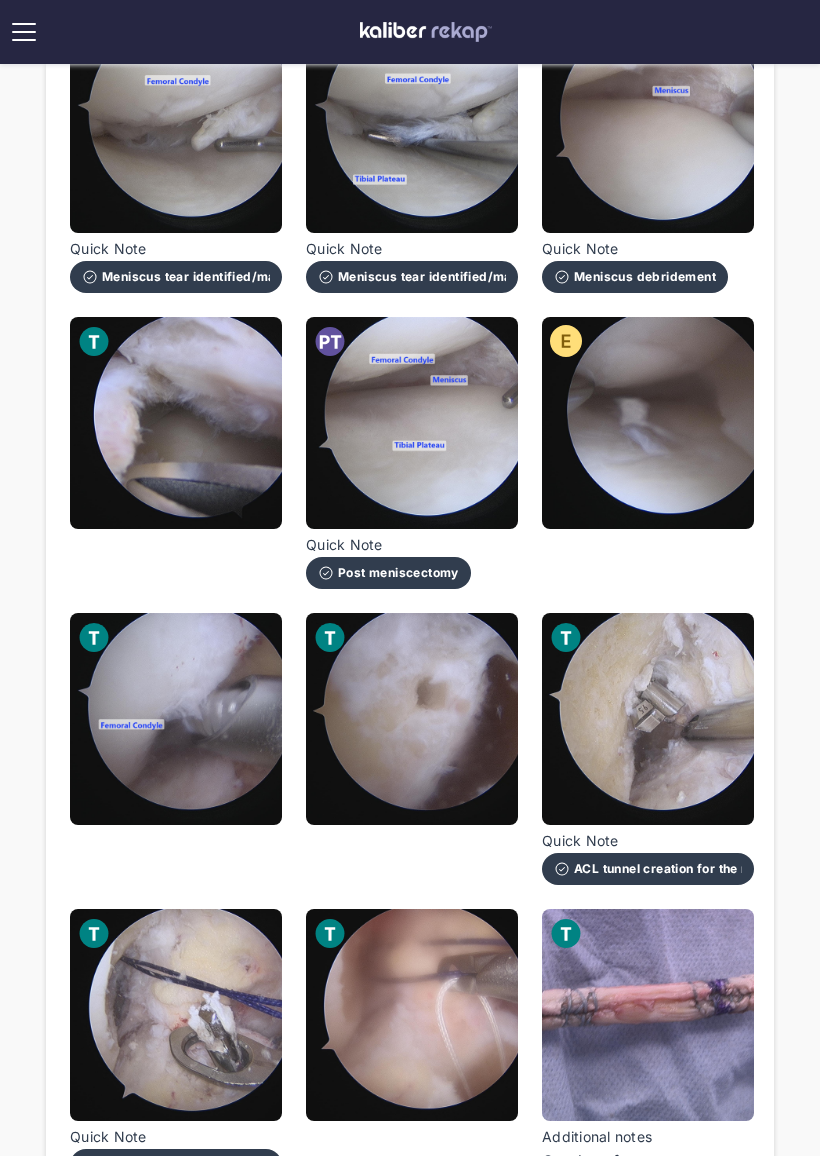 click at bounding box center (176, 719) 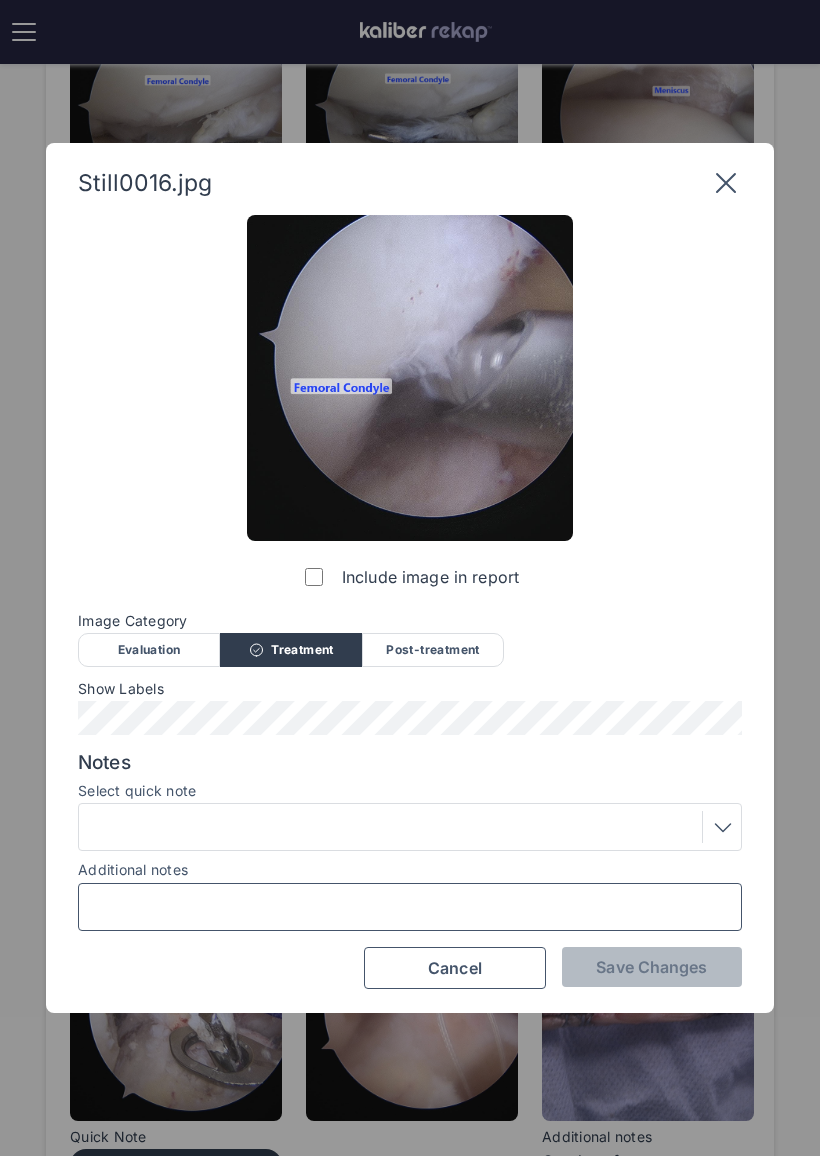 click on "Additional notes" at bounding box center [410, 907] 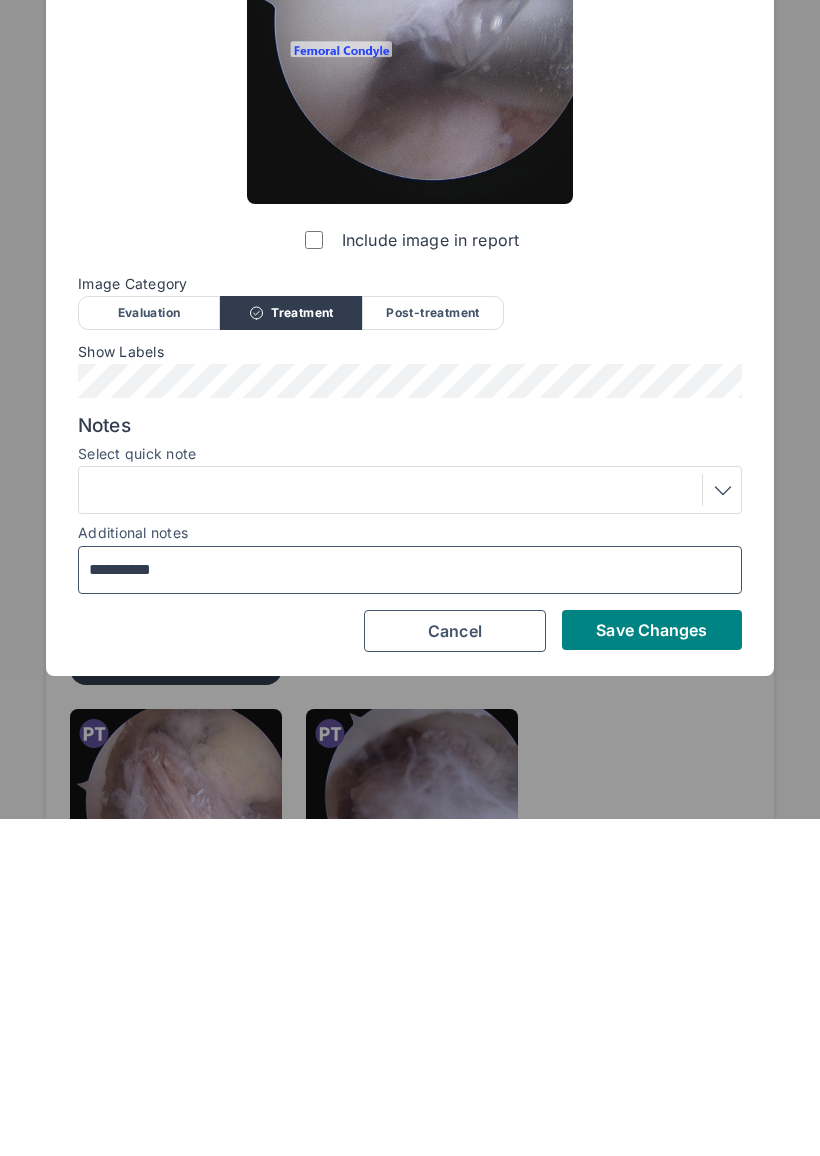 type on "**********" 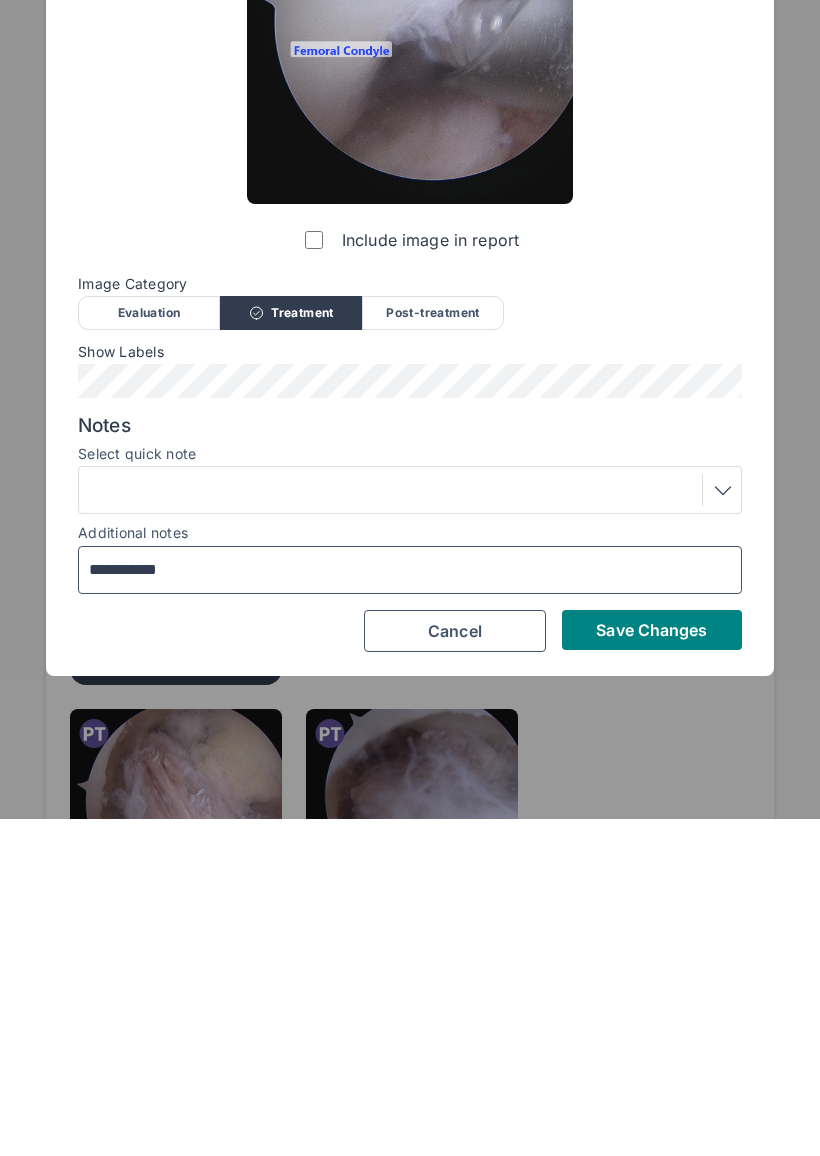 click on "Save Changes" at bounding box center [652, 967] 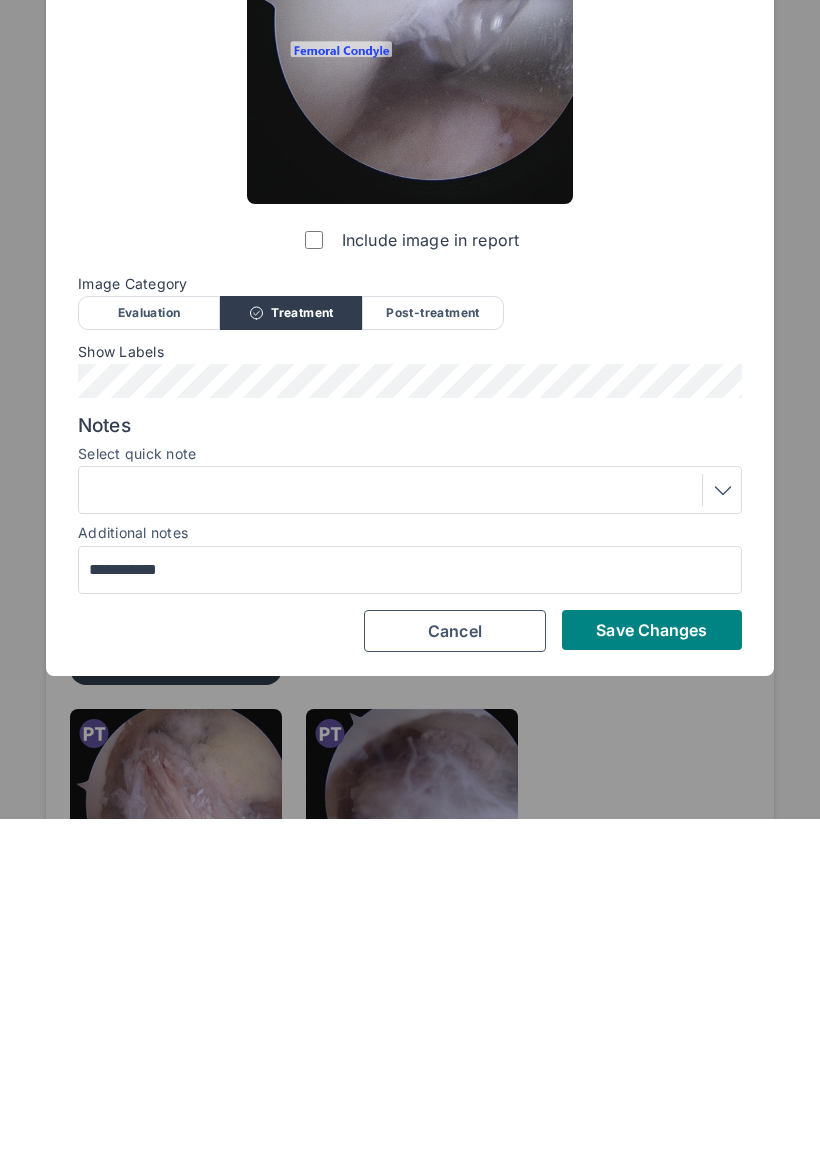 scroll, scrollTop: 1650, scrollLeft: 0, axis: vertical 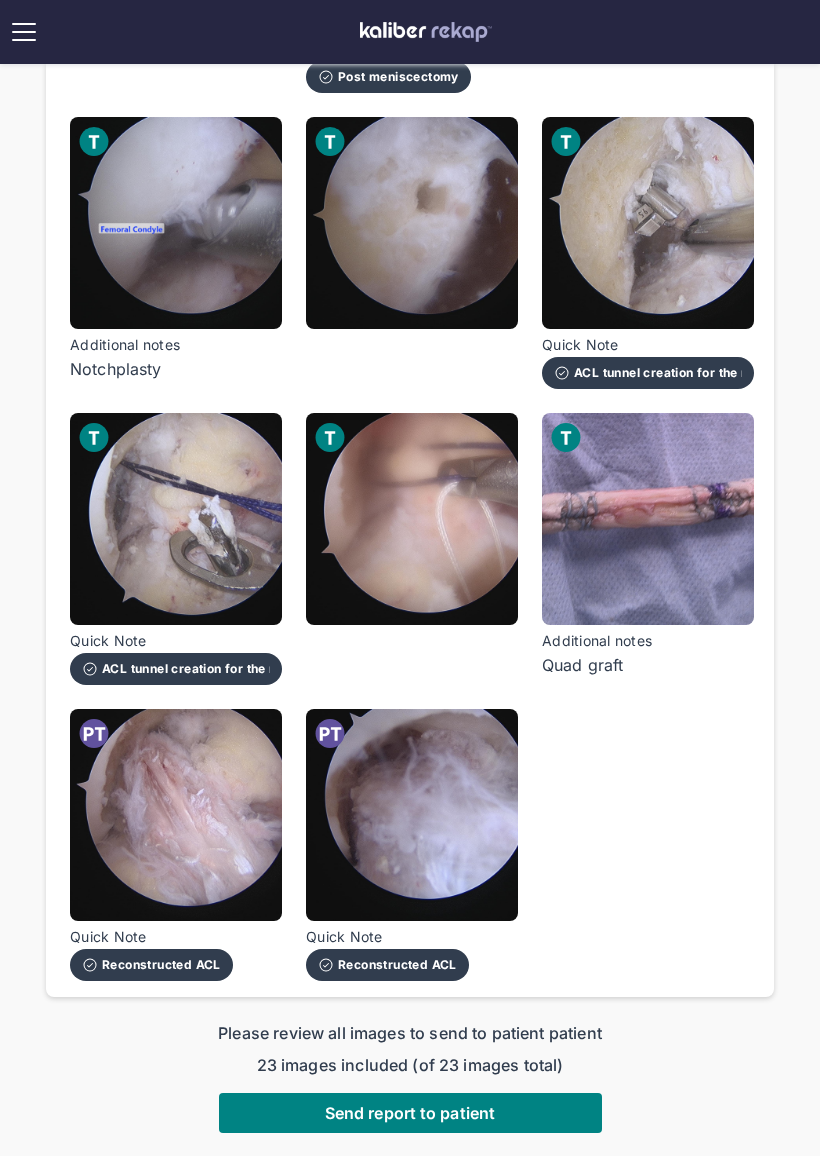 click on "Send report to patient" at bounding box center (410, 1113) 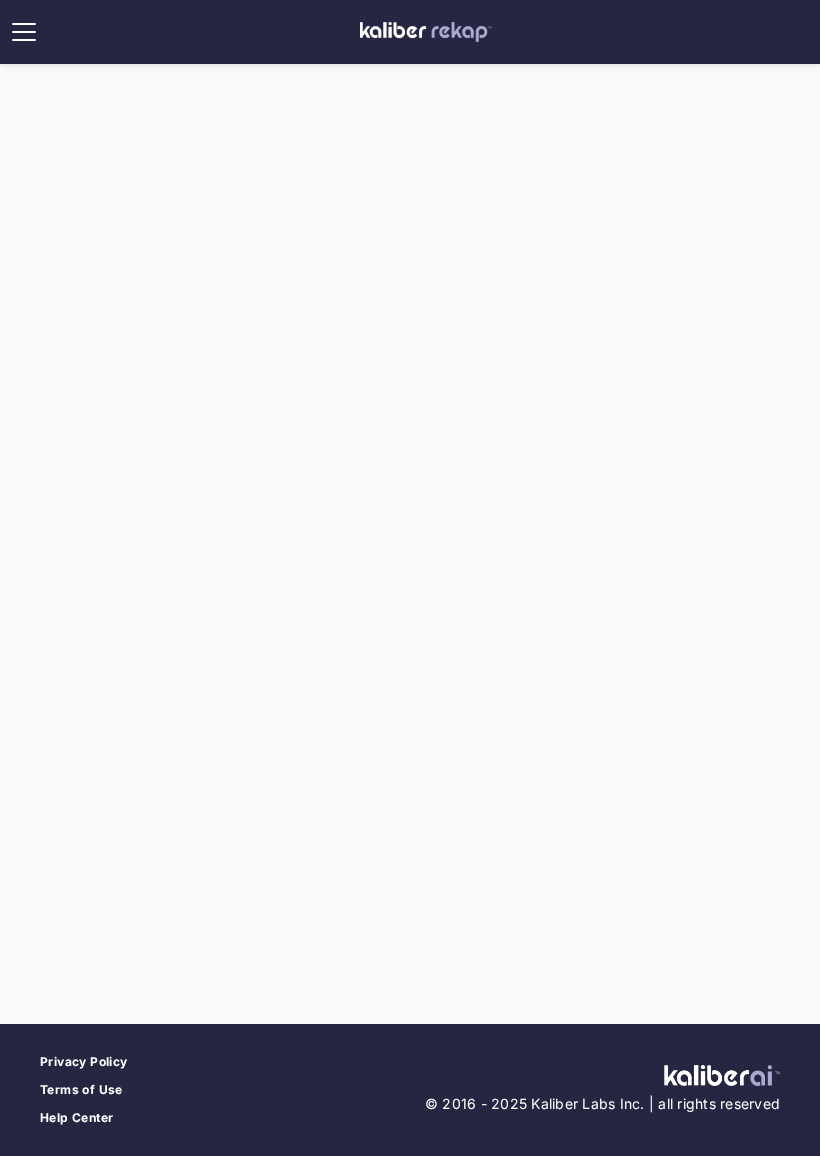 scroll, scrollTop: 0, scrollLeft: 0, axis: both 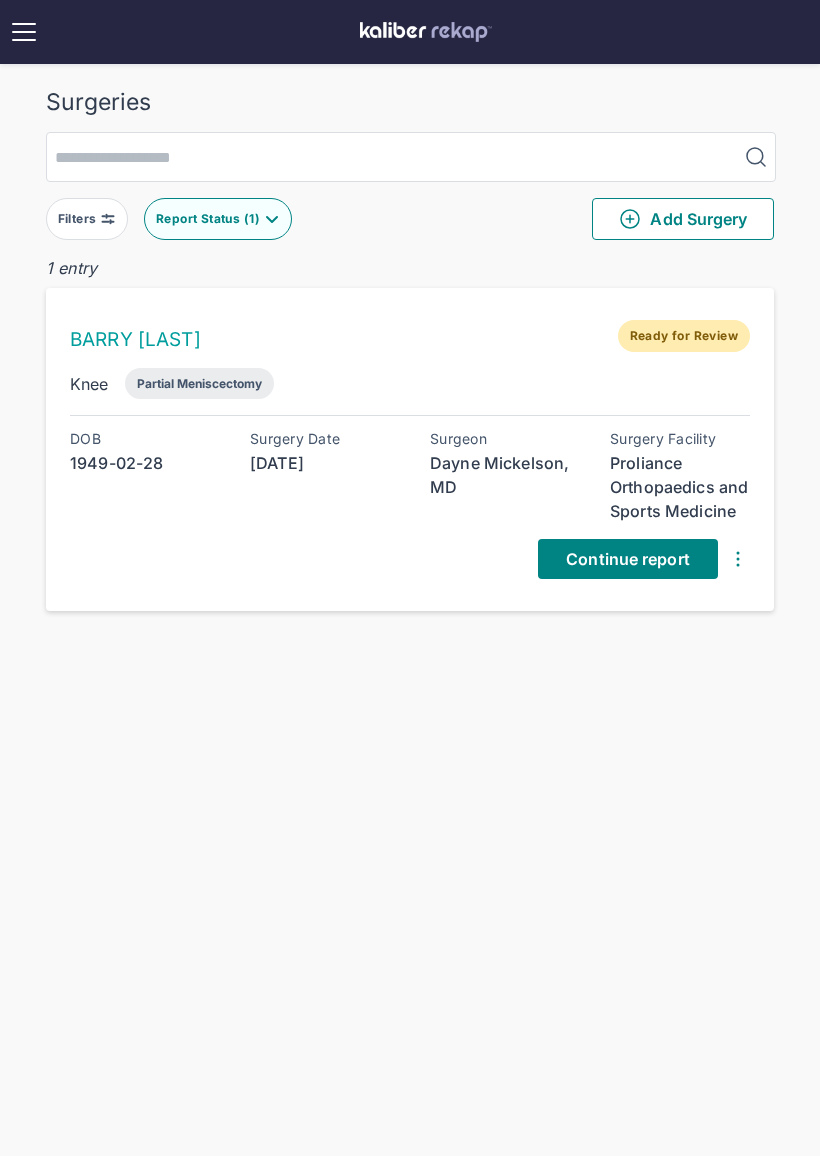 click on "Continue report" at bounding box center (628, 559) 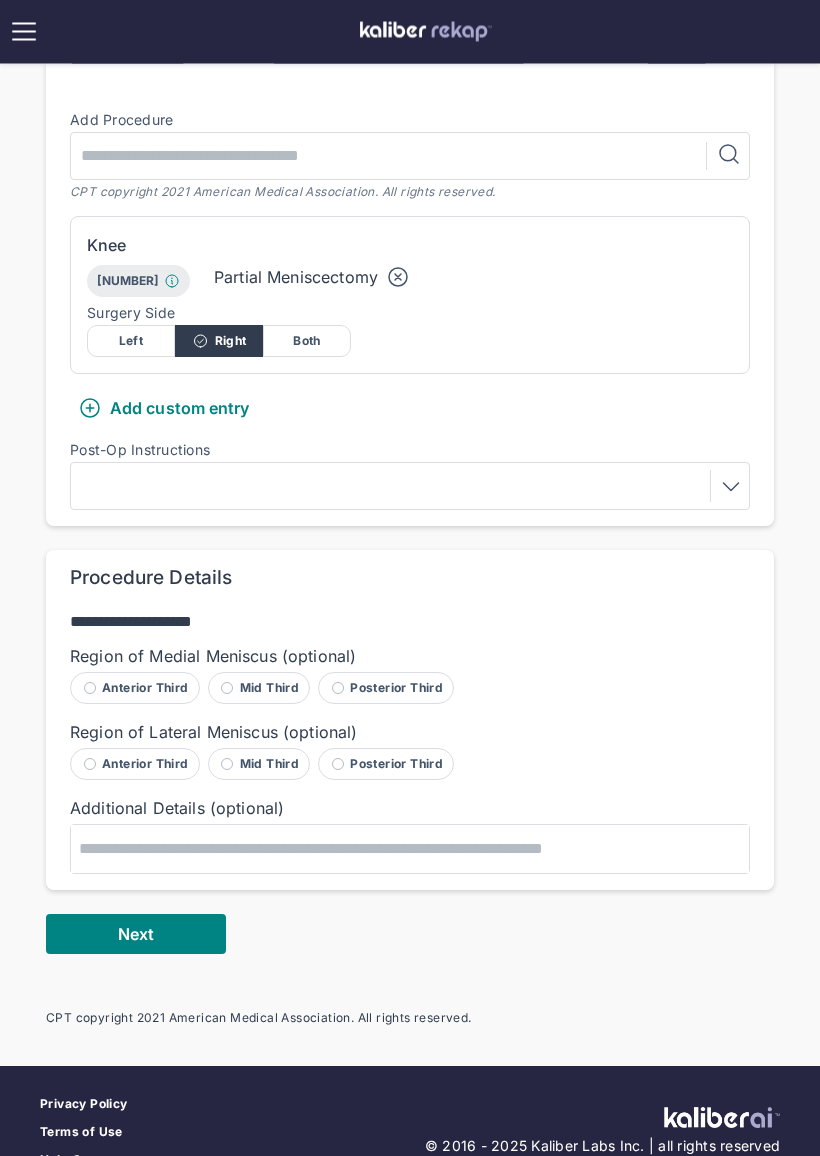 scroll, scrollTop: 447, scrollLeft: 0, axis: vertical 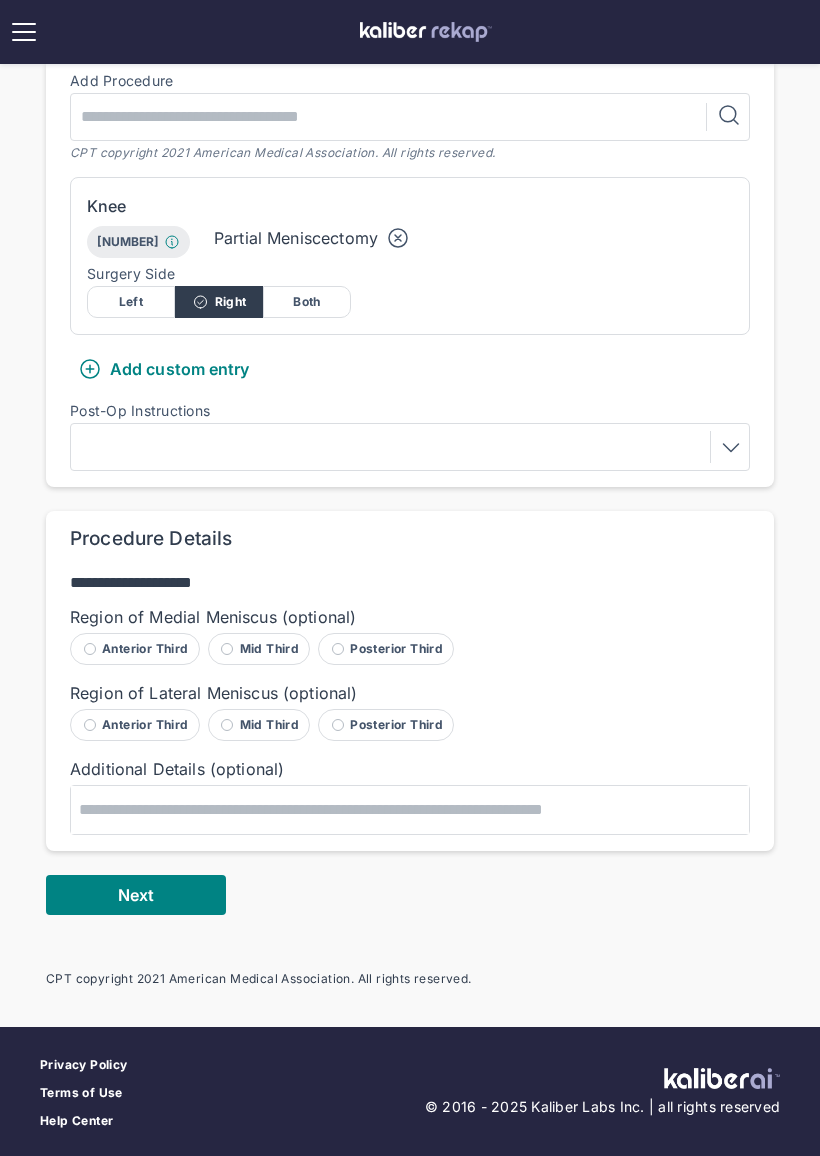 click on "Posterior Third" at bounding box center [386, 649] 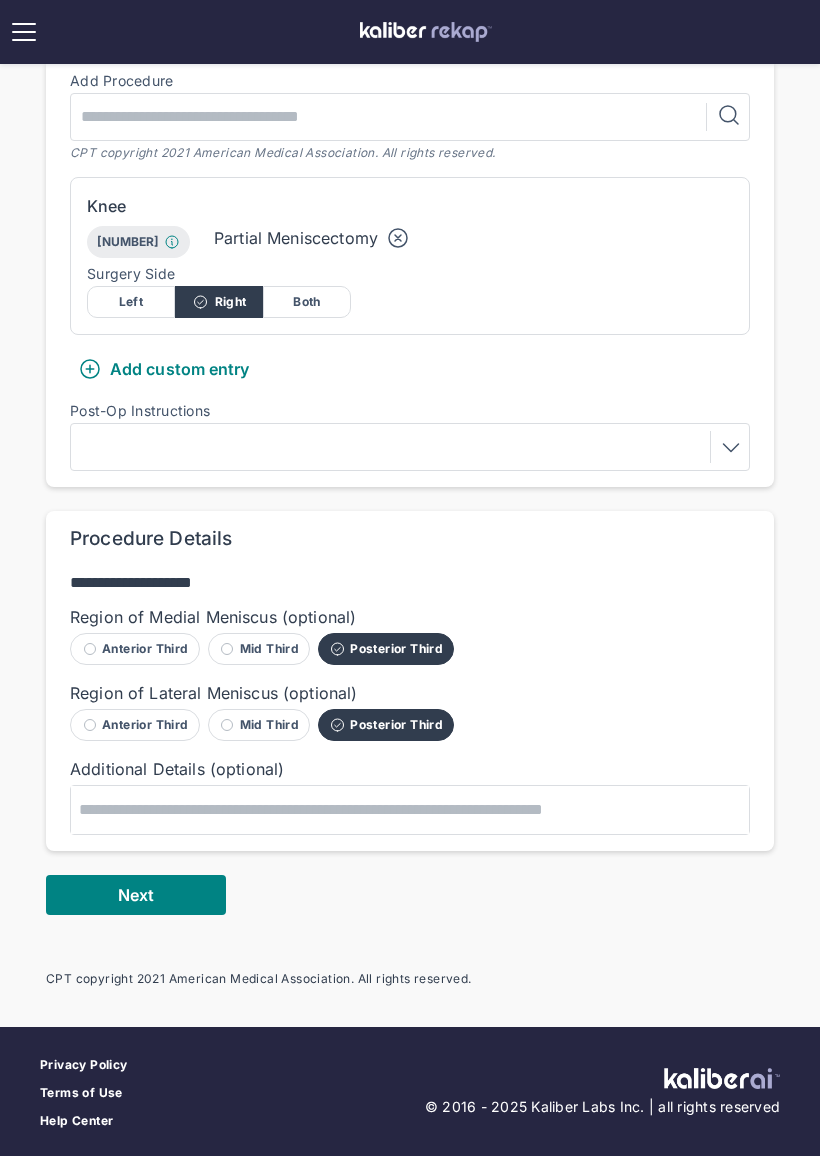 click on "Next" at bounding box center (136, 895) 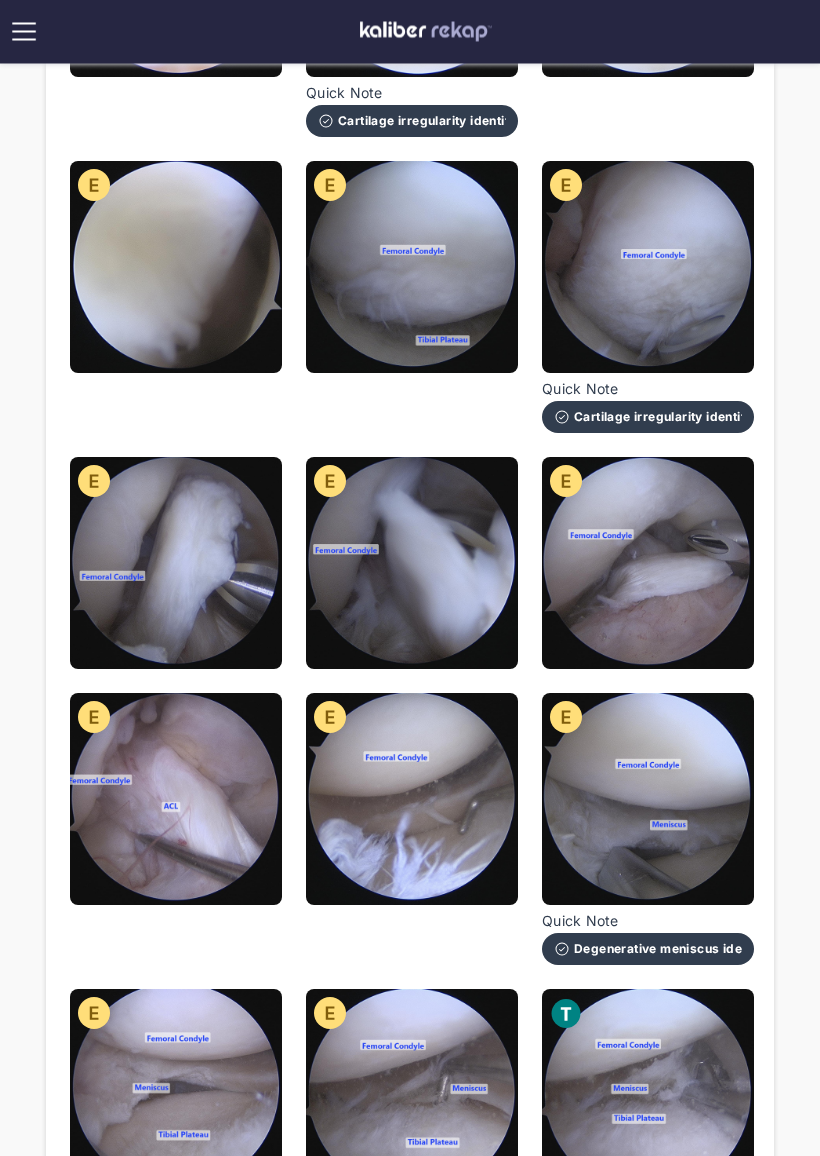 scroll, scrollTop: 423, scrollLeft: 0, axis: vertical 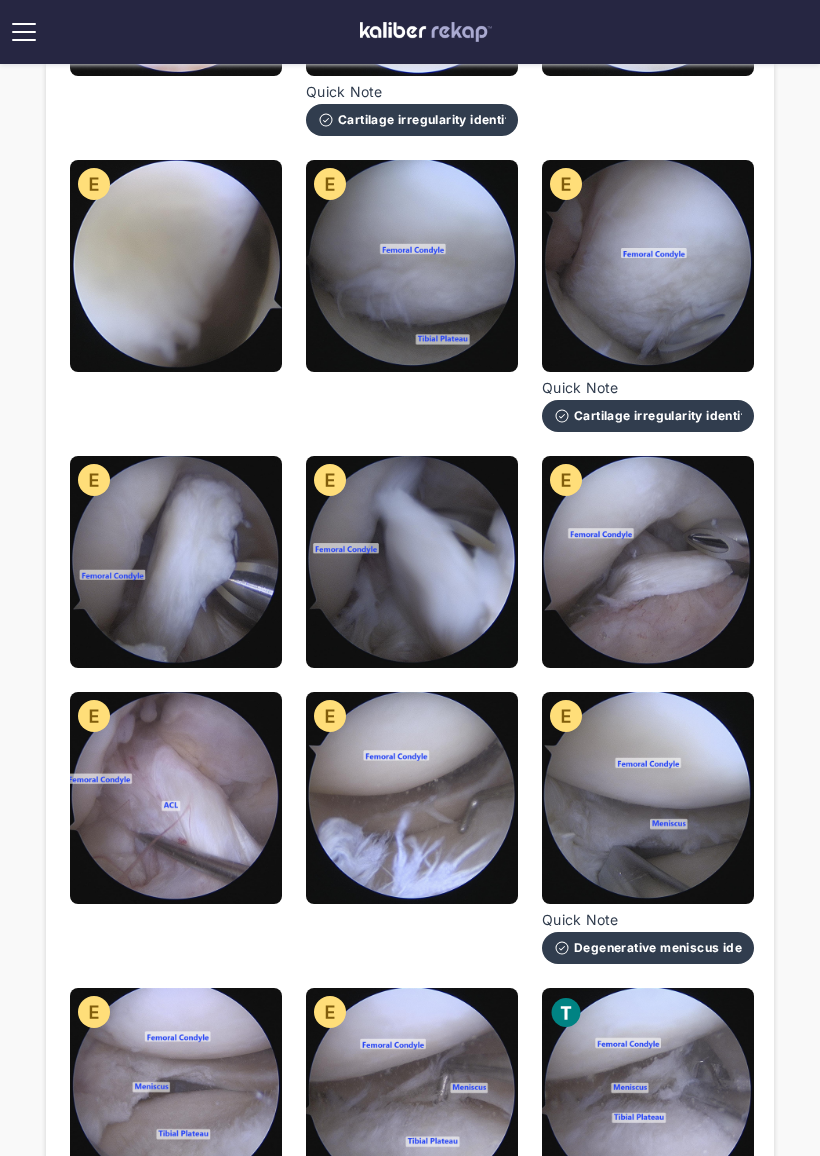 click at bounding box center [176, 562] 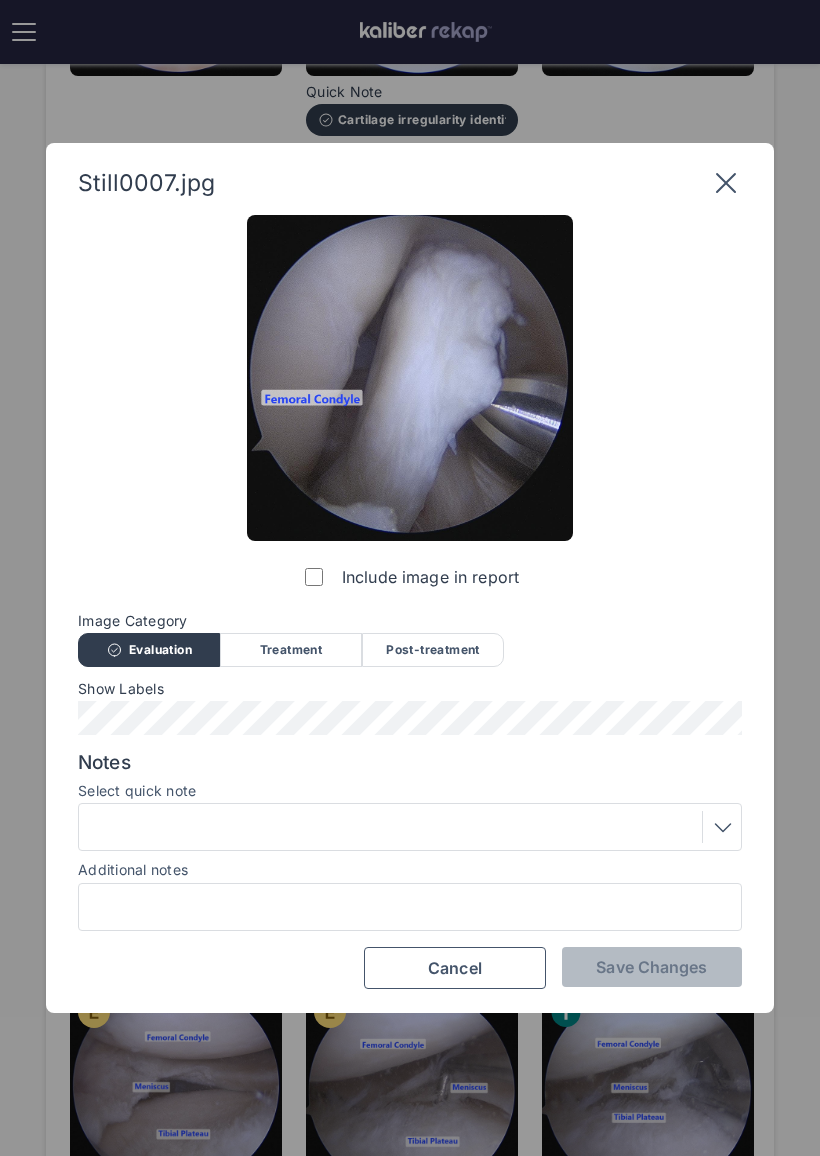click at bounding box center [410, 827] 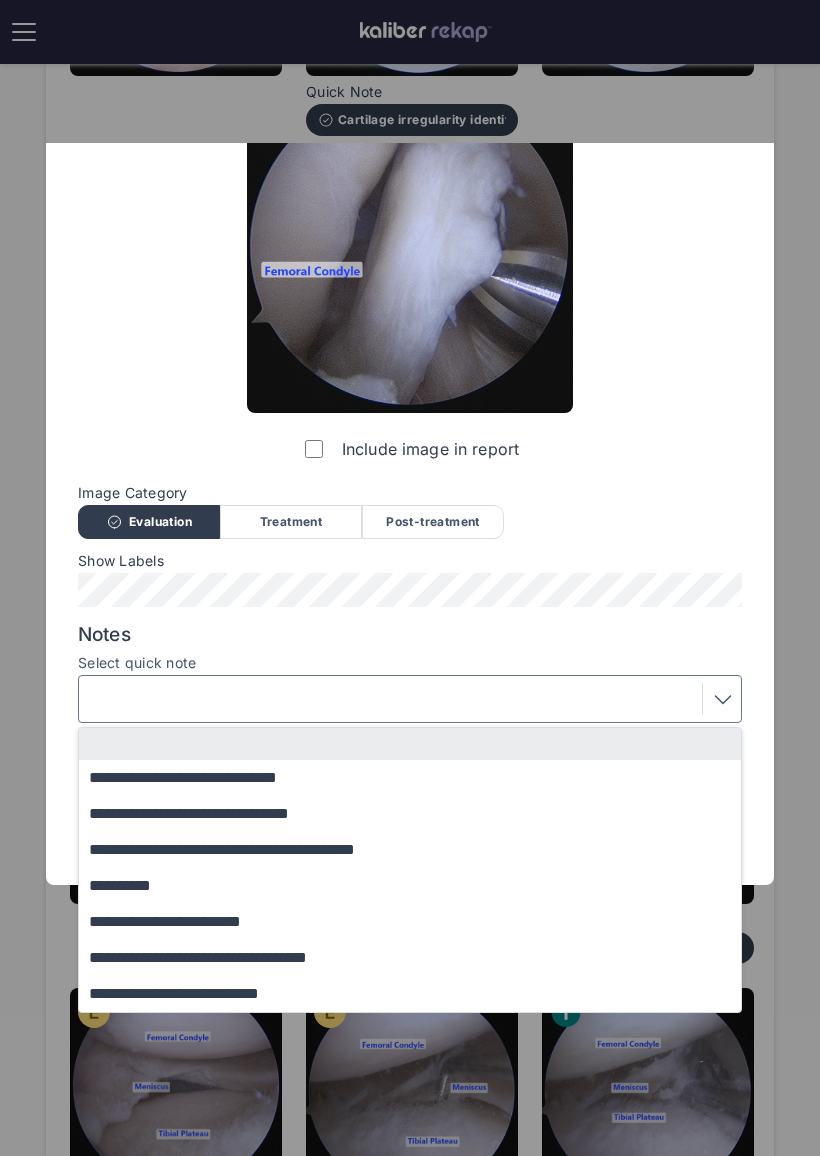scroll, scrollTop: 128, scrollLeft: 0, axis: vertical 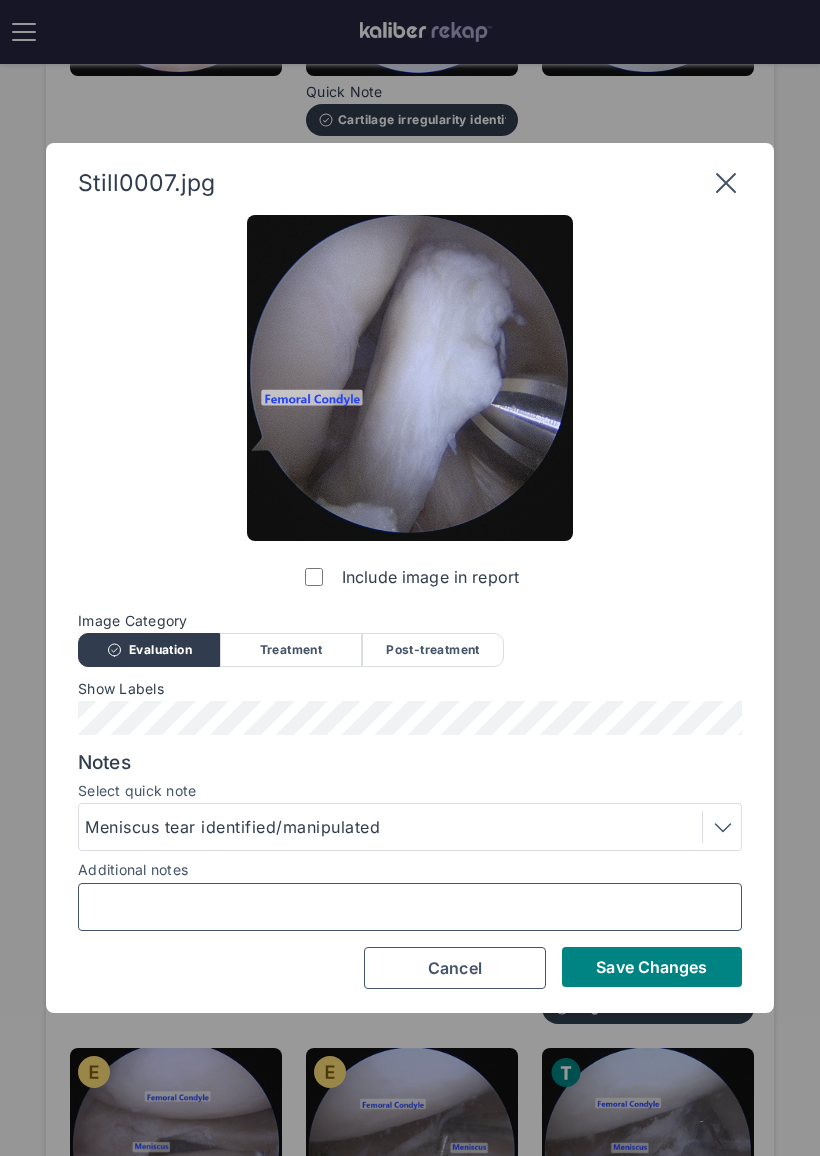 click on "Additional notes" at bounding box center (410, 907) 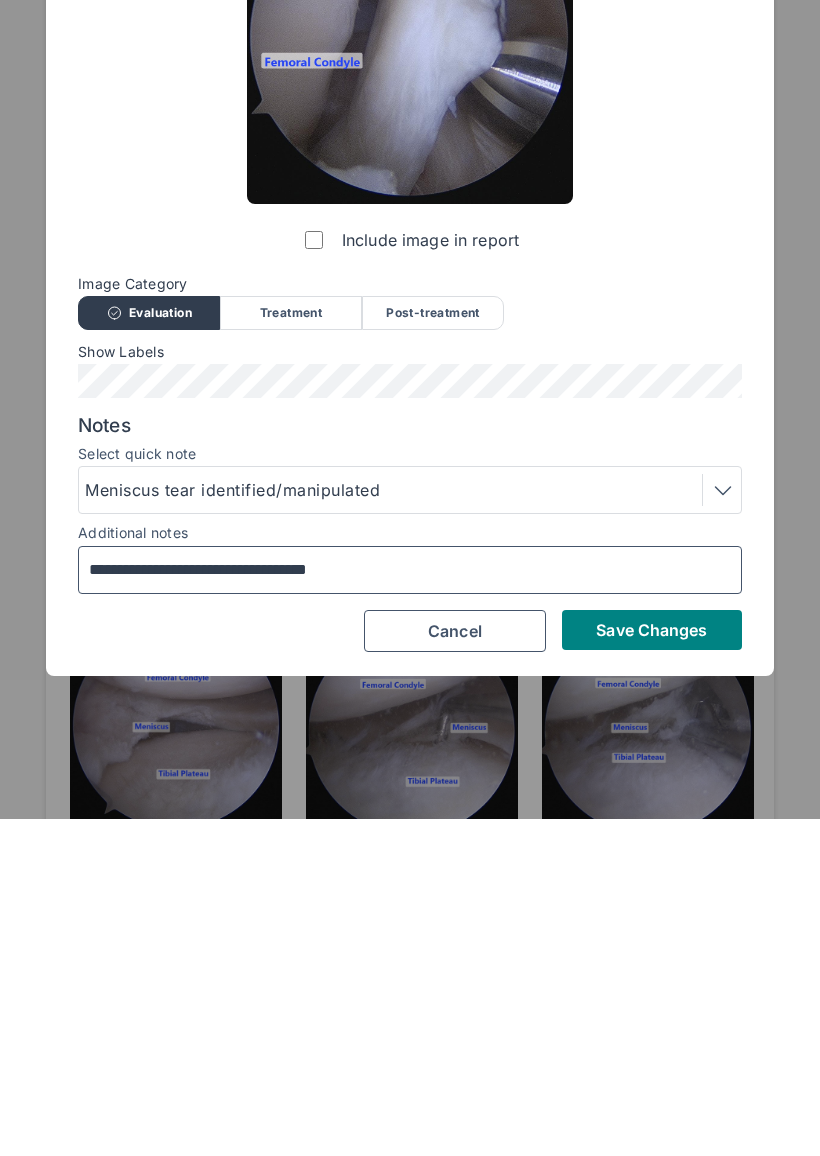 type on "**********" 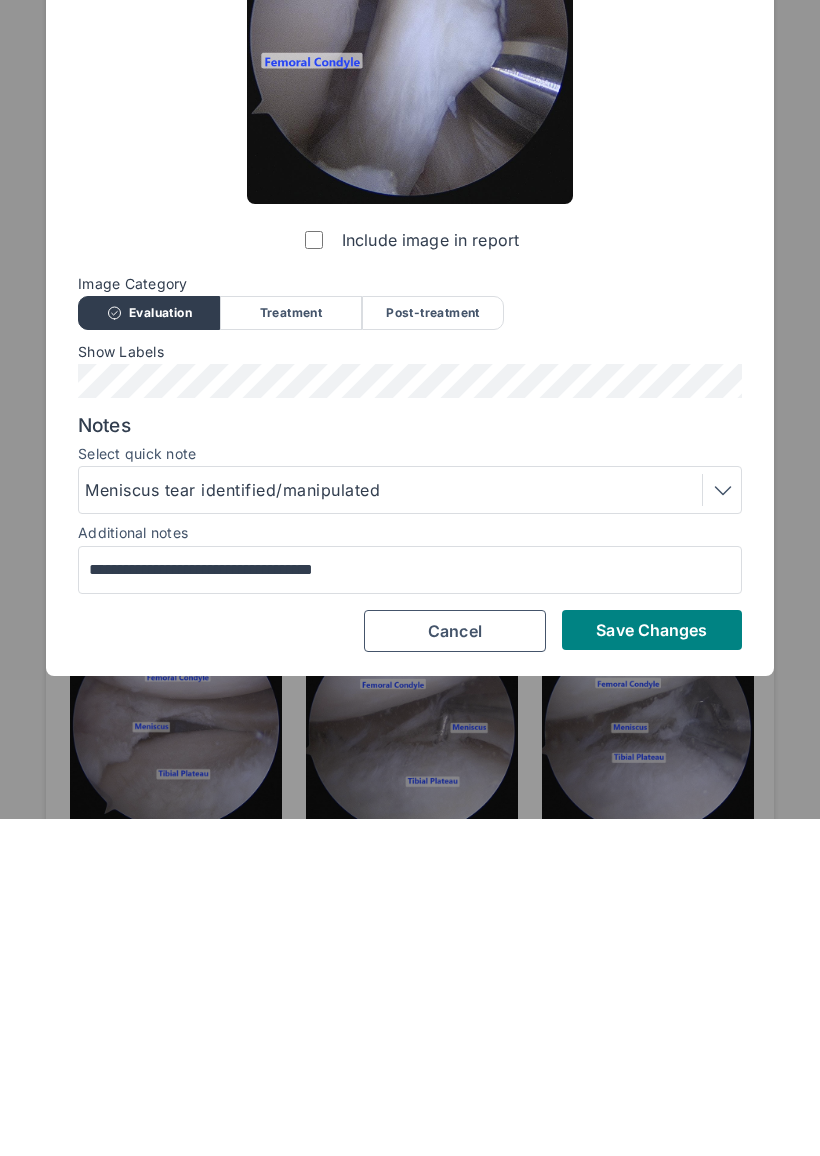 click on "Save Changes" at bounding box center (651, 967) 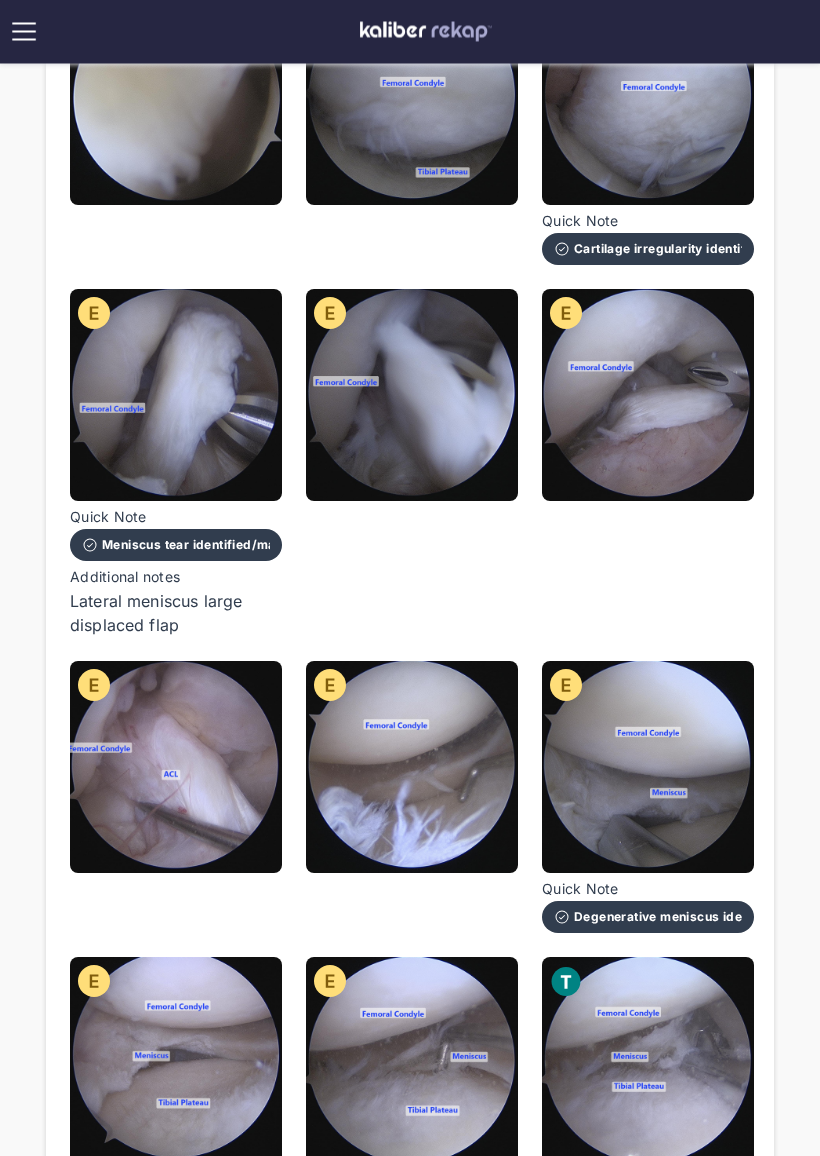 scroll, scrollTop: 589, scrollLeft: 0, axis: vertical 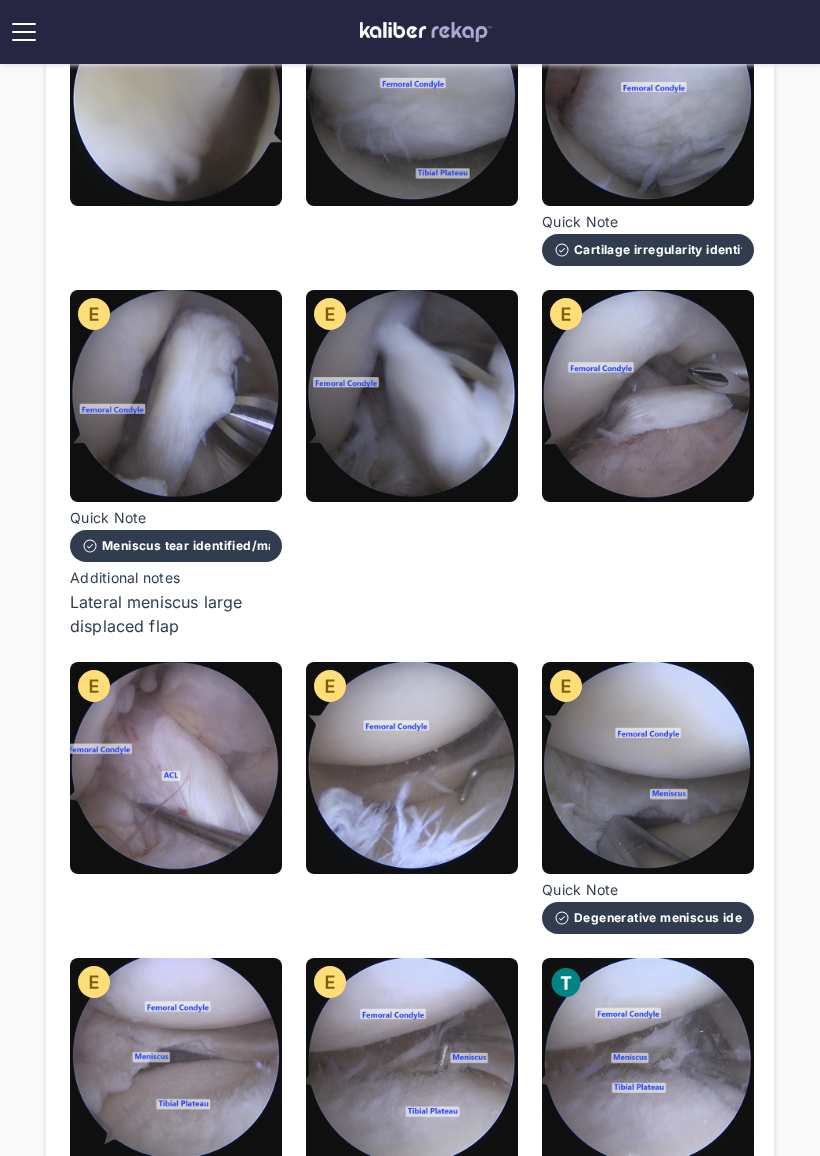 click at bounding box center [648, 396] 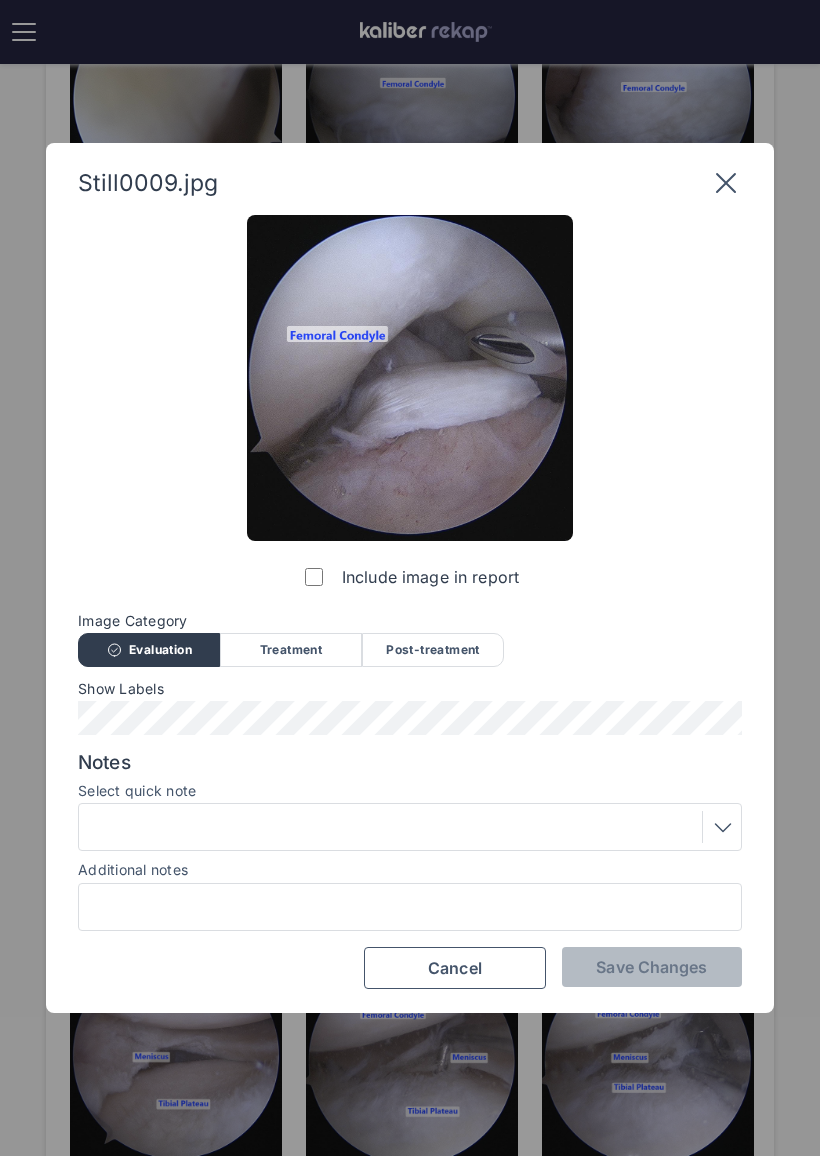 click 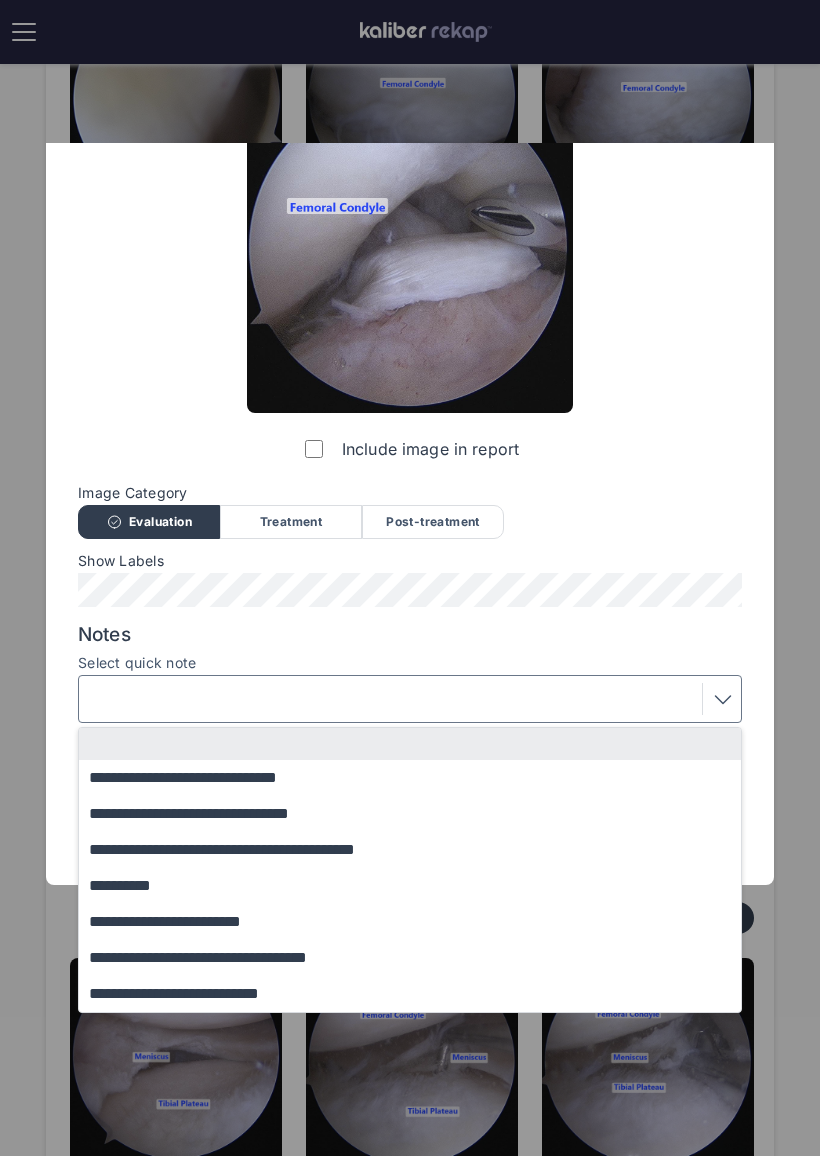 scroll, scrollTop: 128, scrollLeft: 0, axis: vertical 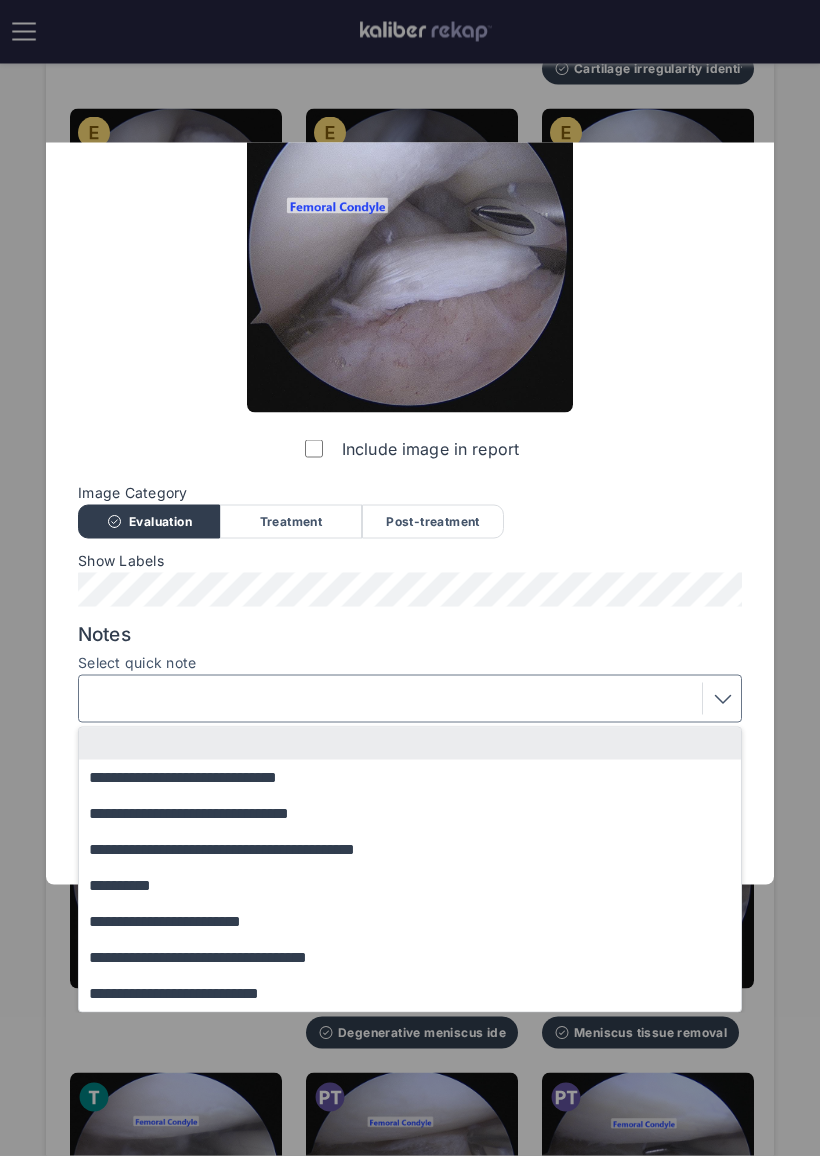 click on "**********" at bounding box center (410, 474) 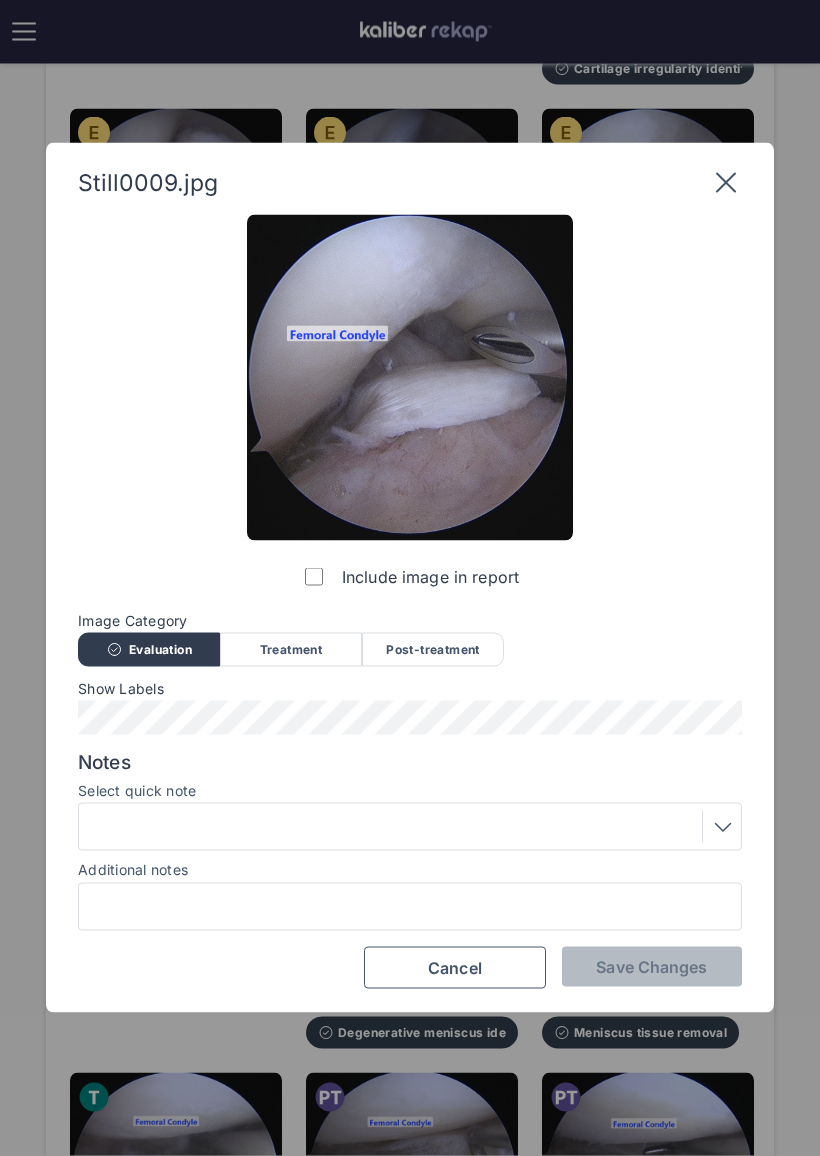 scroll, scrollTop: 771, scrollLeft: 0, axis: vertical 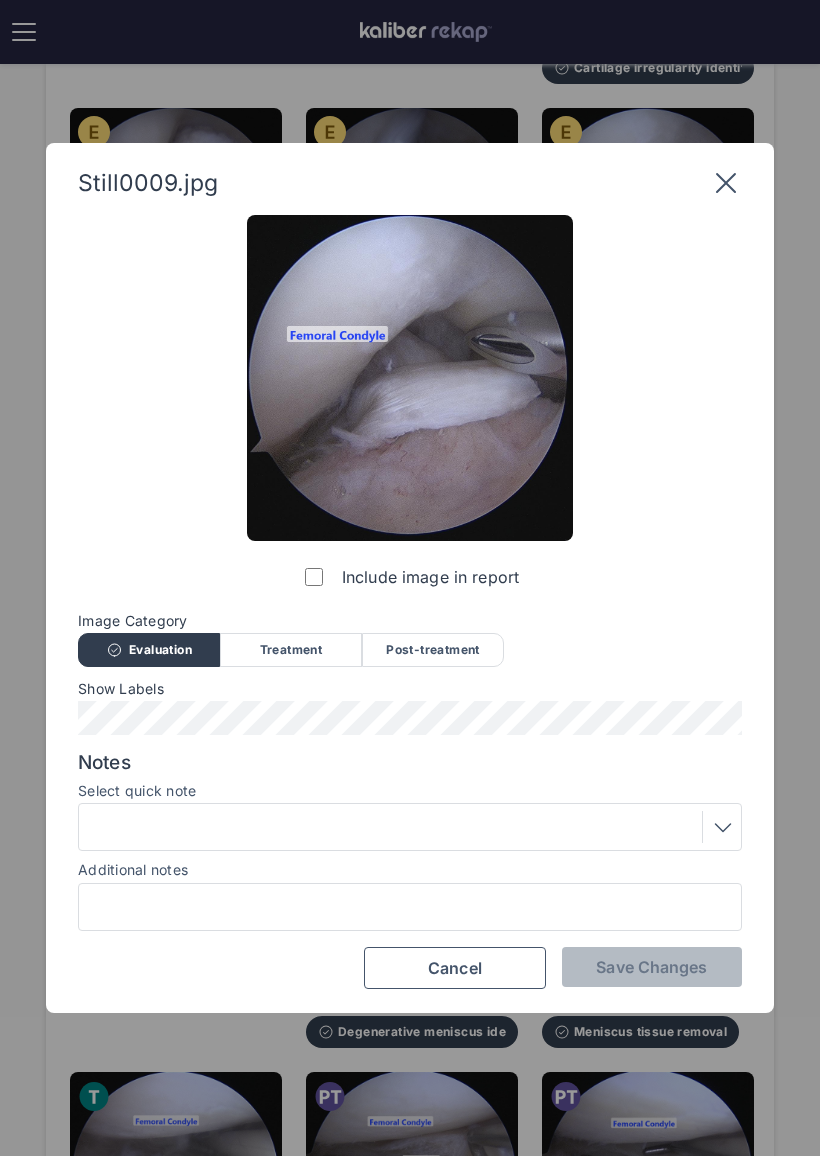 click on "Include image in report" at bounding box center [410, 406] 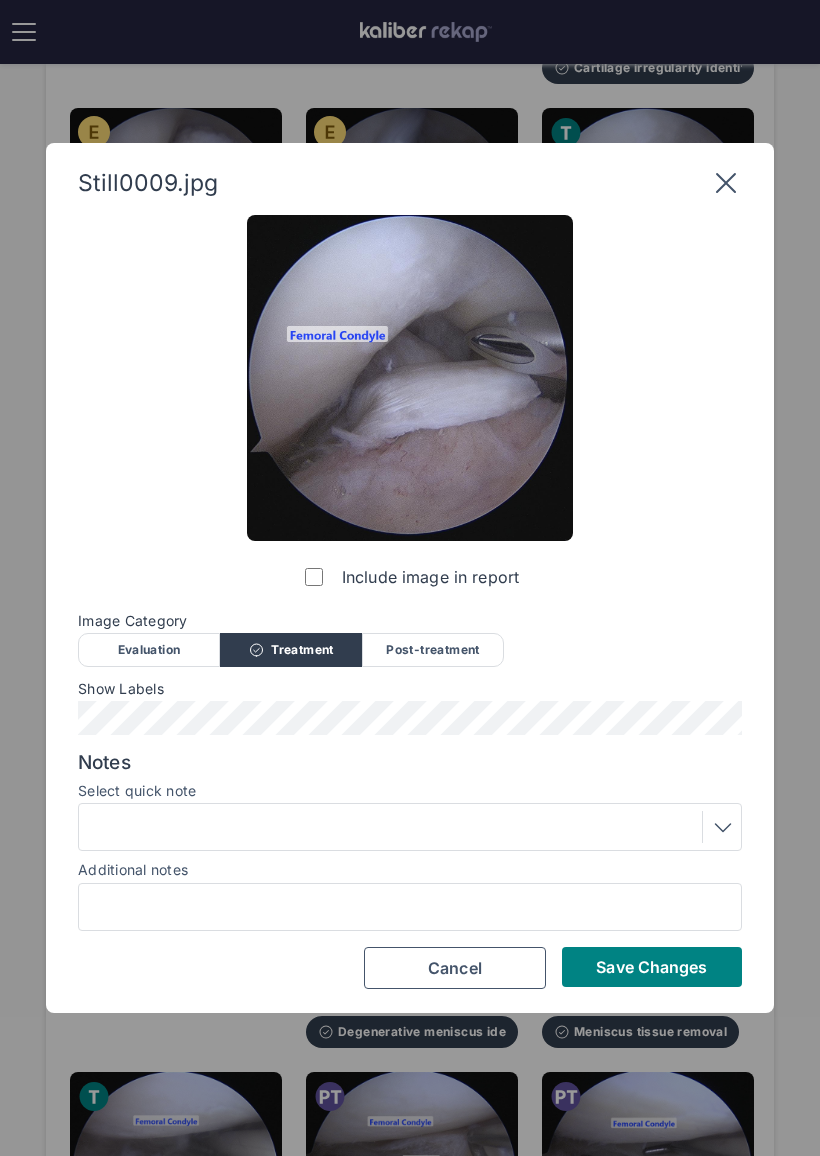click at bounding box center [718, 827] 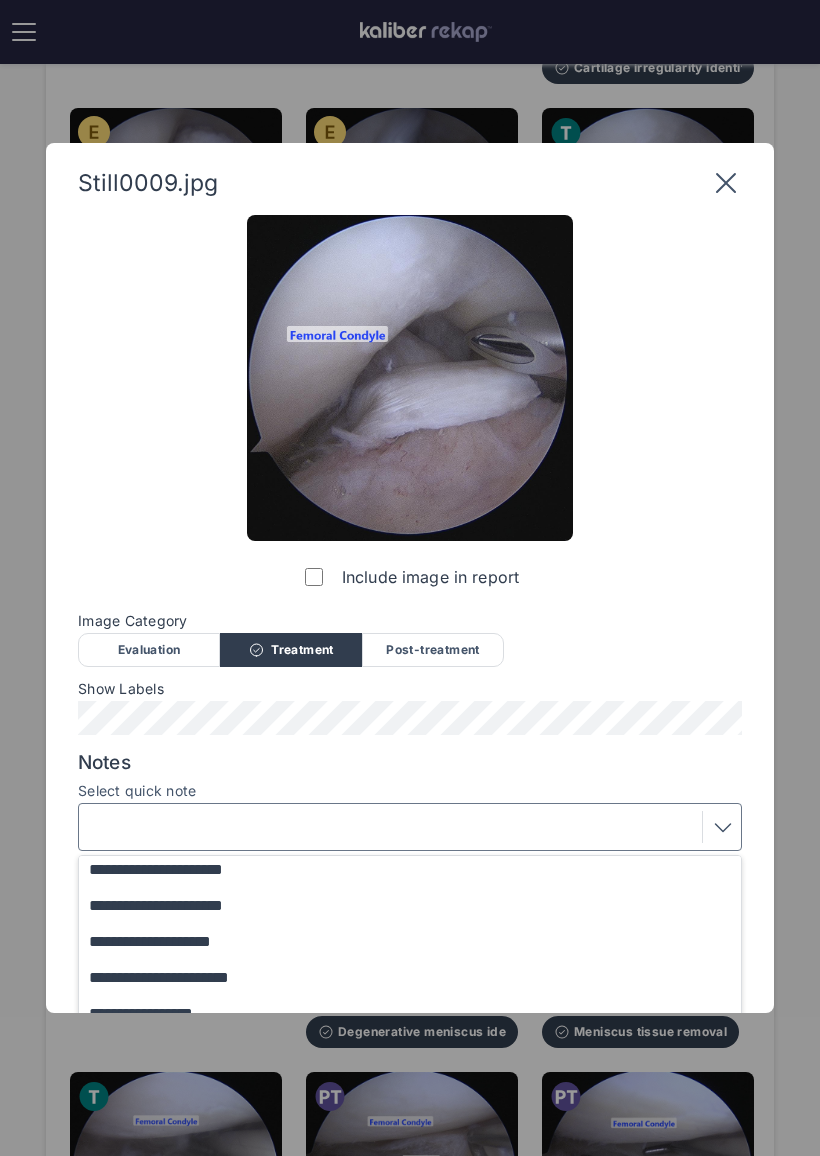scroll, scrollTop: 180, scrollLeft: 0, axis: vertical 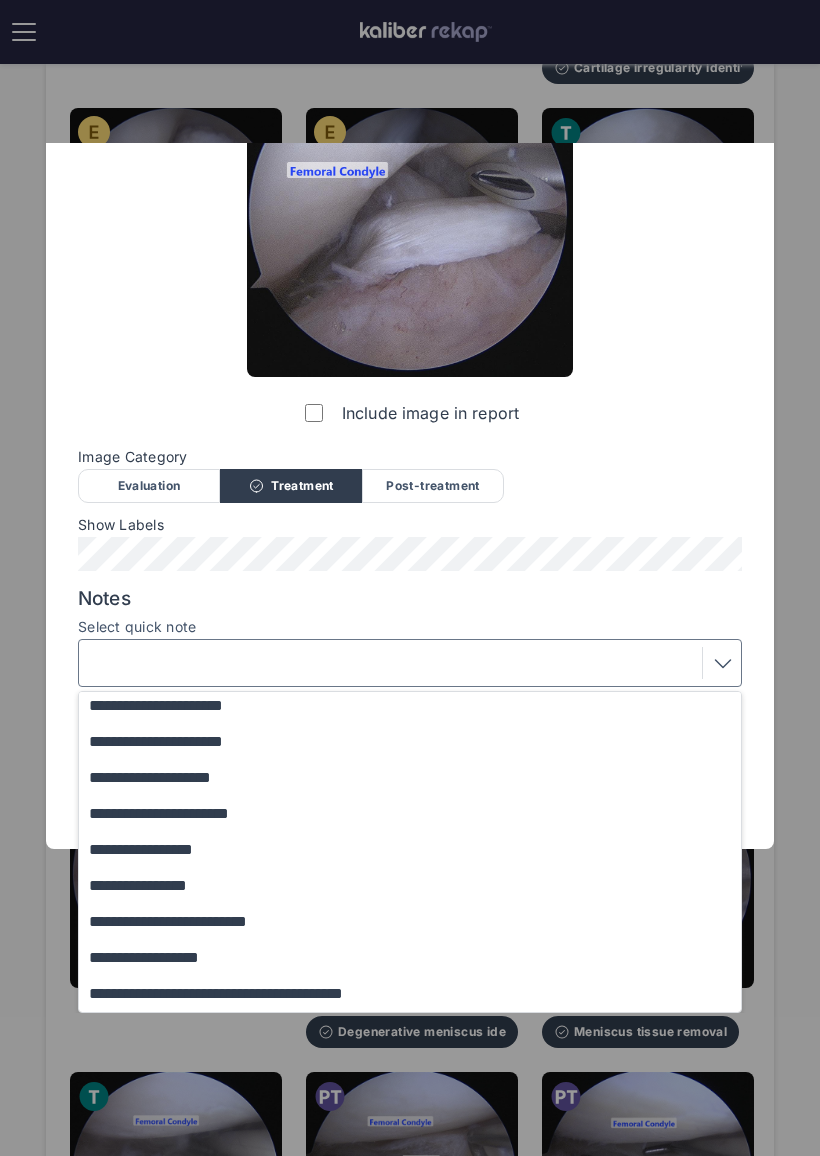 click on "**********" at bounding box center (419, 778) 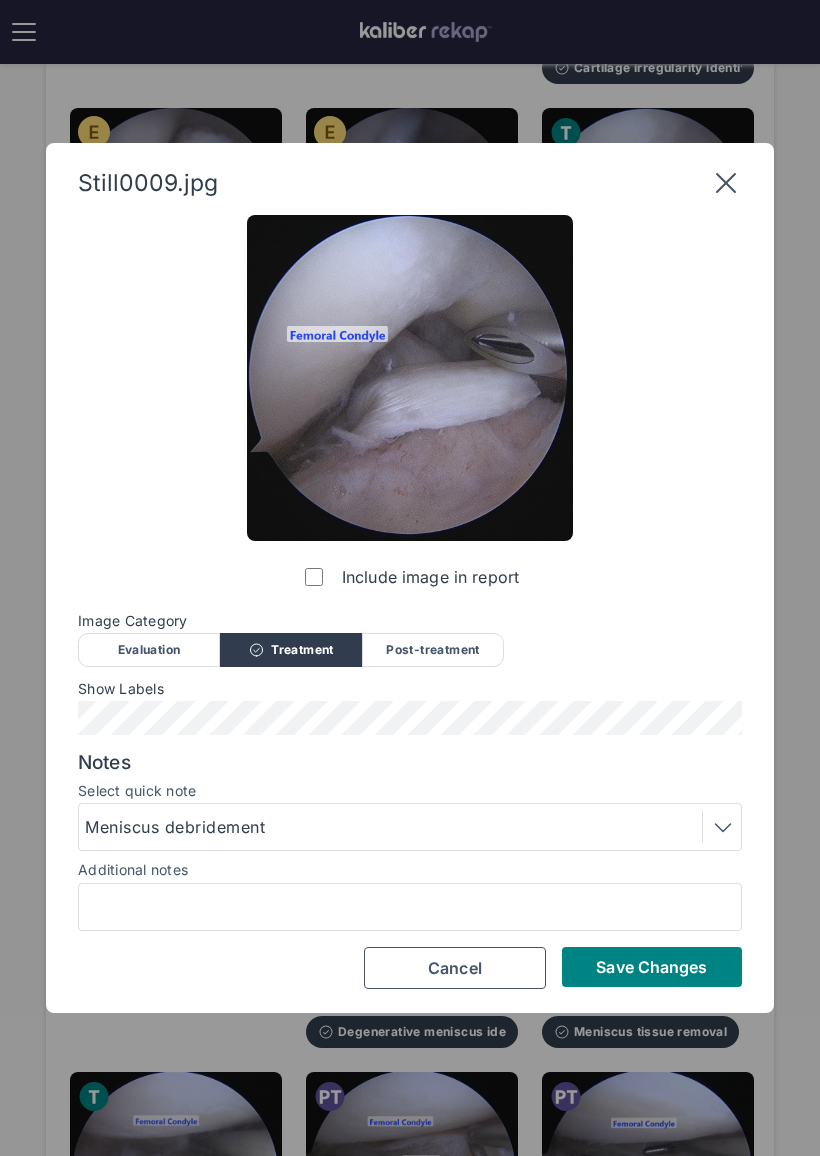 scroll, scrollTop: 0, scrollLeft: 0, axis: both 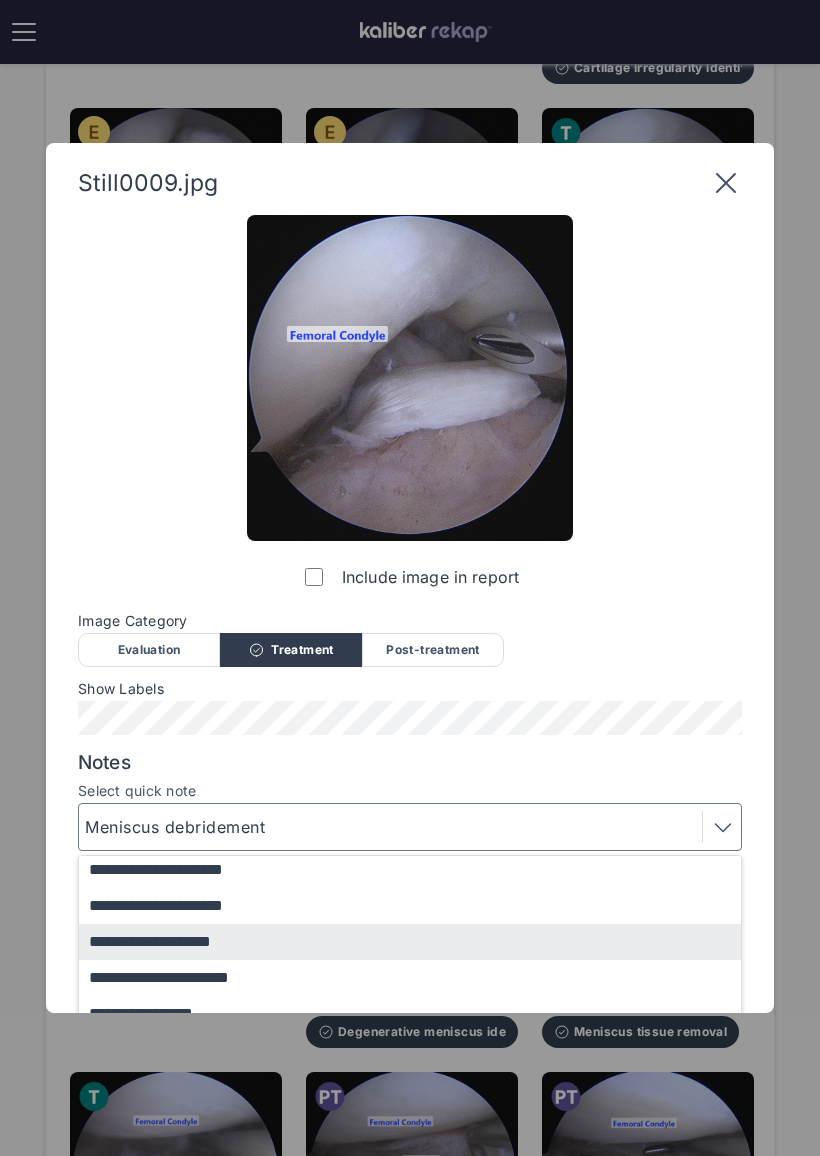 click on "**********" at bounding box center [419, 978] 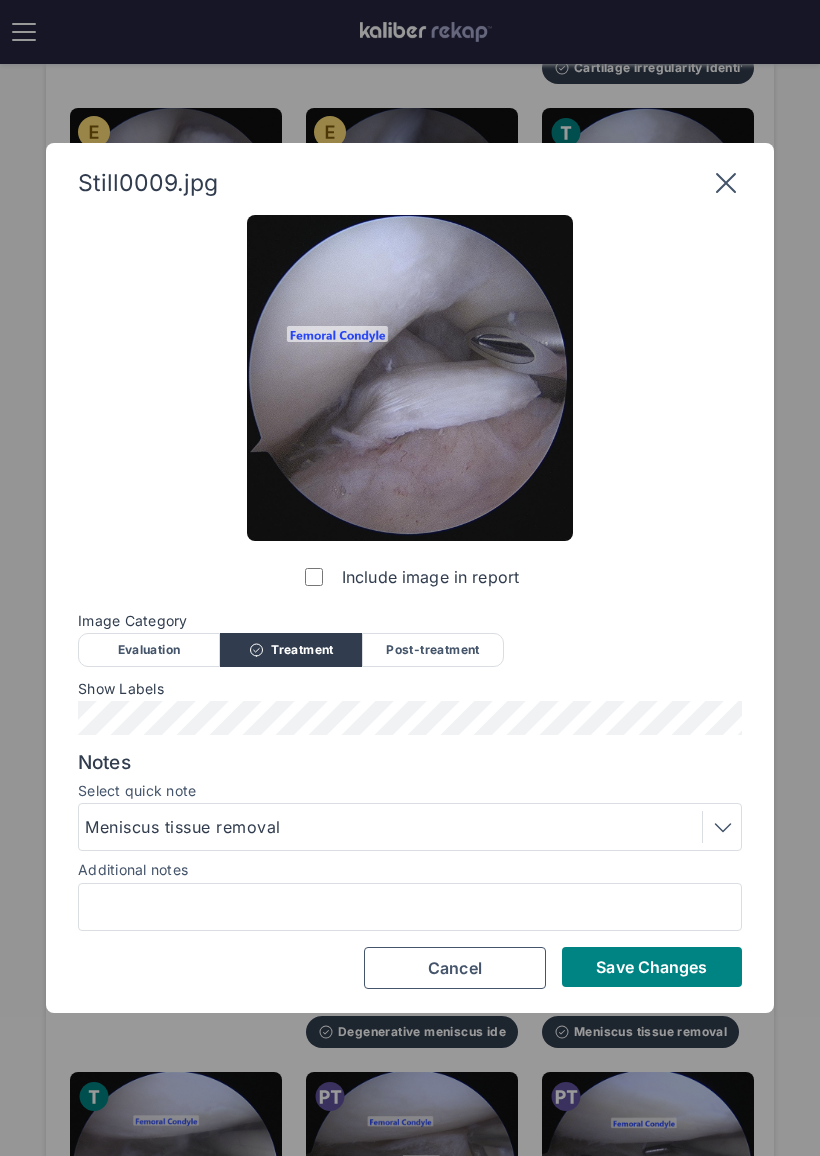 click on "Save Changes" at bounding box center [651, 967] 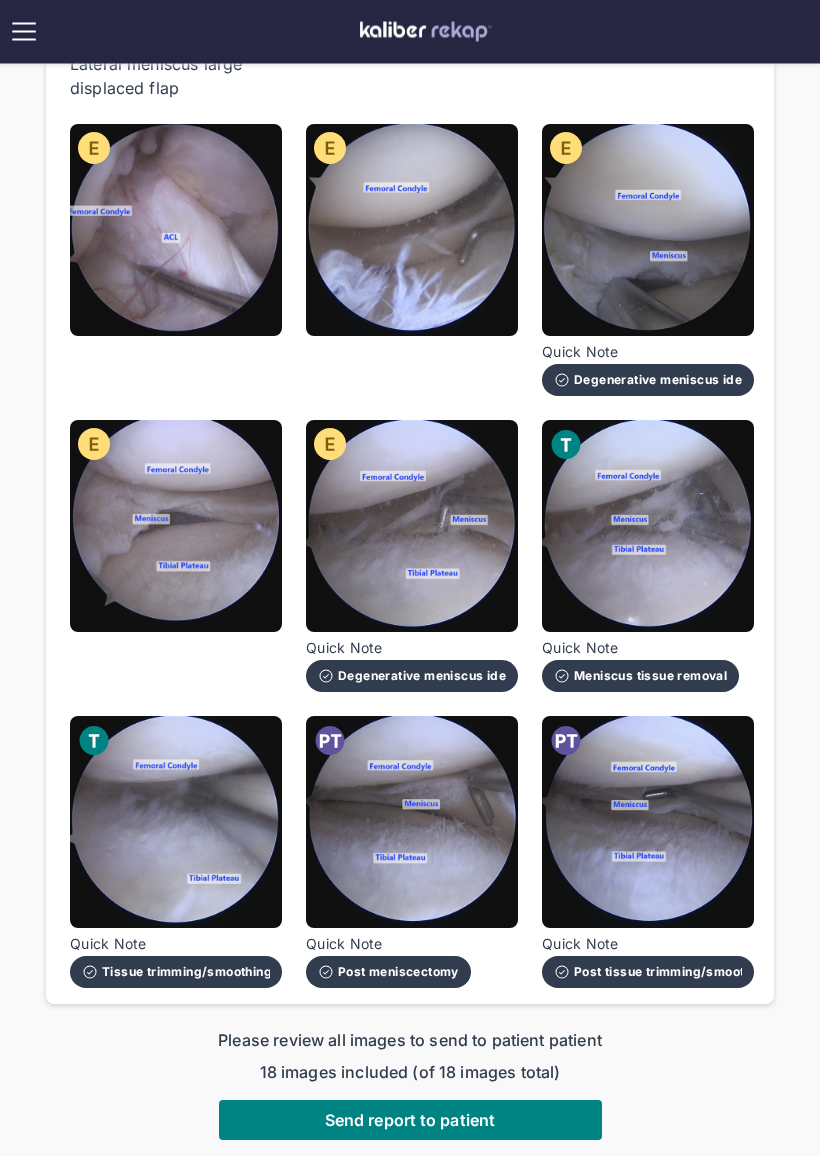 scroll, scrollTop: 1094, scrollLeft: 0, axis: vertical 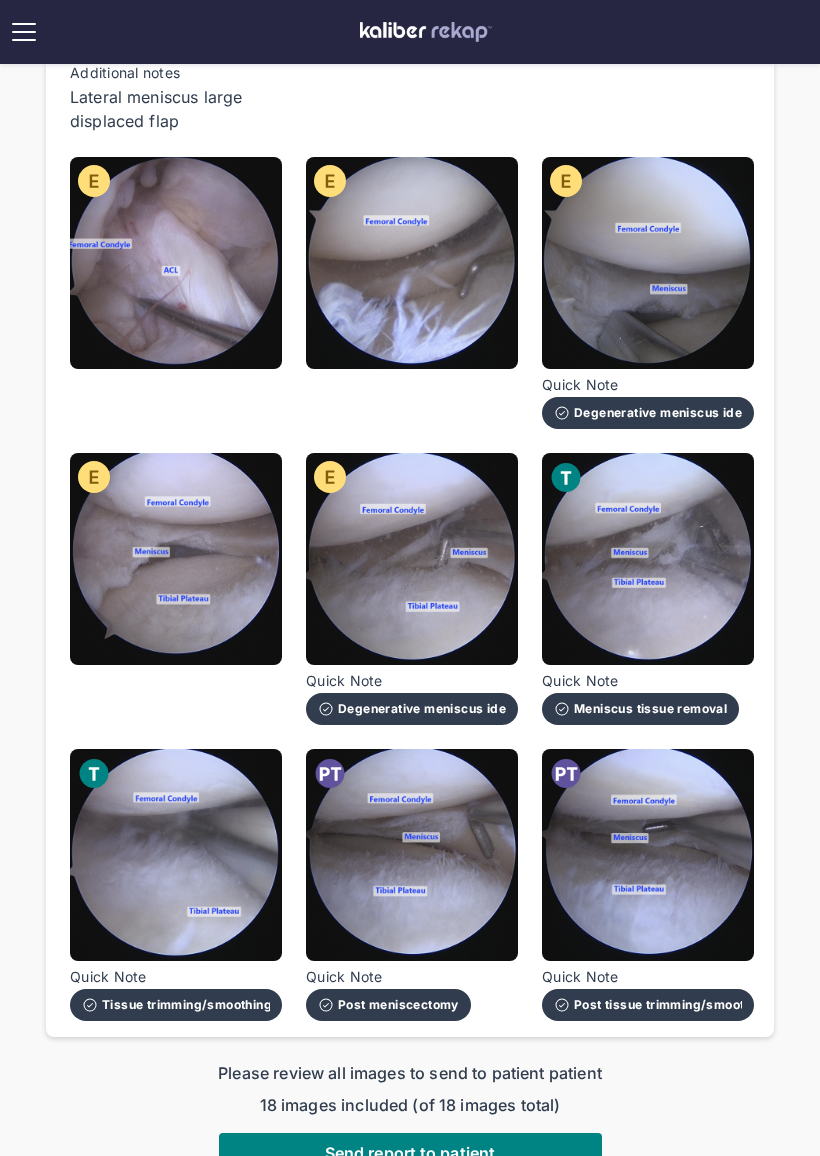 click at bounding box center (412, 559) 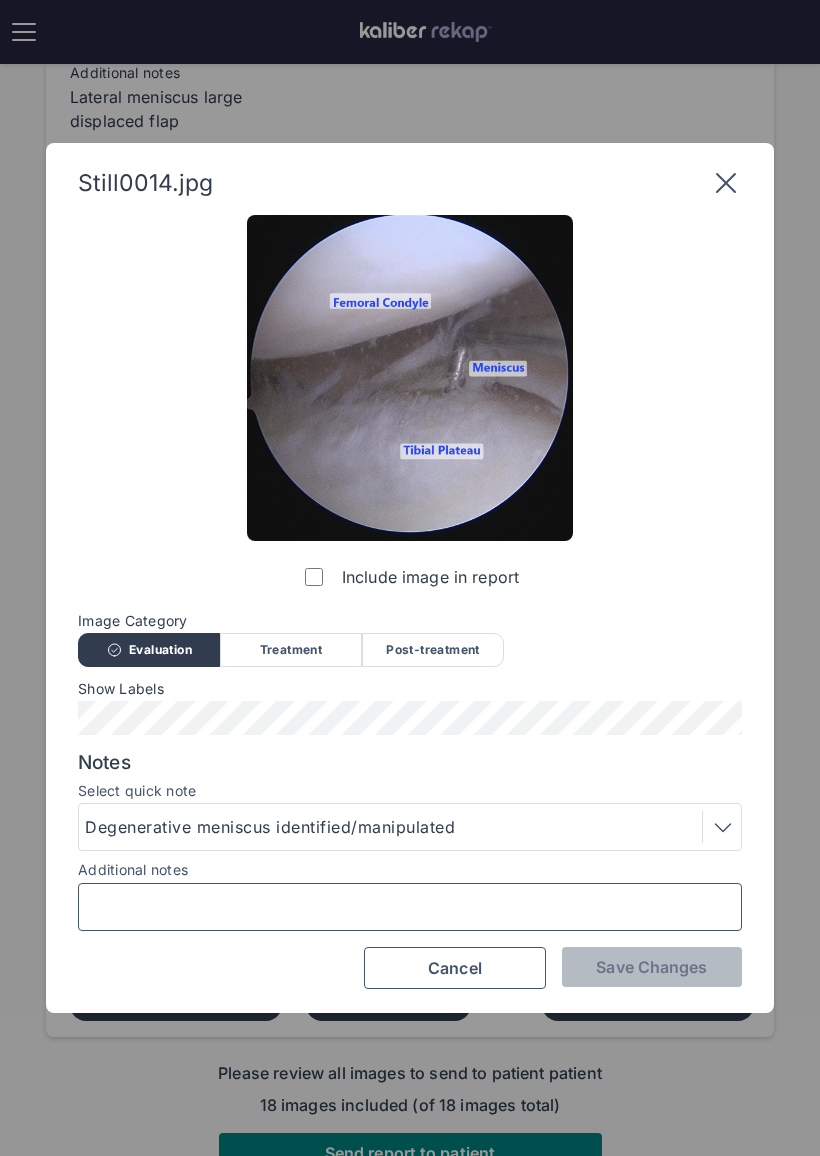 click on "Additional notes" at bounding box center (410, 907) 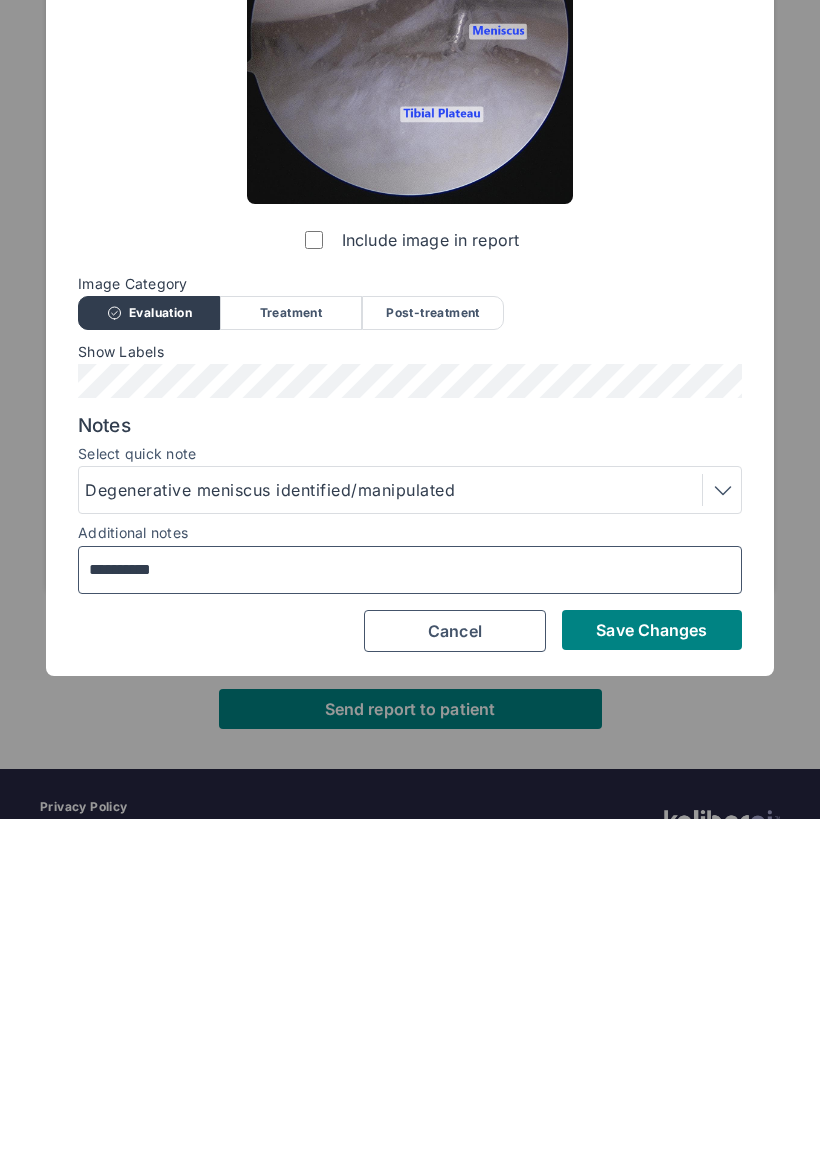 type on "**********" 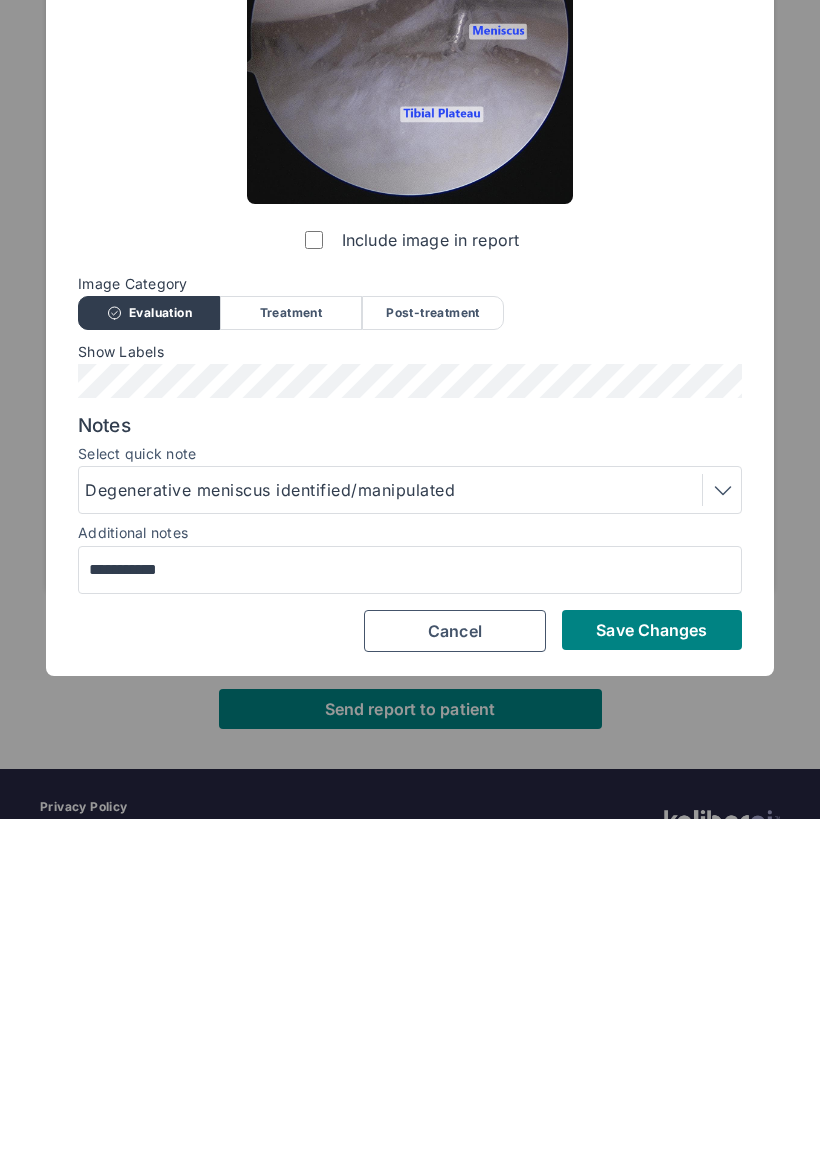 click on "Save Changes" at bounding box center [651, 967] 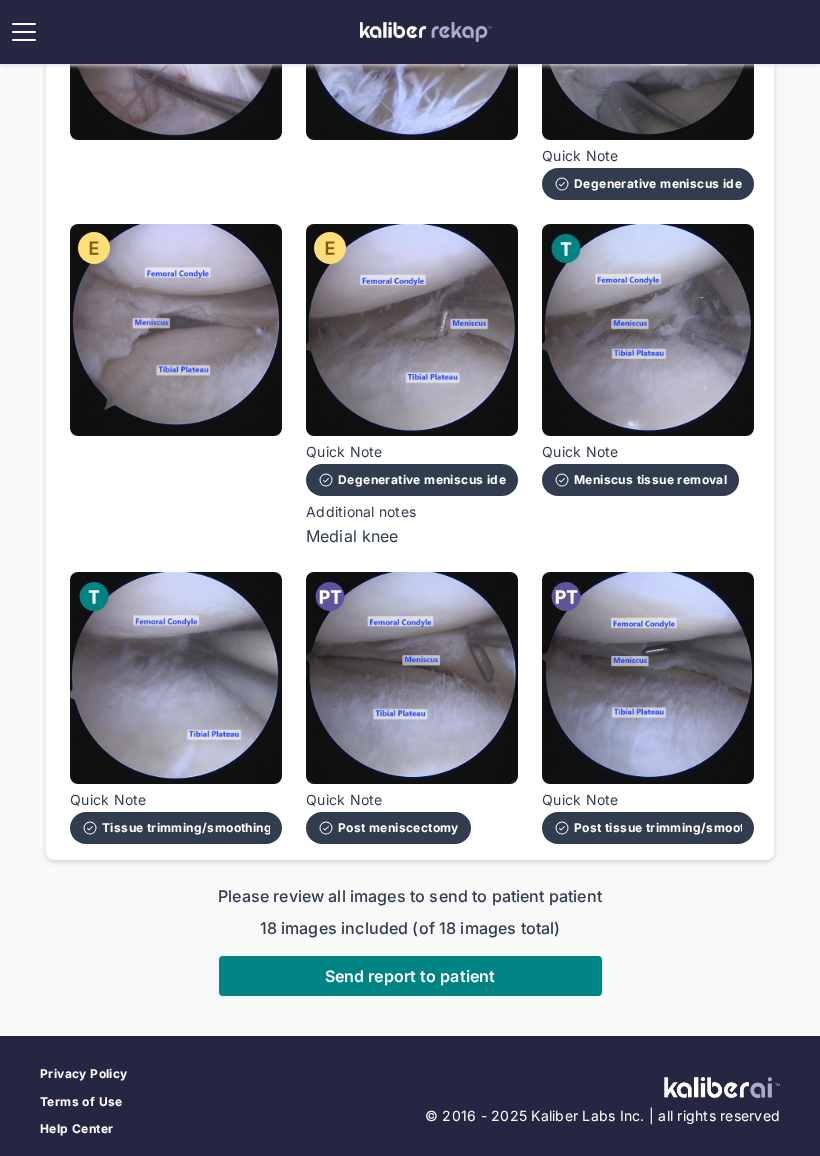 click at bounding box center [648, 678] 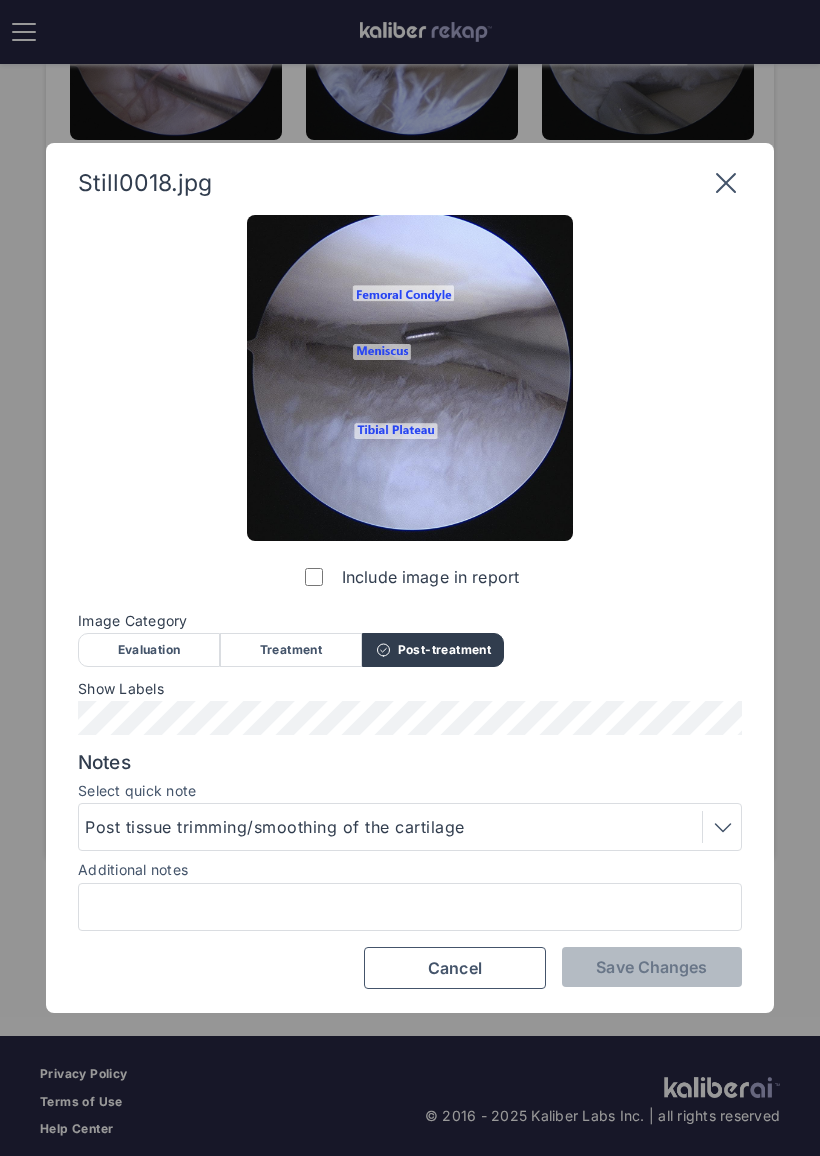 click on "Image Category" at bounding box center (410, 621) 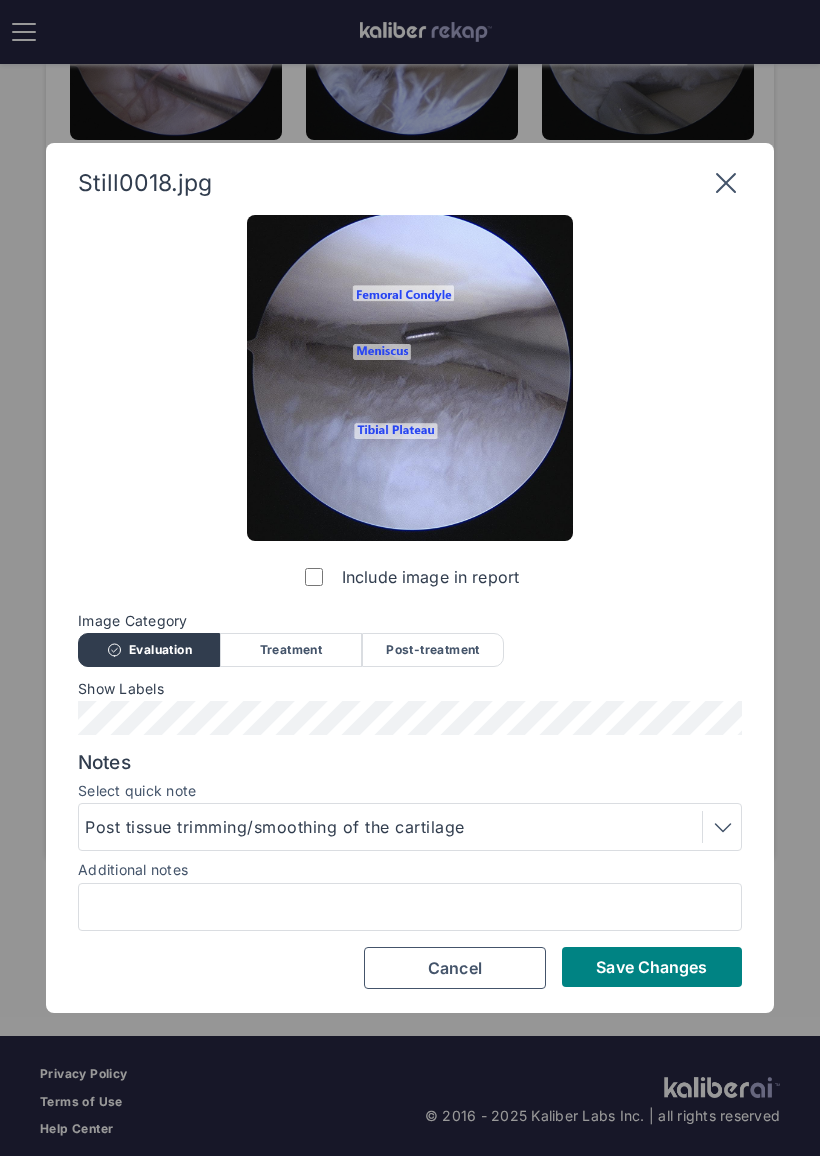 click on "Post tissue trimming/smoothing of the cartilage" at bounding box center (410, 827) 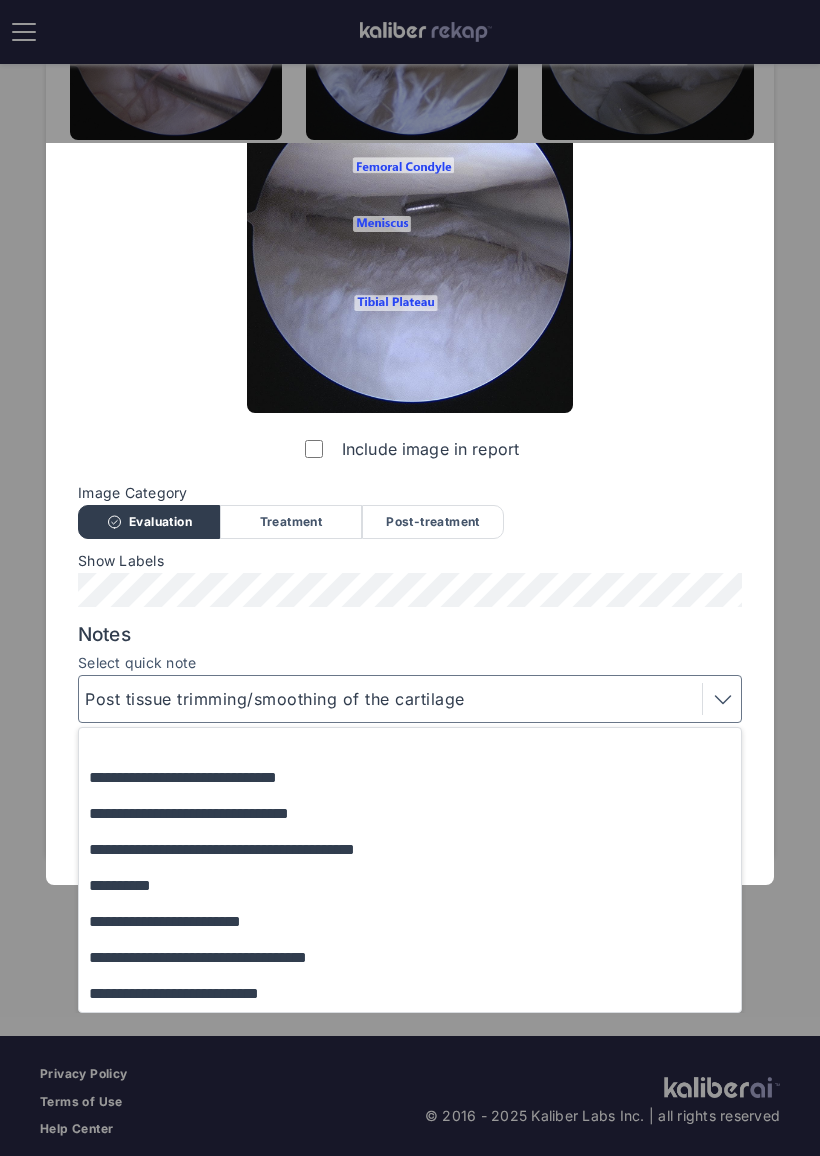 scroll, scrollTop: 128, scrollLeft: 0, axis: vertical 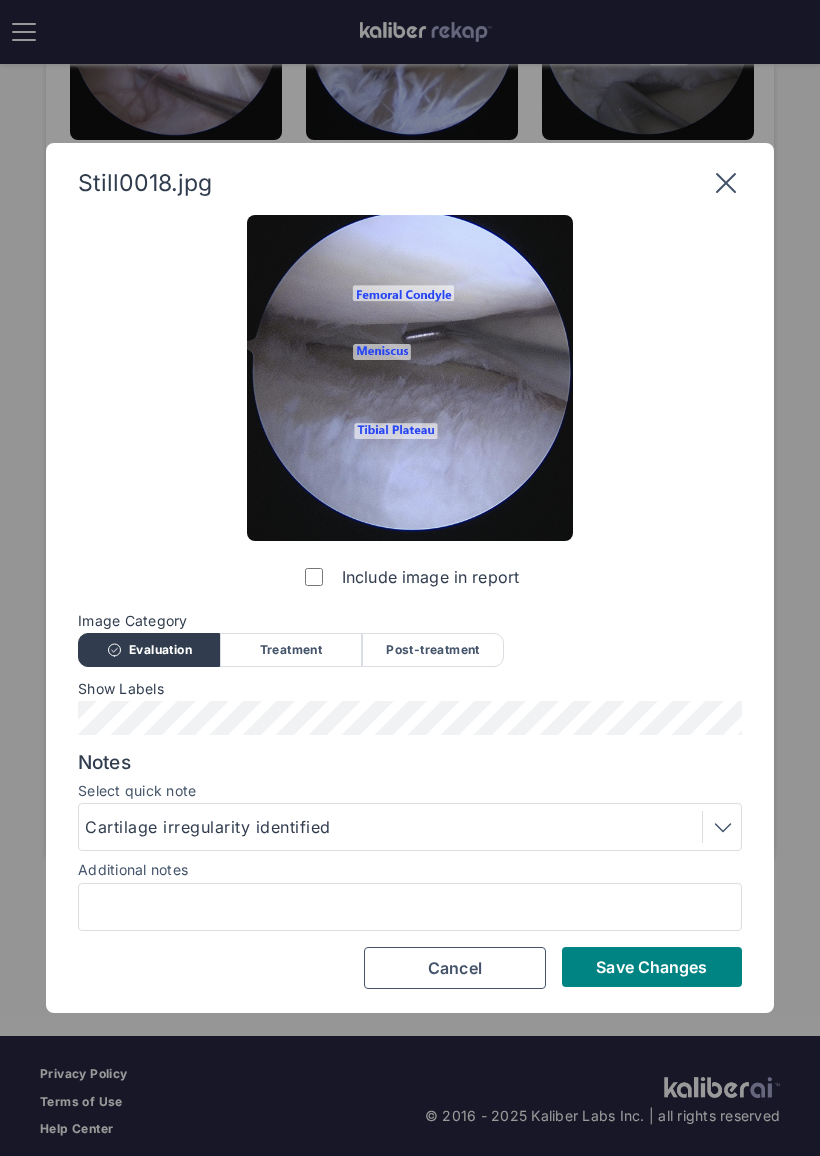 click on "Save Changes" at bounding box center (651, 967) 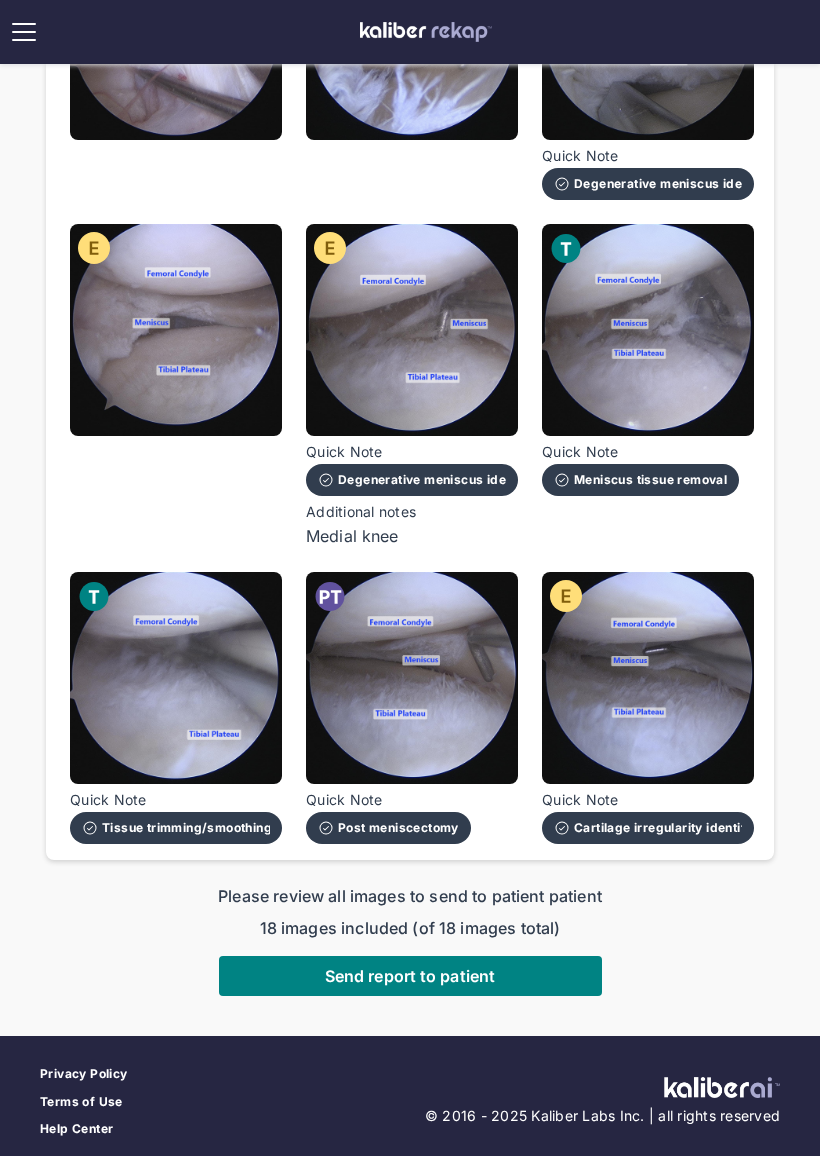 click on "Send report to patient" at bounding box center [410, 976] 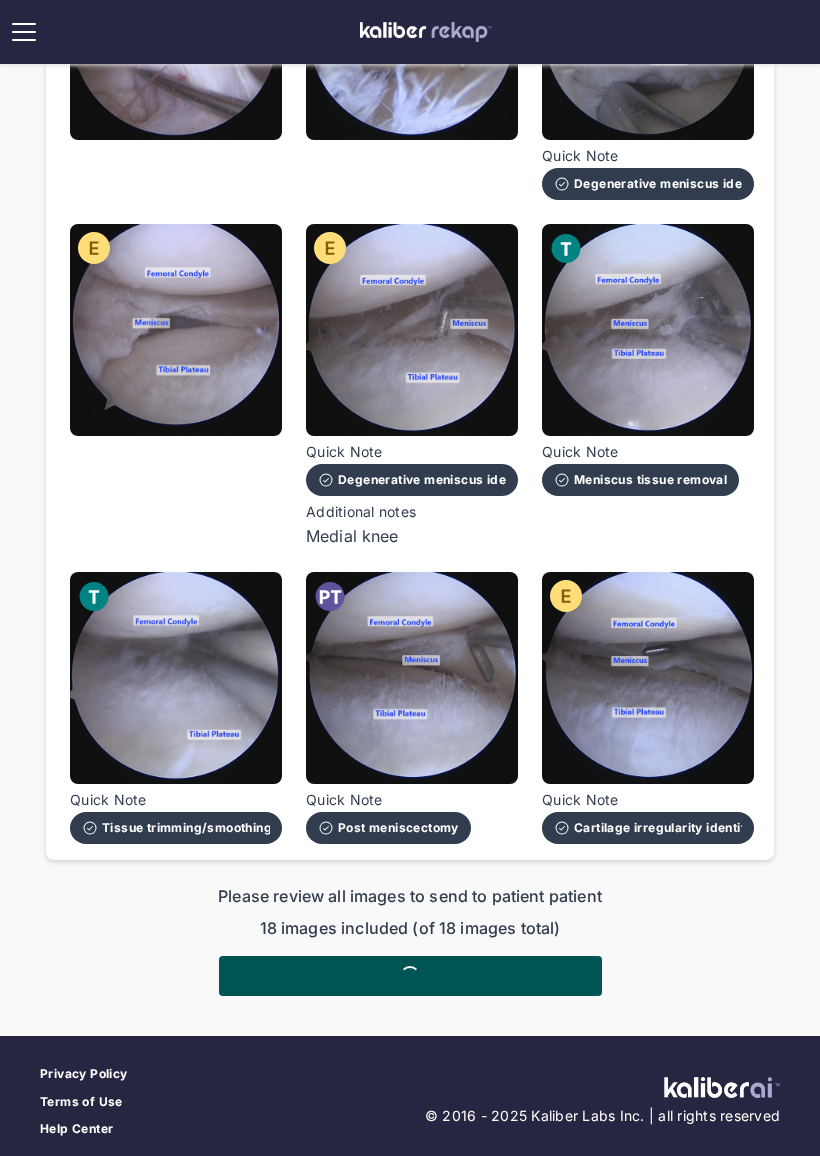 scroll, scrollTop: 0, scrollLeft: 0, axis: both 